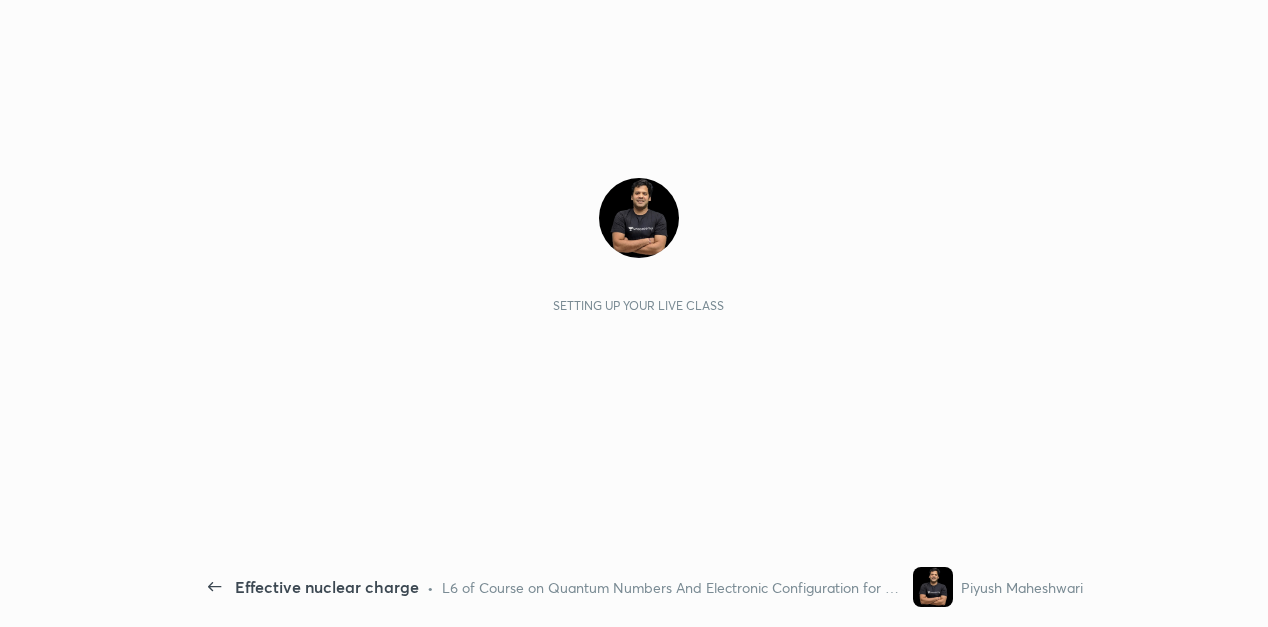 scroll, scrollTop: 0, scrollLeft: 0, axis: both 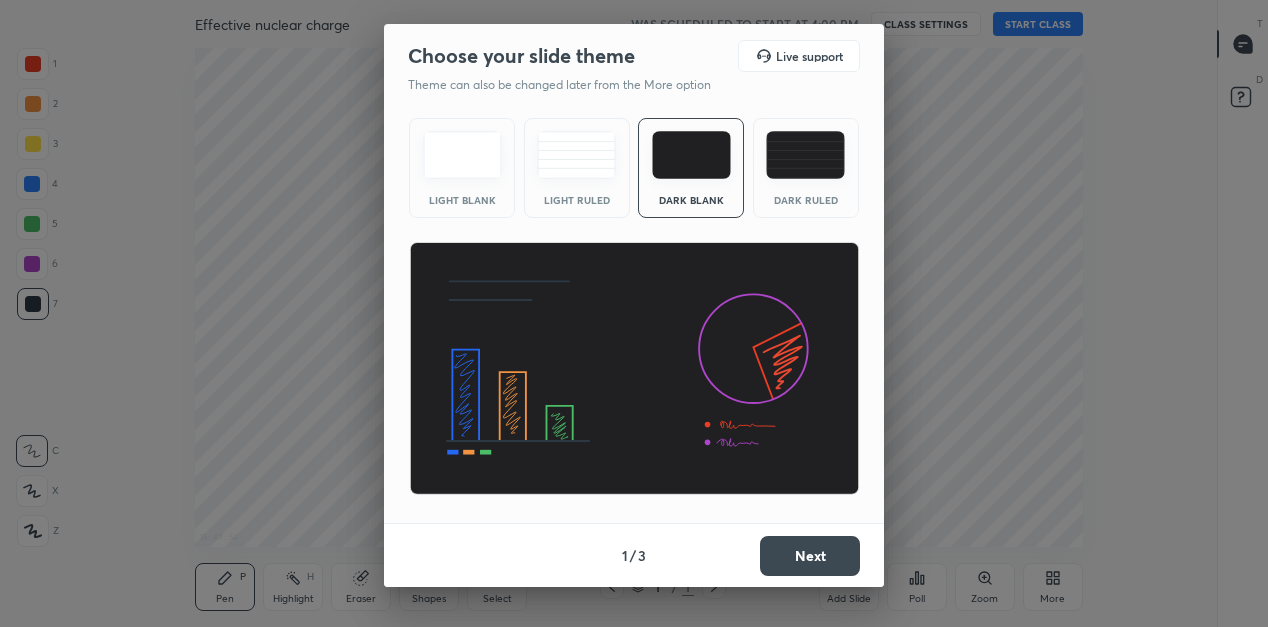 drag, startPoint x: 806, startPoint y: 531, endPoint x: 805, endPoint y: 541, distance: 10.049875 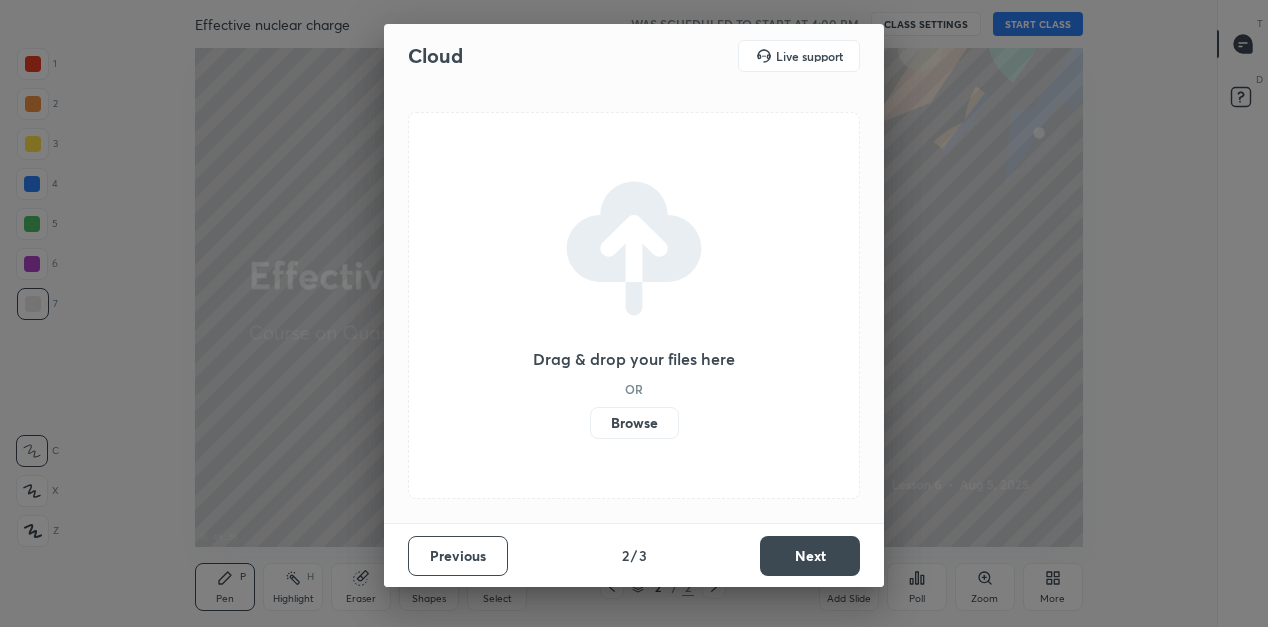 click on "Next" at bounding box center (810, 556) 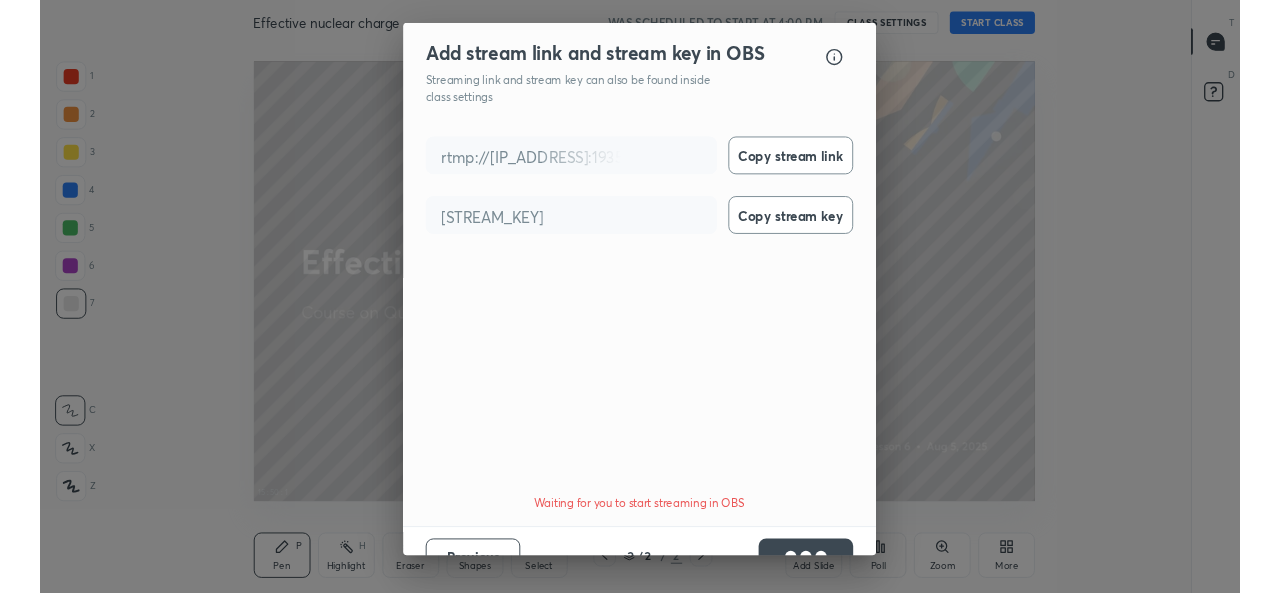 scroll, scrollTop: 99535, scrollLeft: 98838, axis: both 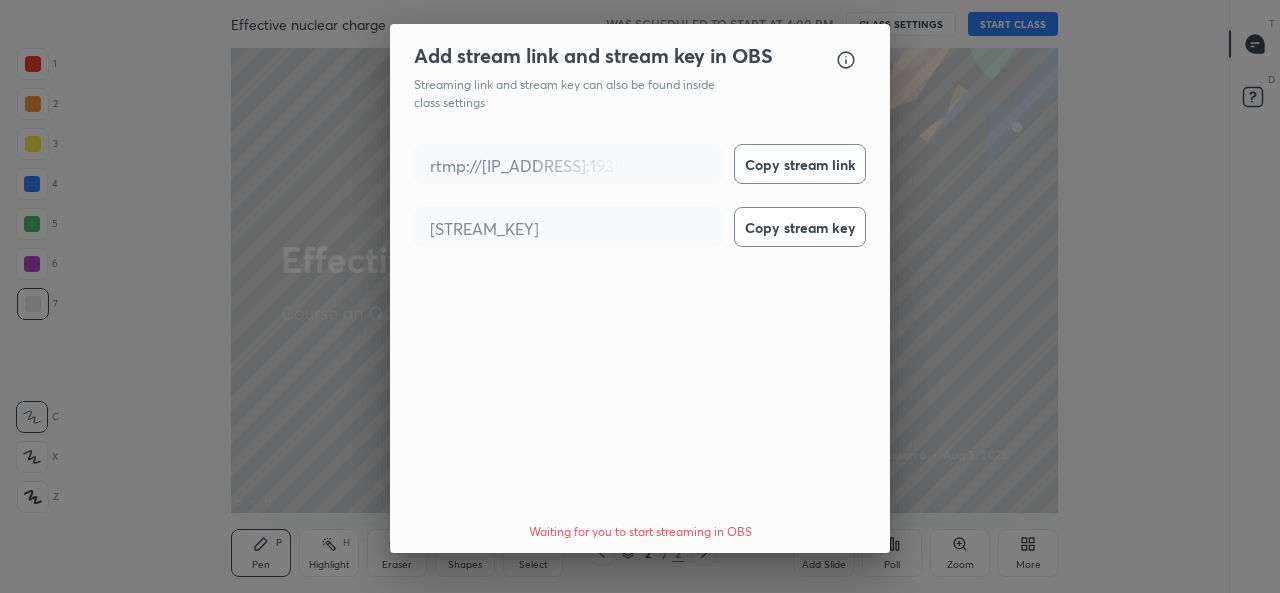 drag, startPoint x: 738, startPoint y: 42, endPoint x: 1174, endPoint y: 98, distance: 439.58163 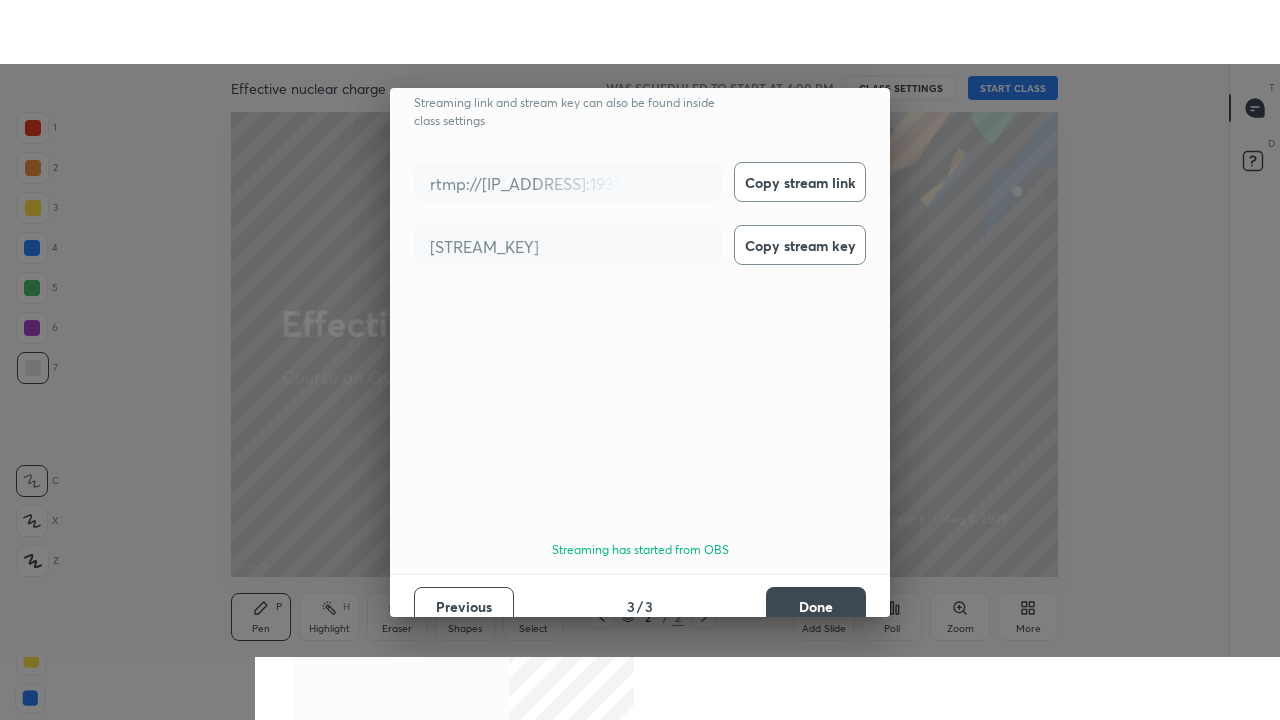 scroll, scrollTop: 64, scrollLeft: 0, axis: vertical 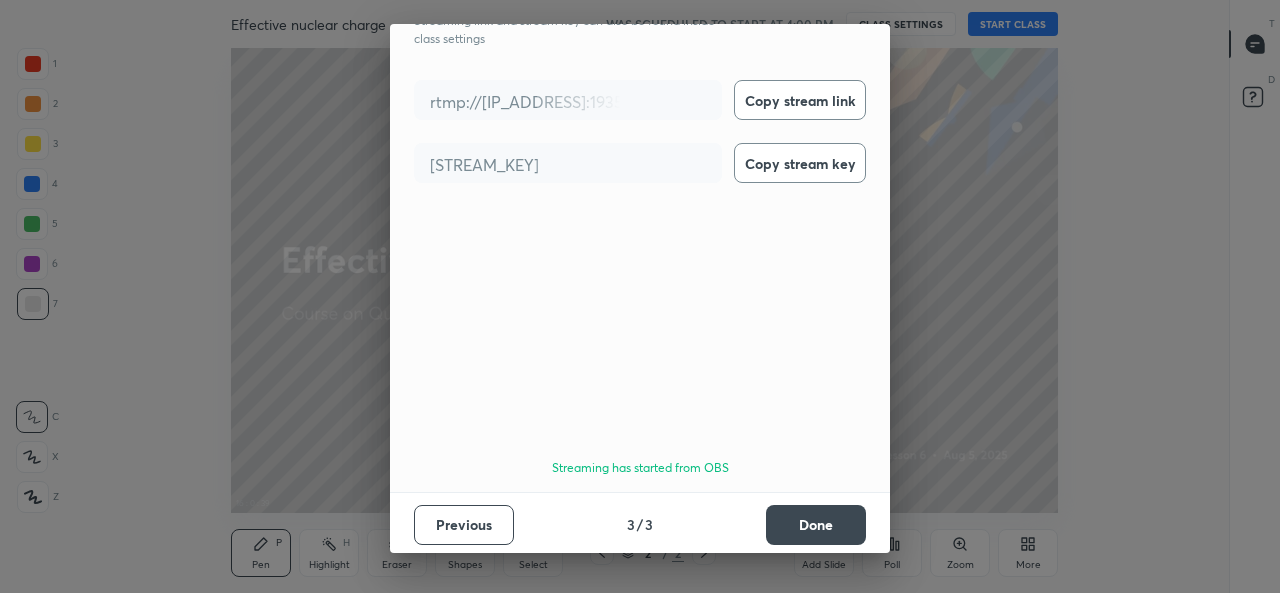 click on "Done" at bounding box center [816, 525] 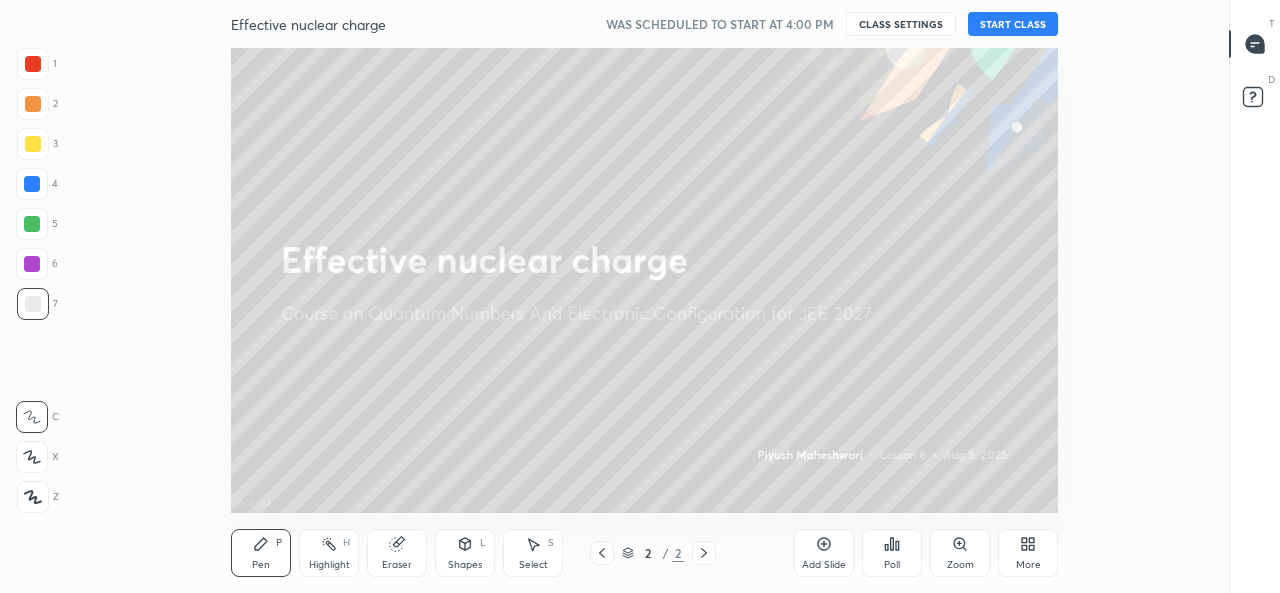 click 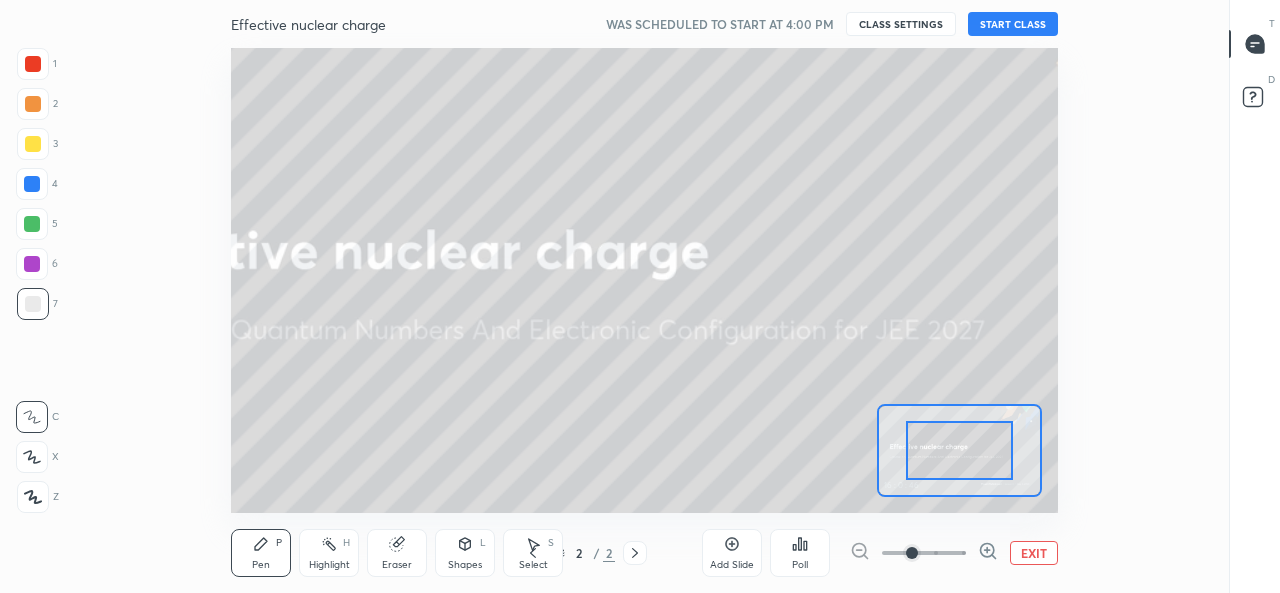 click on "EXIT" at bounding box center [1034, 553] 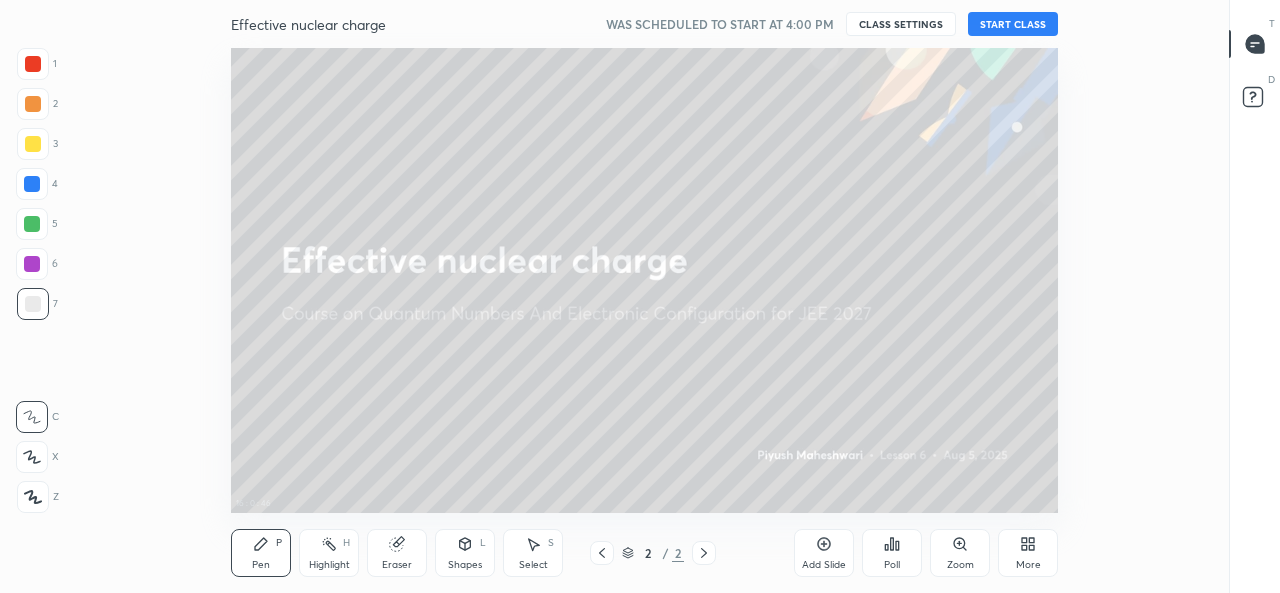 click on "More" at bounding box center [1028, 553] 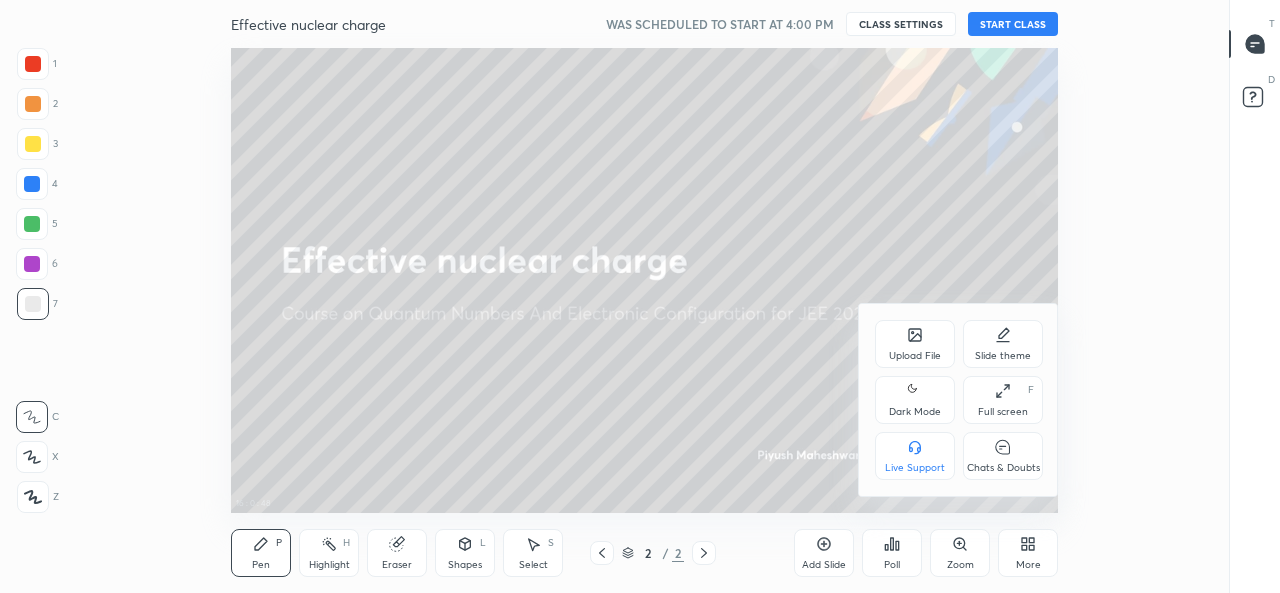 click on "Full screen" at bounding box center (1003, 412) 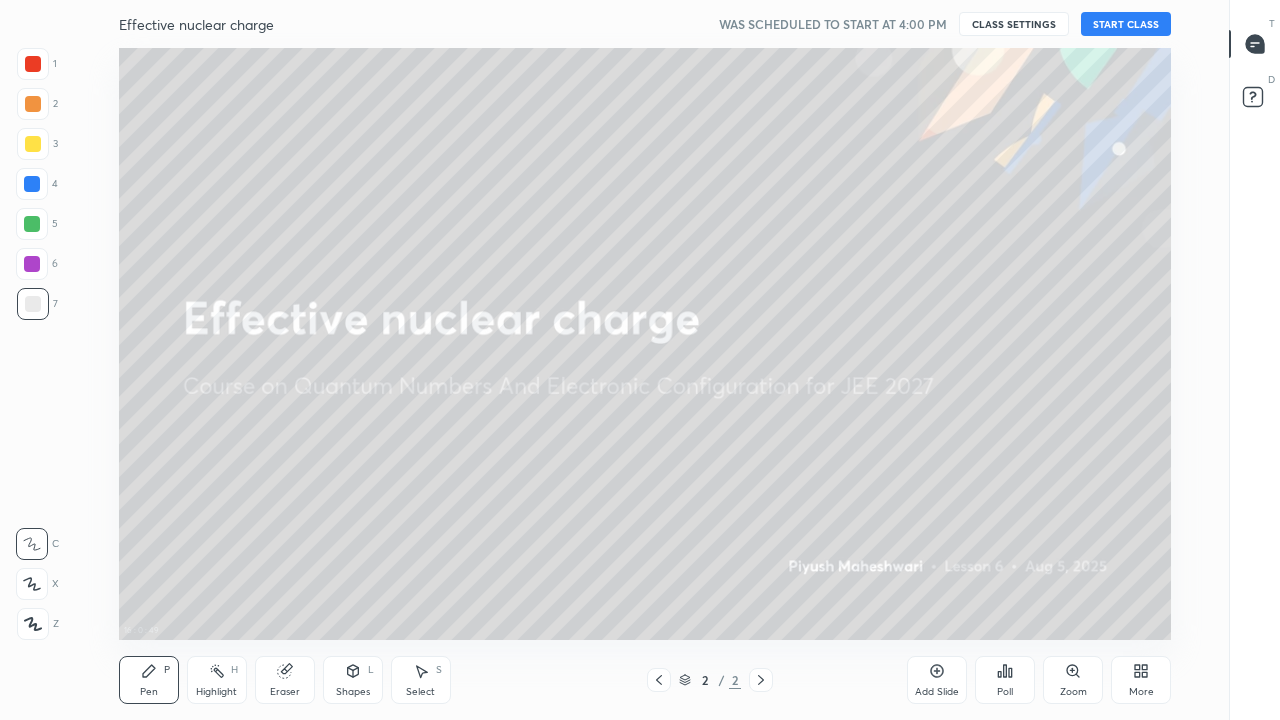 scroll, scrollTop: 99408, scrollLeft: 98838, axis: both 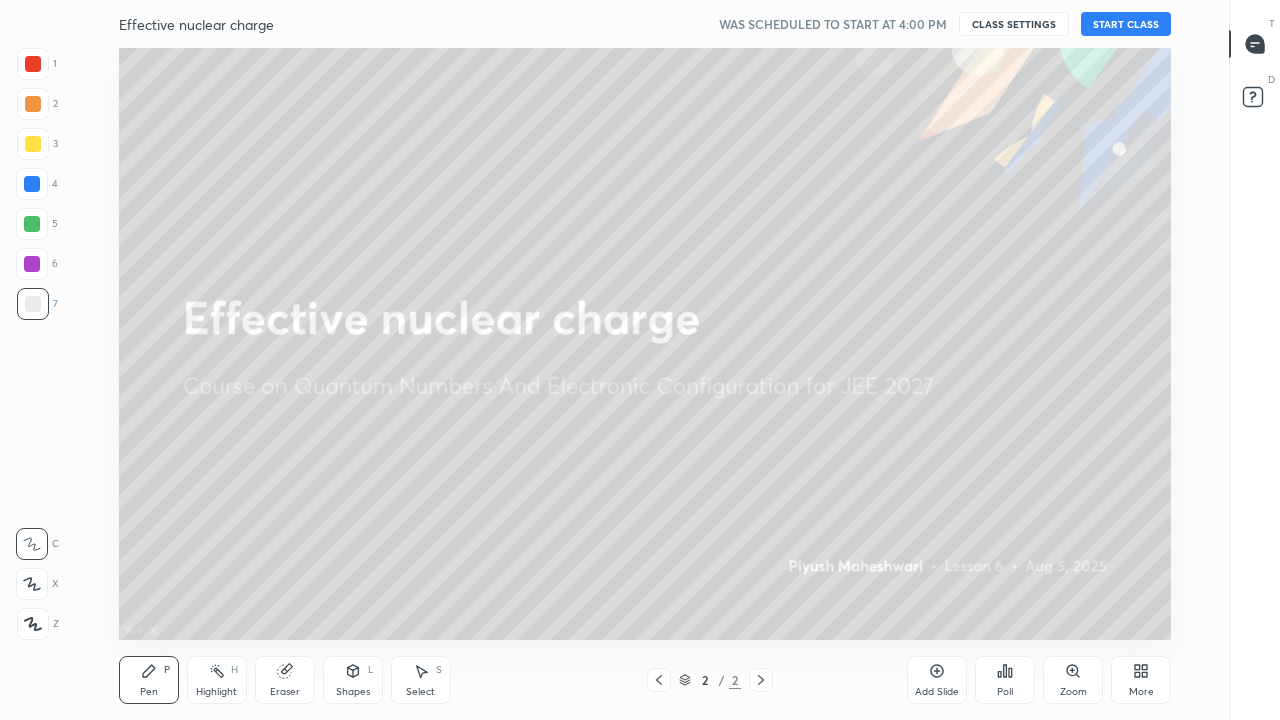 click on "START CLASS" at bounding box center [1126, 24] 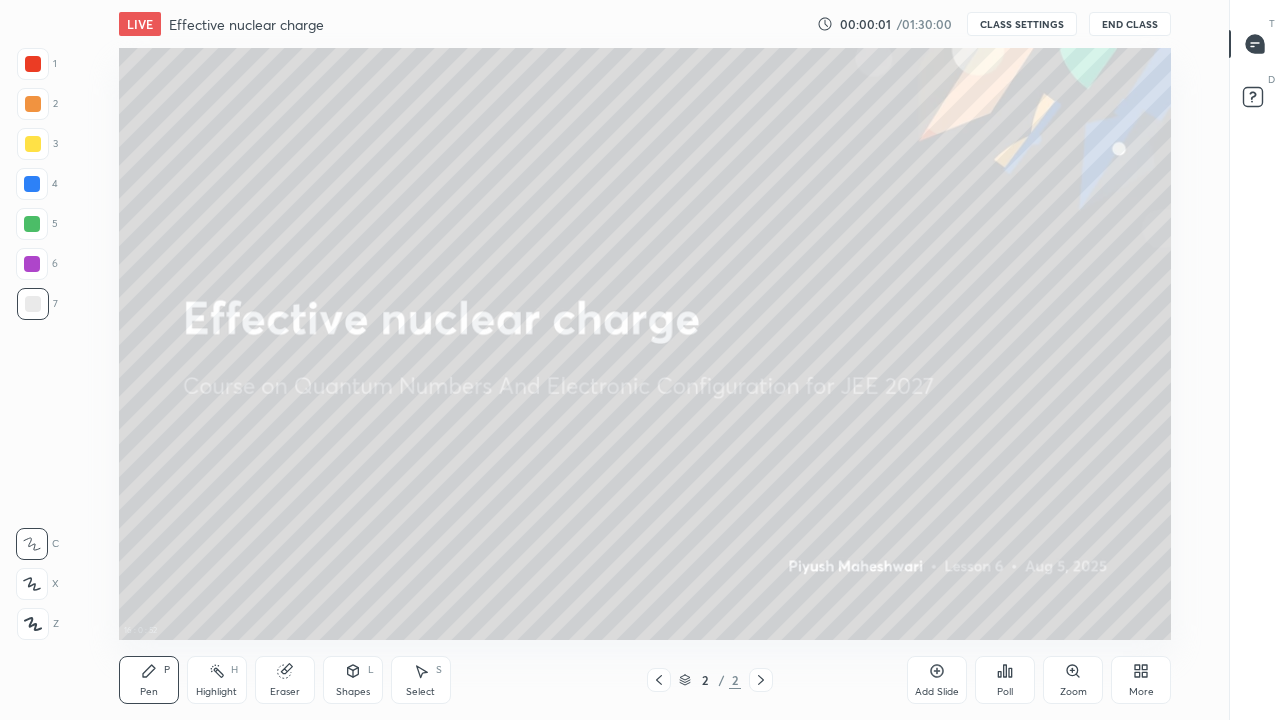click on "CLASS SETTINGS" at bounding box center (1022, 24) 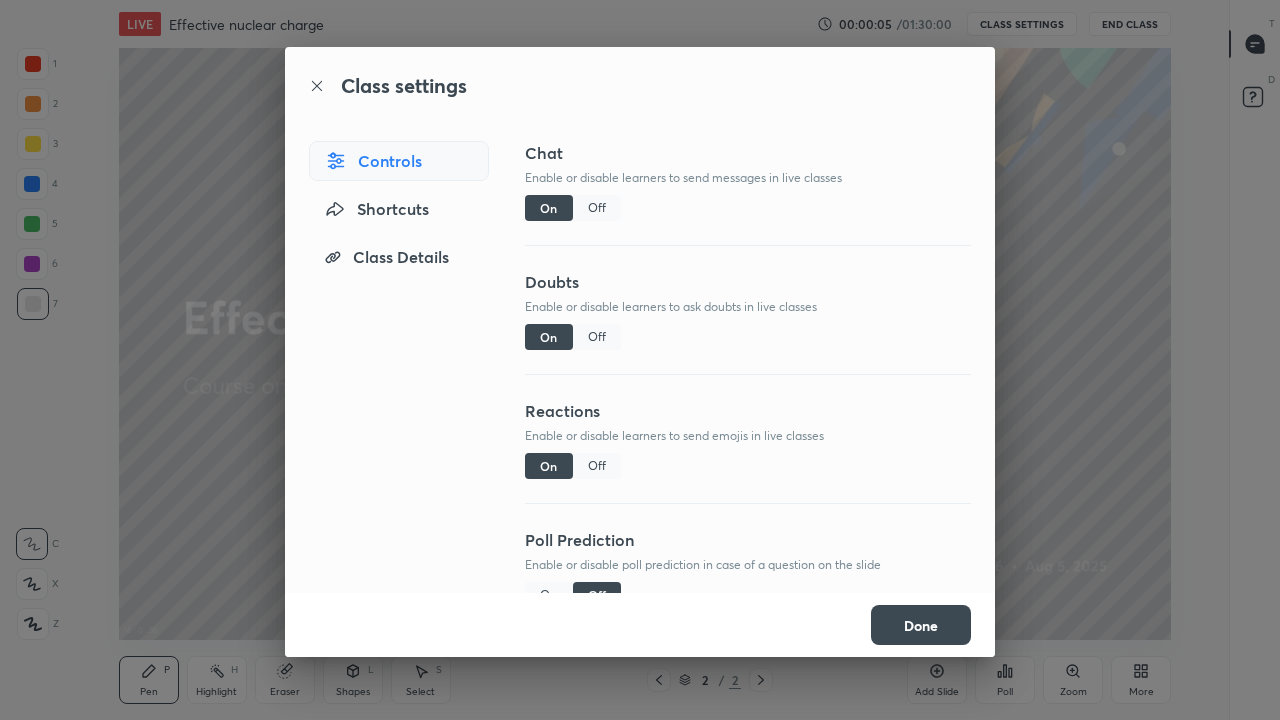 click on "Class settings Controls Shortcuts Class Details Chat Enable or disable learners to send messages in live classes On Off Doubts Enable or disable learners to ask doubts in live classes On Off Reactions Enable or disable learners to send emojis in live classes On Off Poll Prediction Enable or disable poll prediction in case of a question on the slide On Off Done" at bounding box center [640, 360] 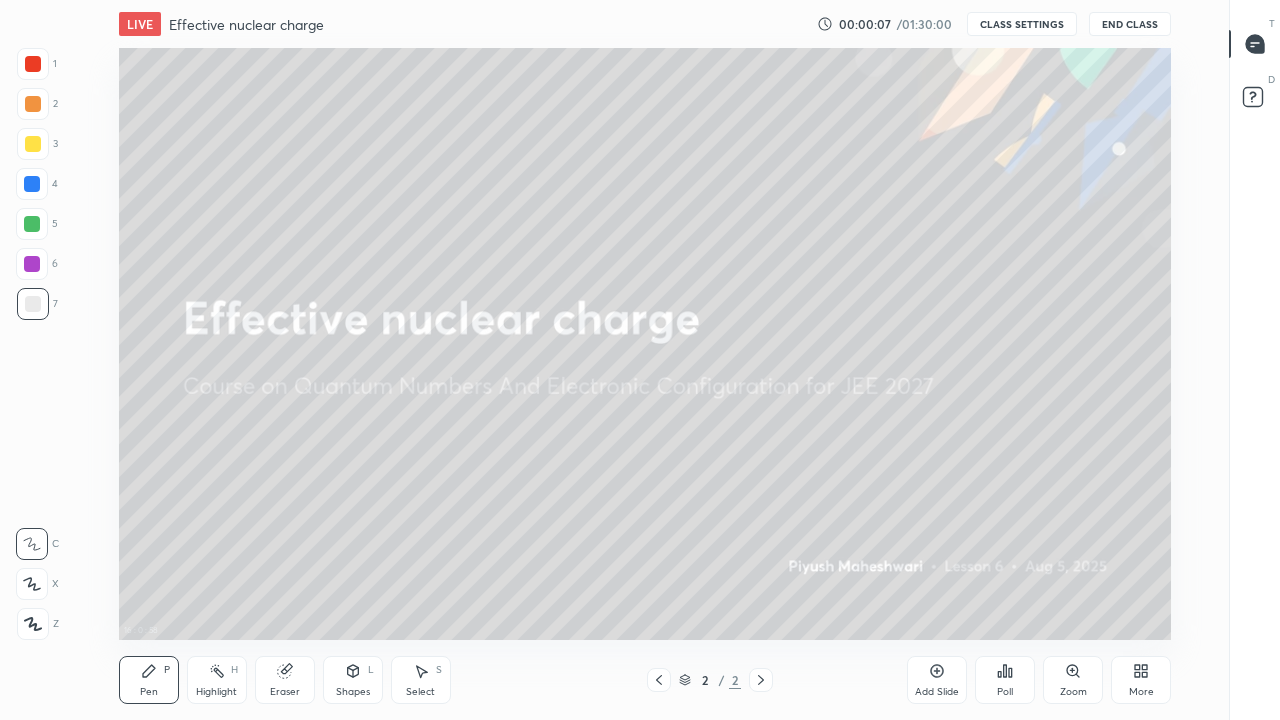 click on "CLASS SETTINGS" at bounding box center (1022, 24) 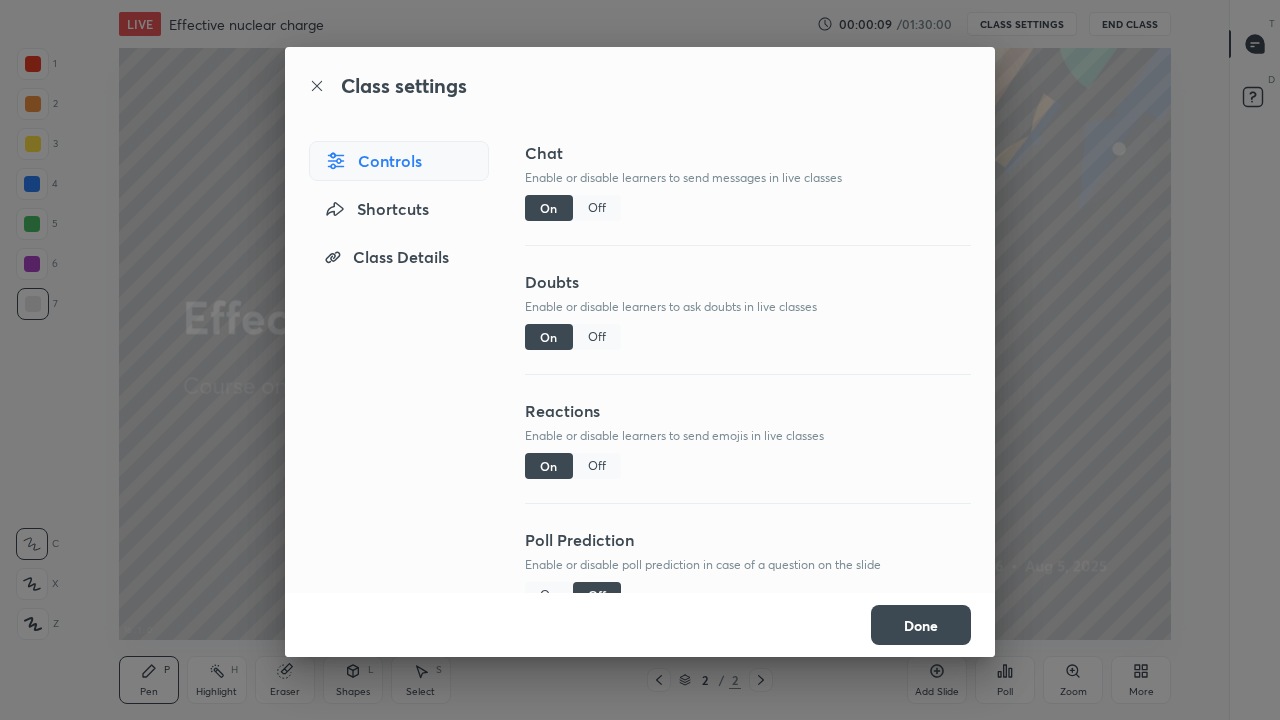 click on "Off" at bounding box center (597, 466) 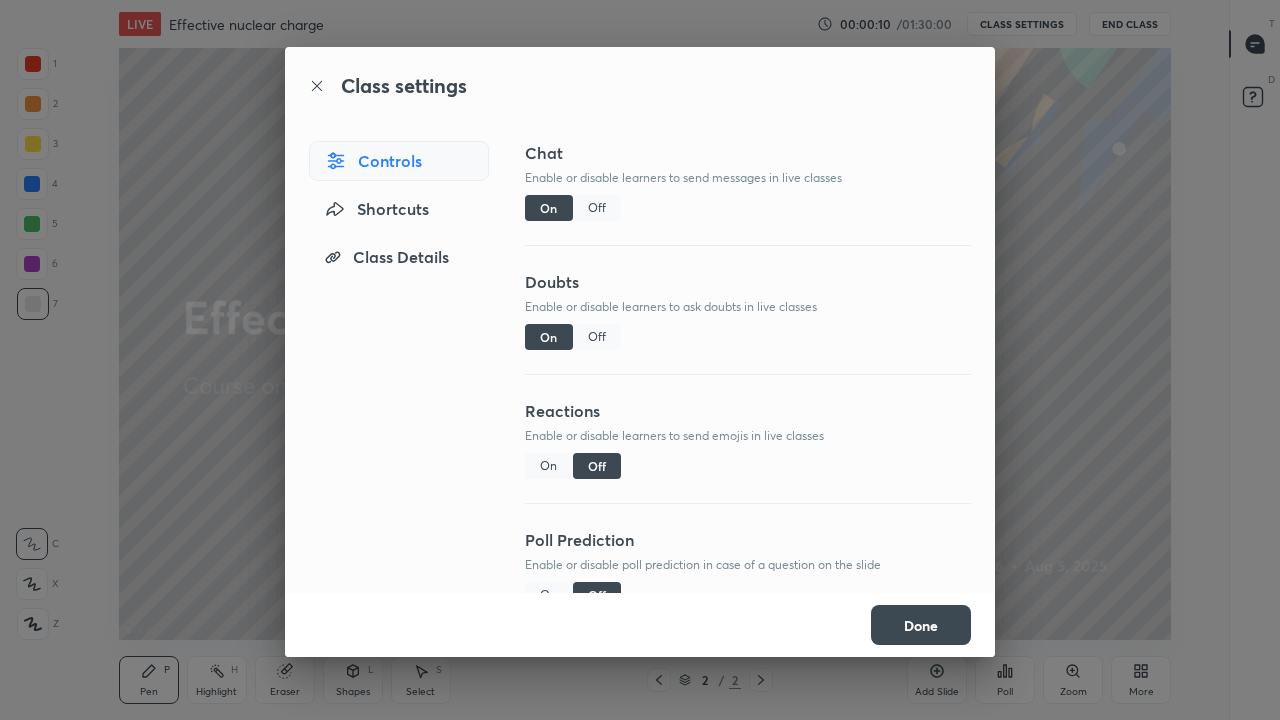 click on "Done" at bounding box center (921, 625) 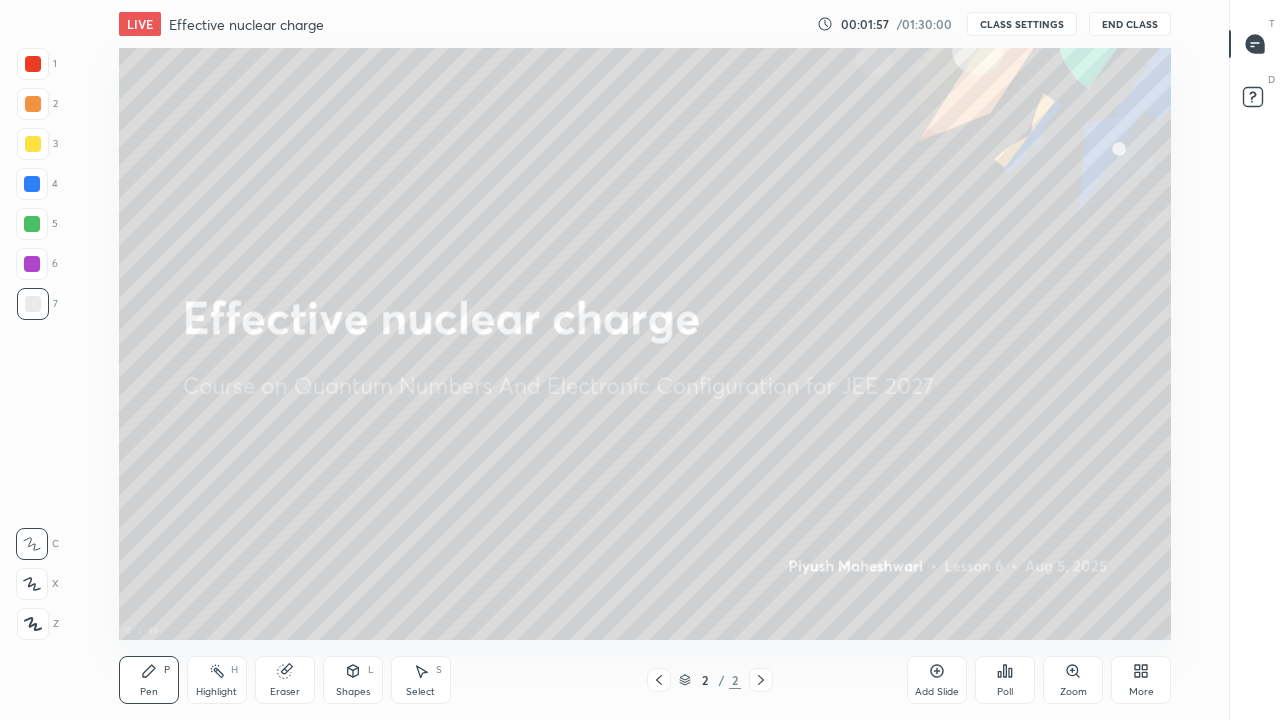 click 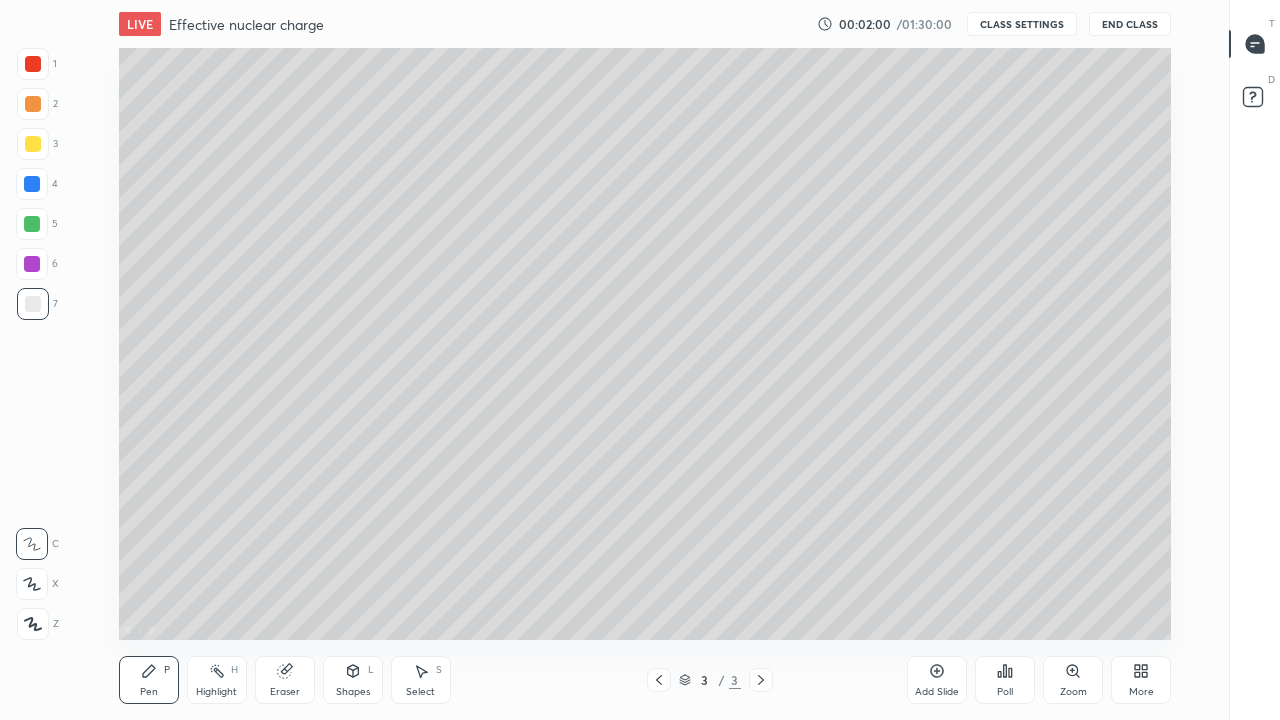 click at bounding box center (33, 144) 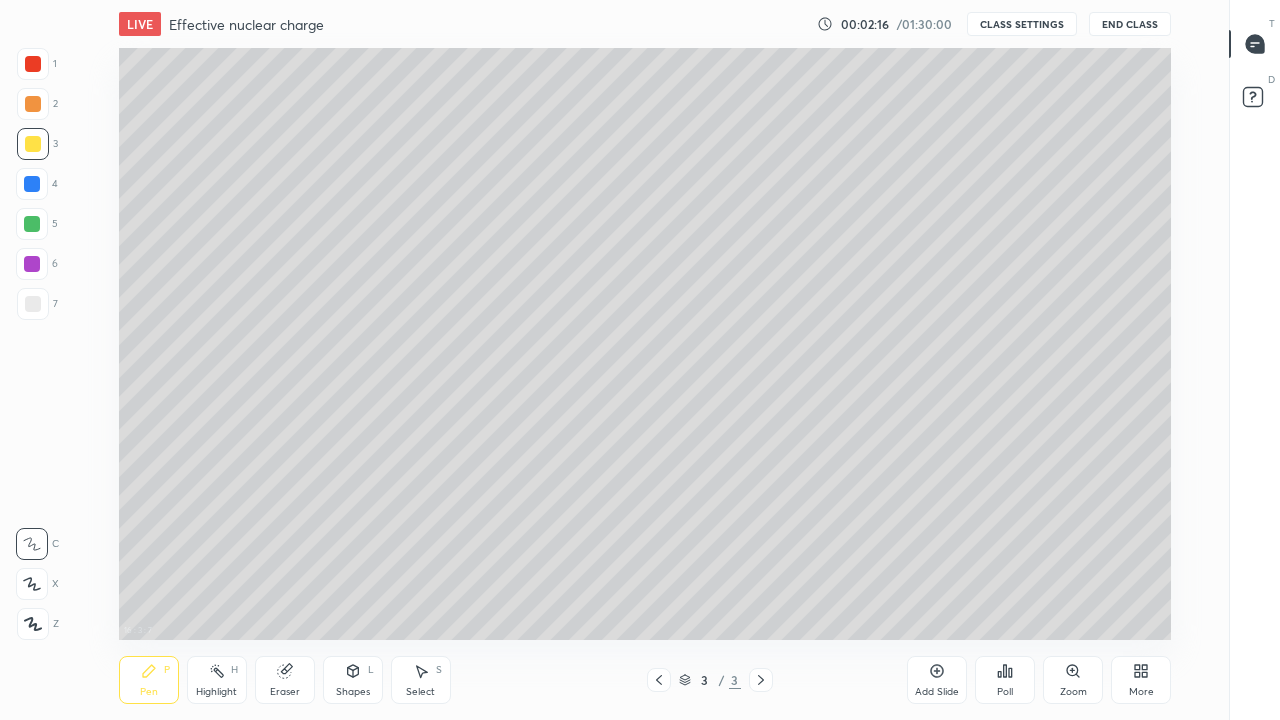 click 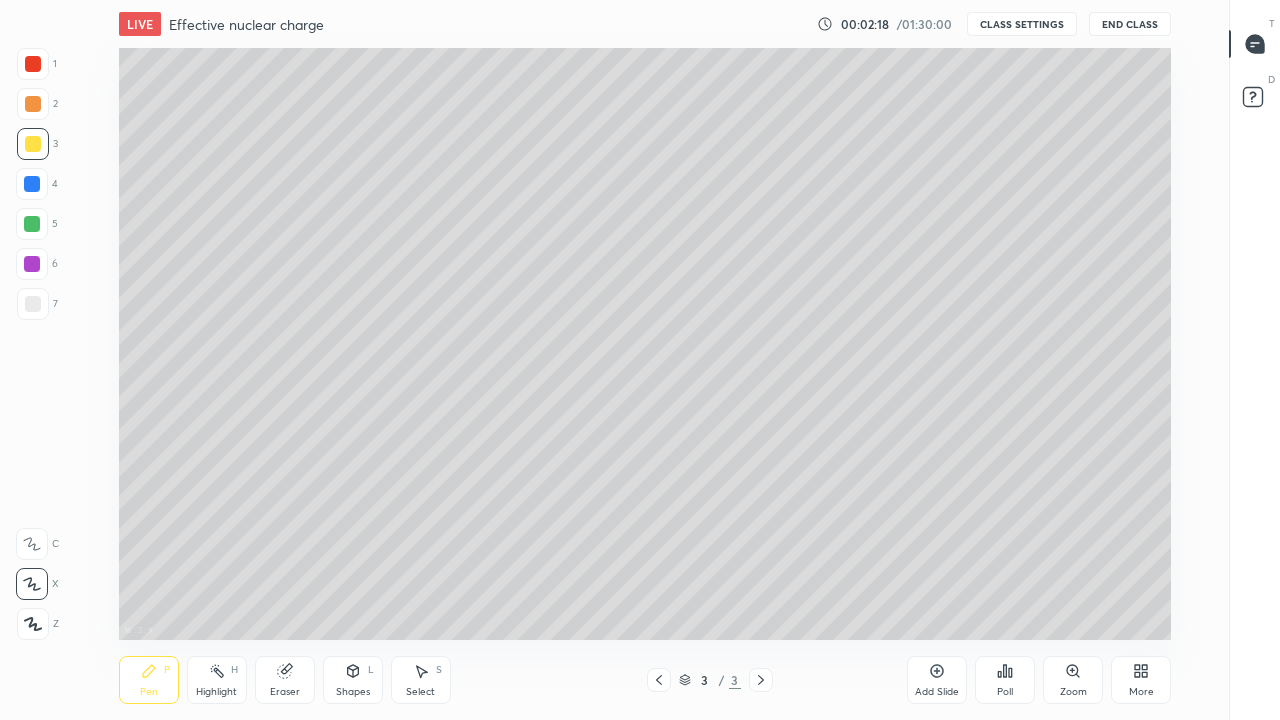 click at bounding box center [33, 304] 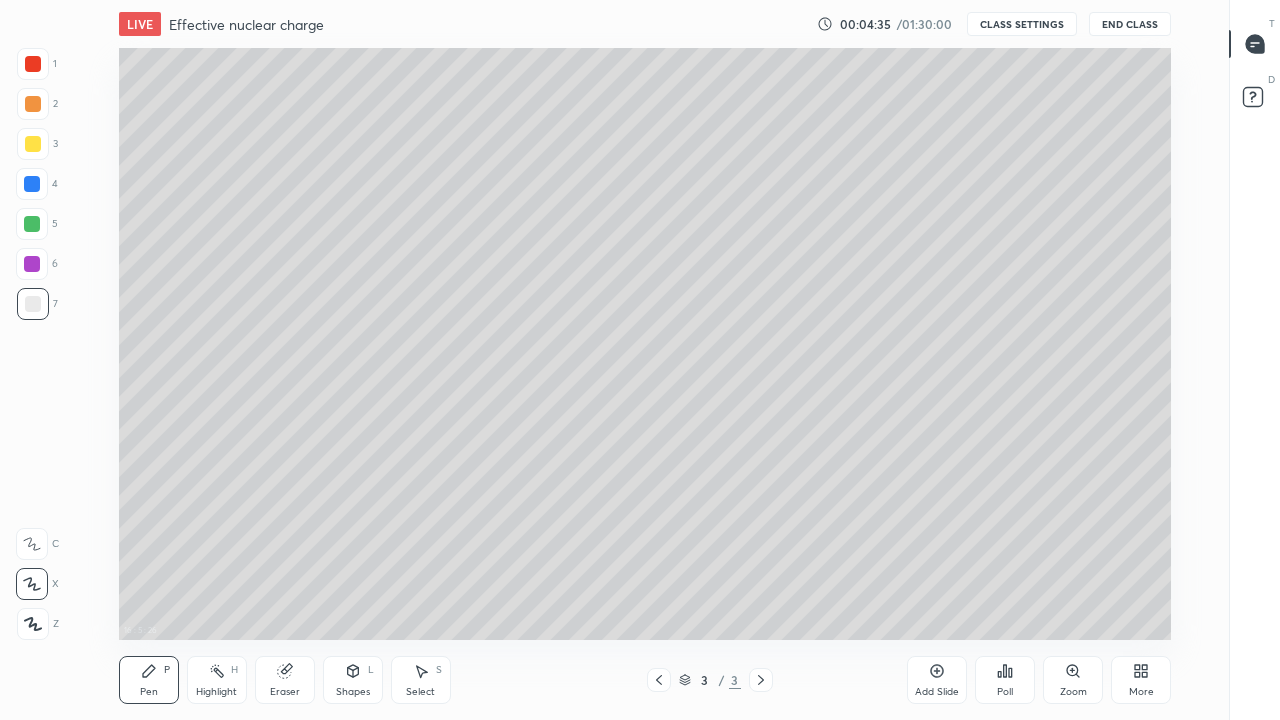 click 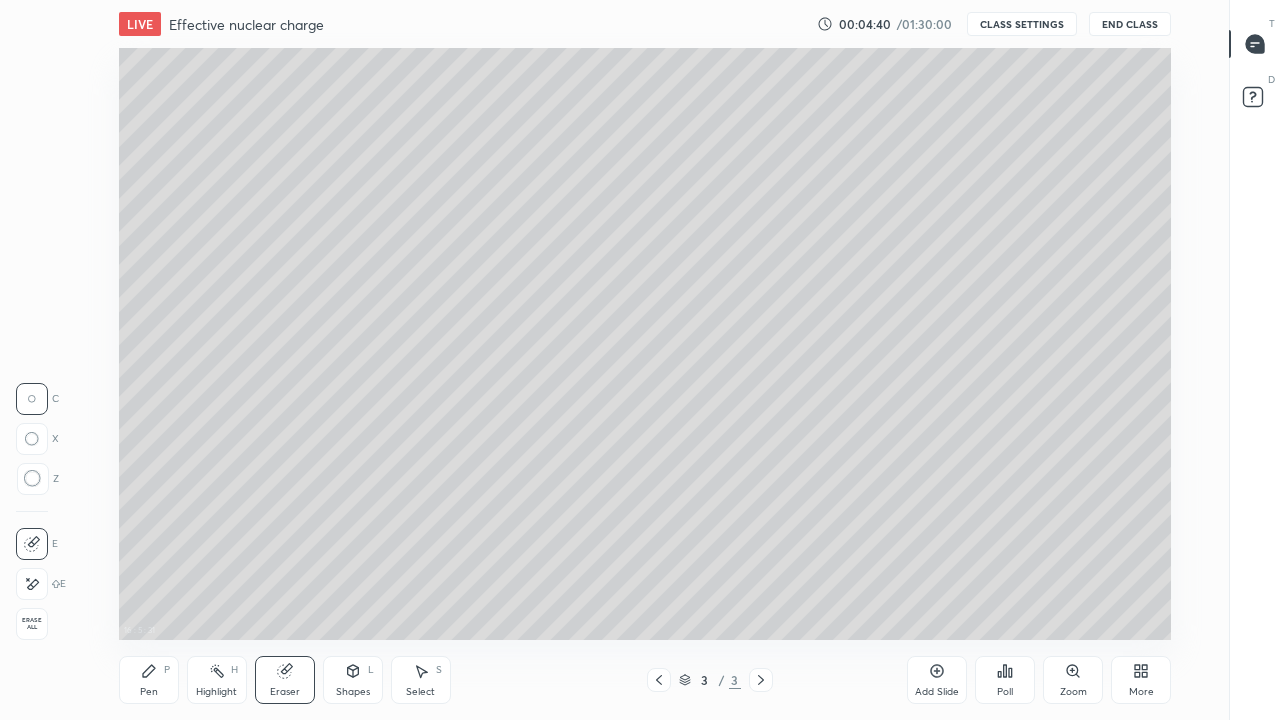 click on "Pen P" at bounding box center (149, 680) 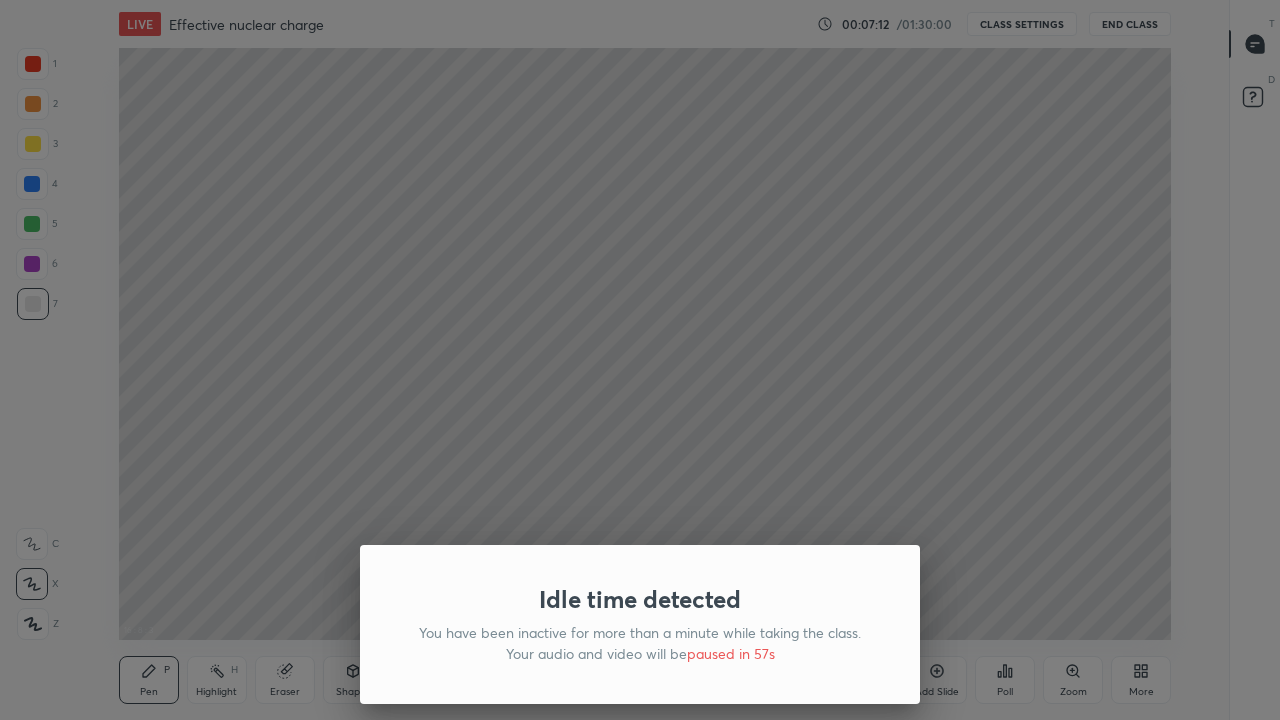 click on "Idle time detected You have been inactive for more than a minute while taking the class. Your audio and video will be  paused in 57s" at bounding box center [640, 360] 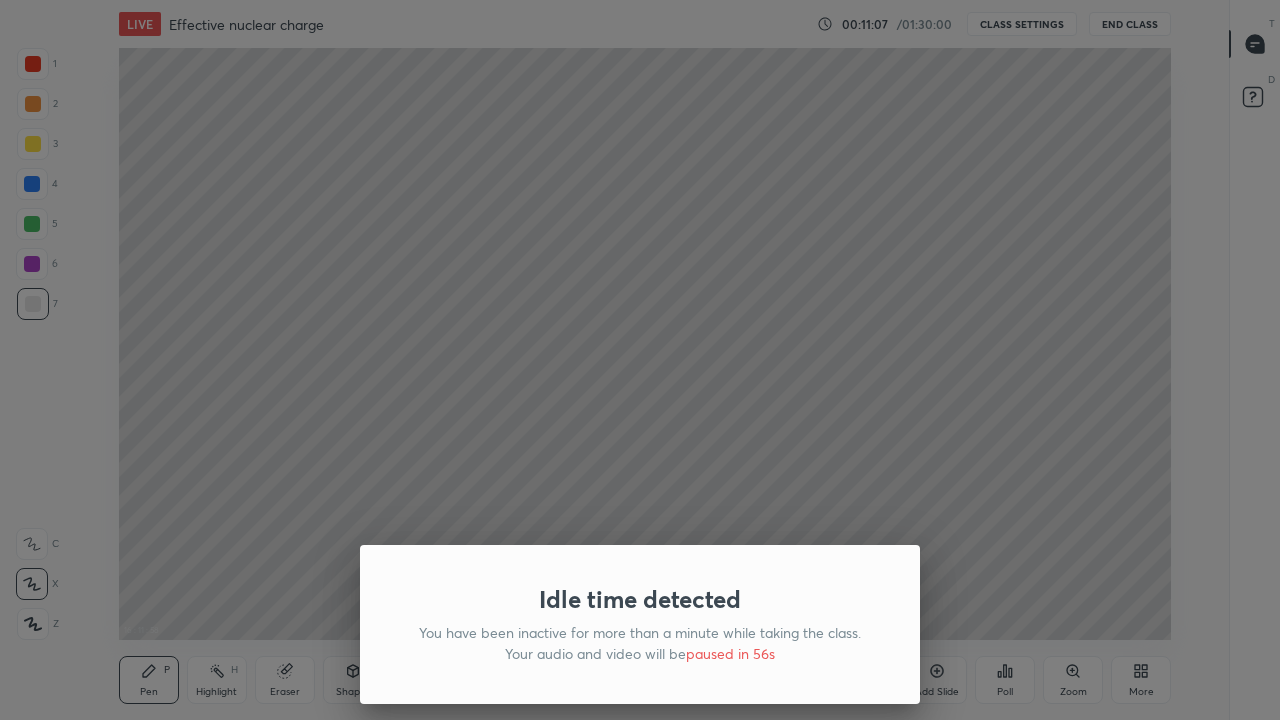 click on "Idle time detected You have been inactive for more than a minute while taking the class. Your audio and video will be  paused in 56s" at bounding box center (640, 360) 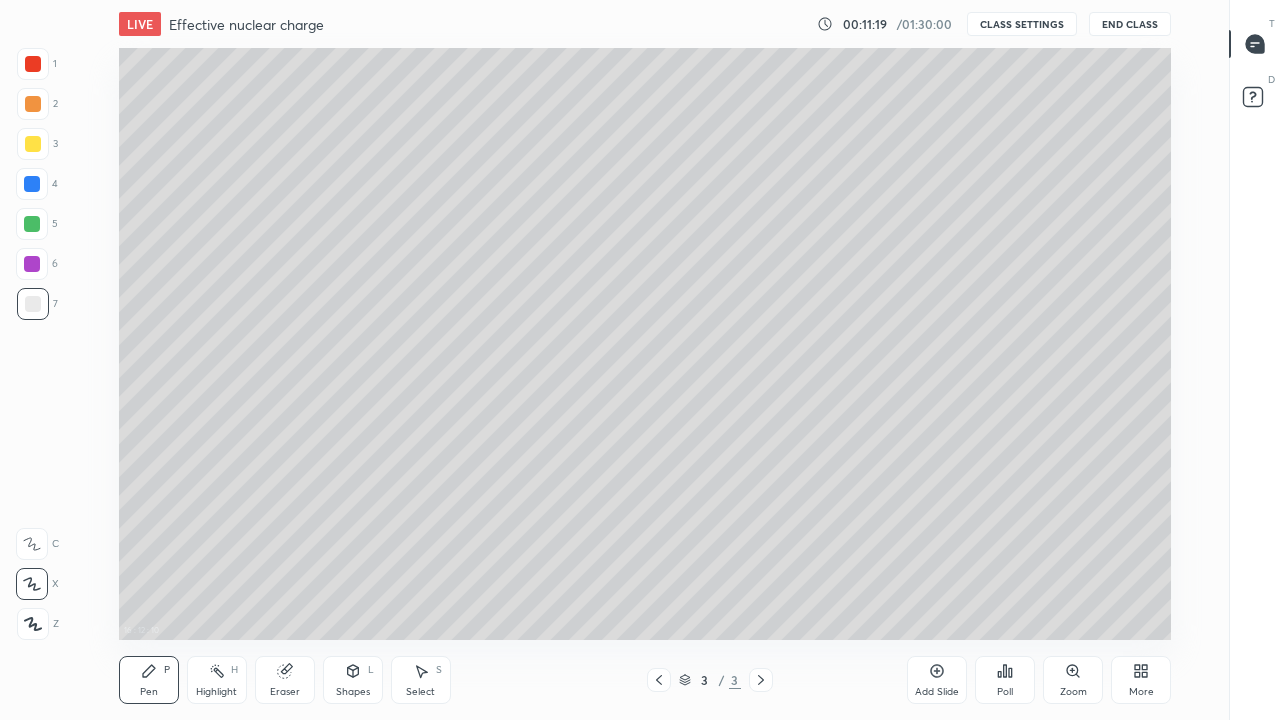 click 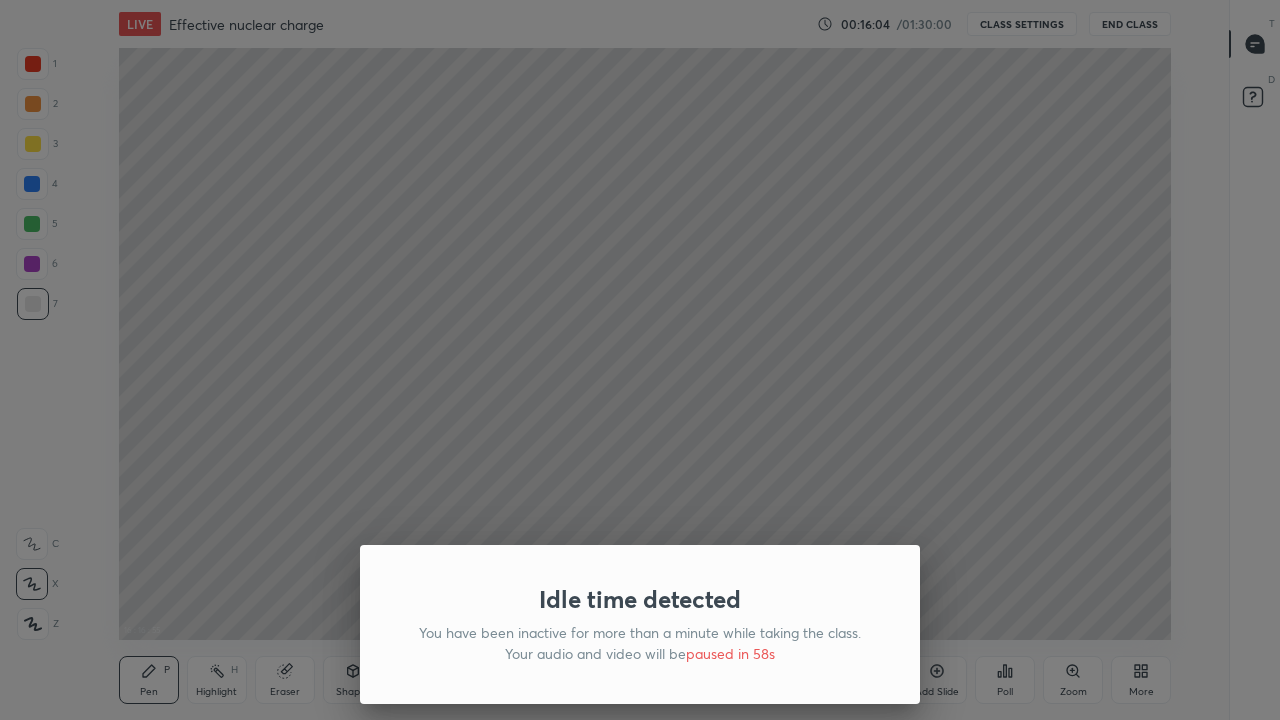click on "Idle time detected You have been inactive for more than a minute while taking the class. Your audio and video will be  paused in 58s" at bounding box center [640, 360] 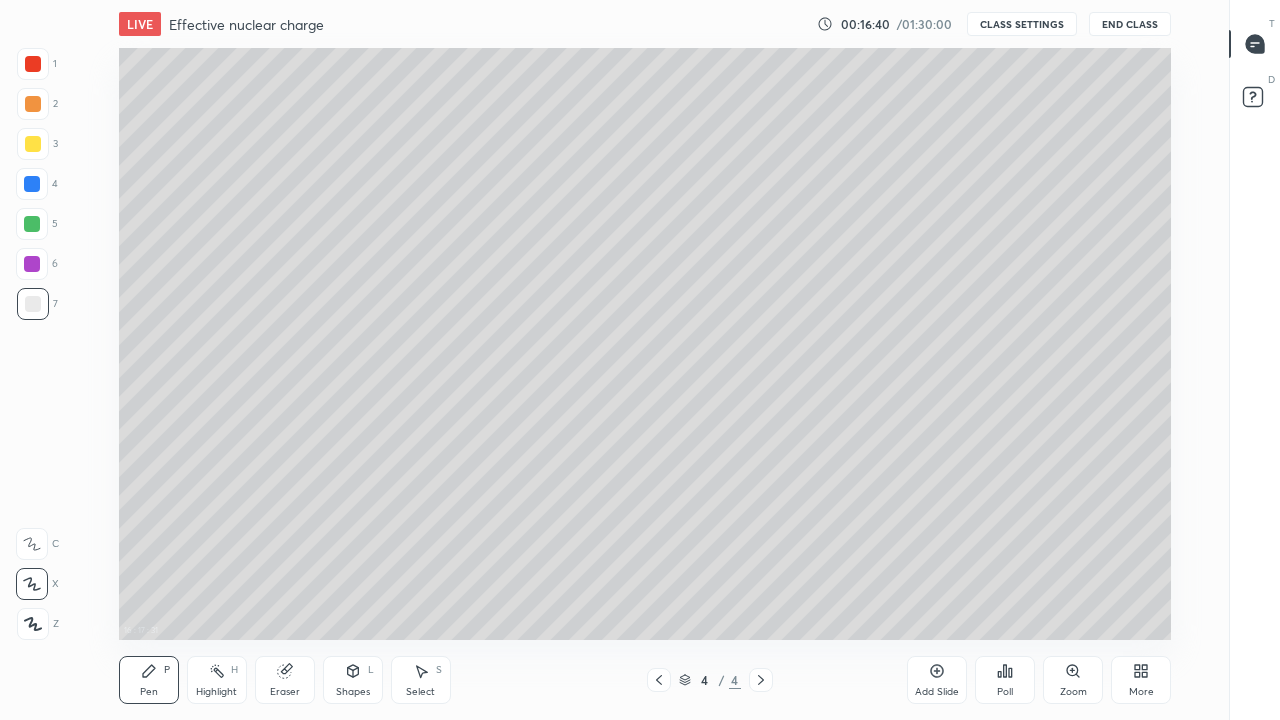 click 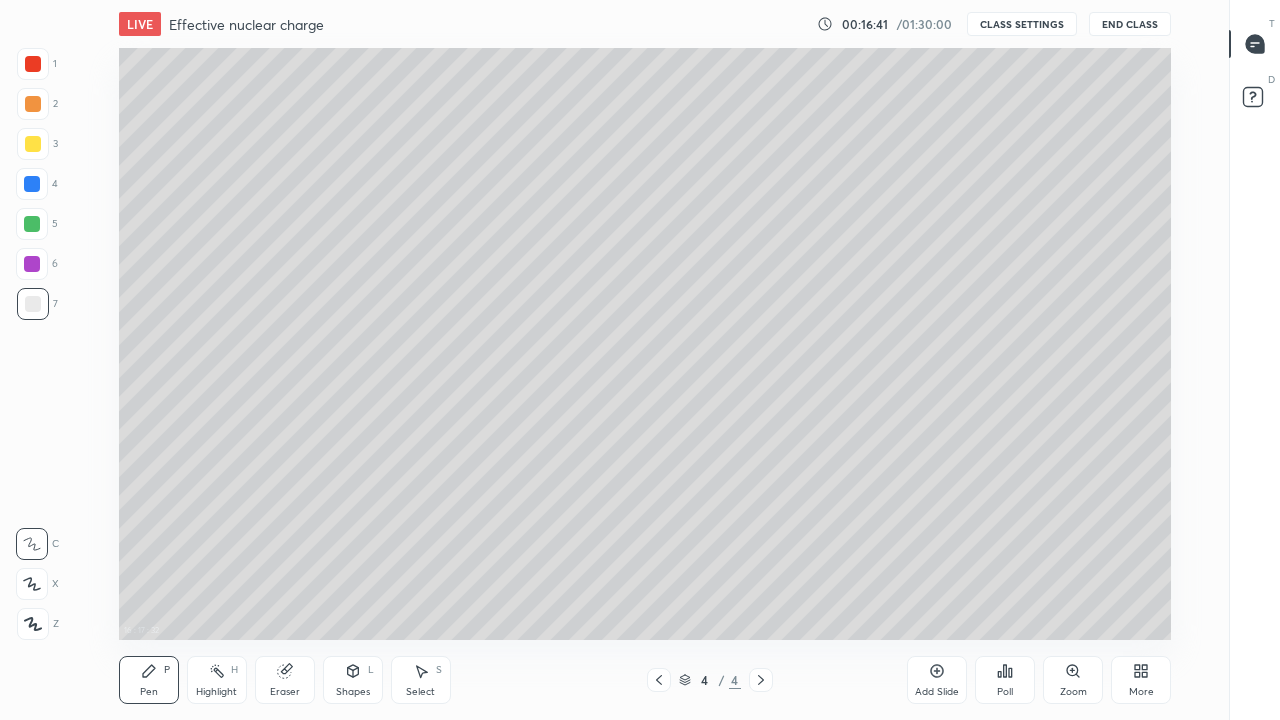 click on "Highlight H" at bounding box center [217, 680] 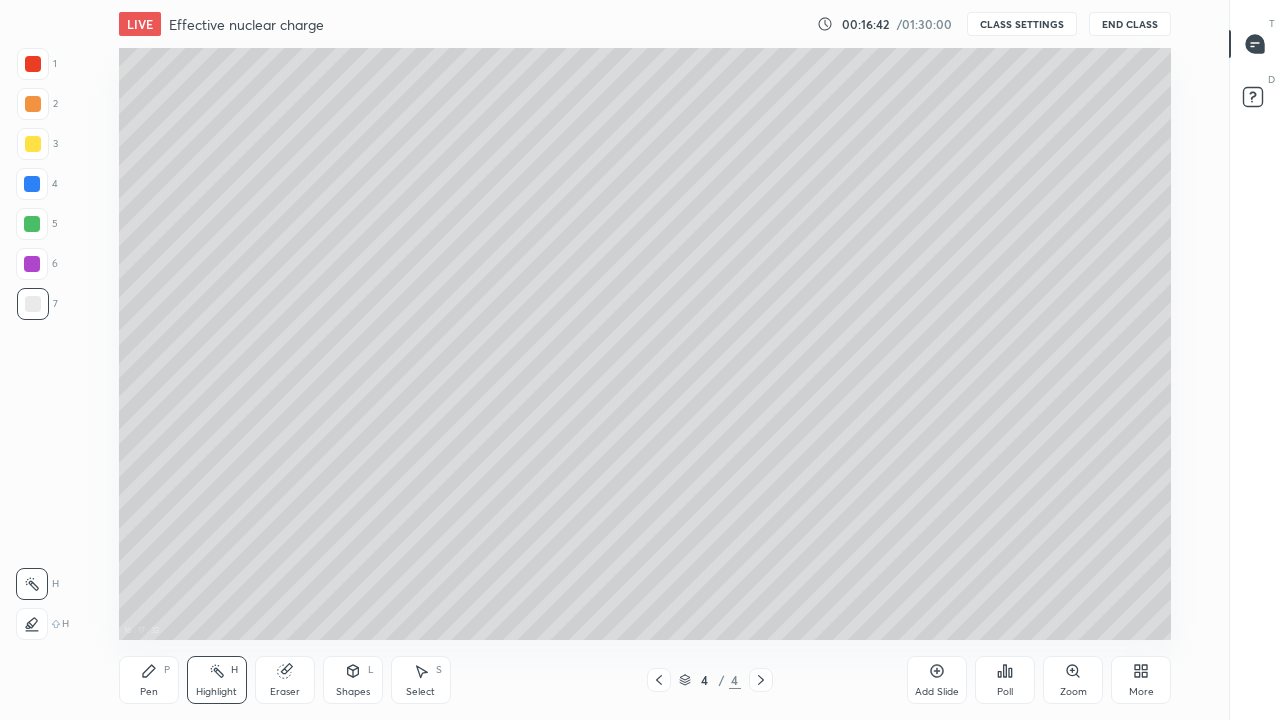 click 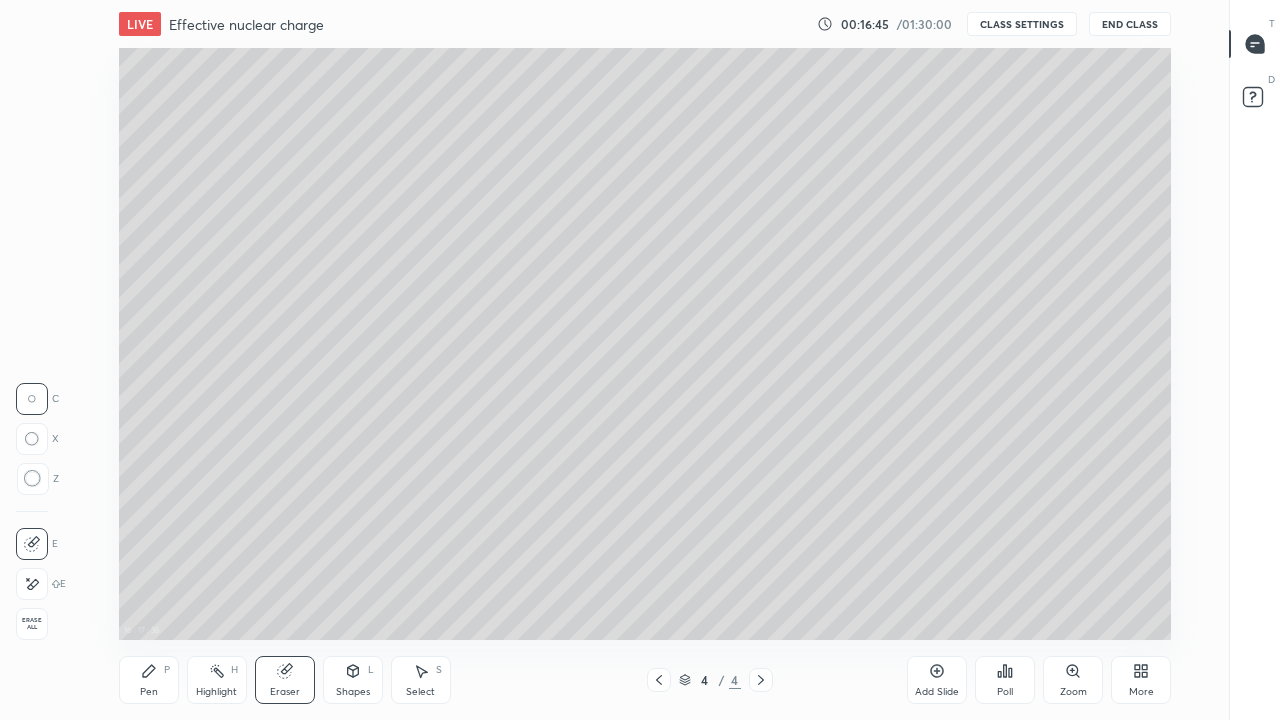 click 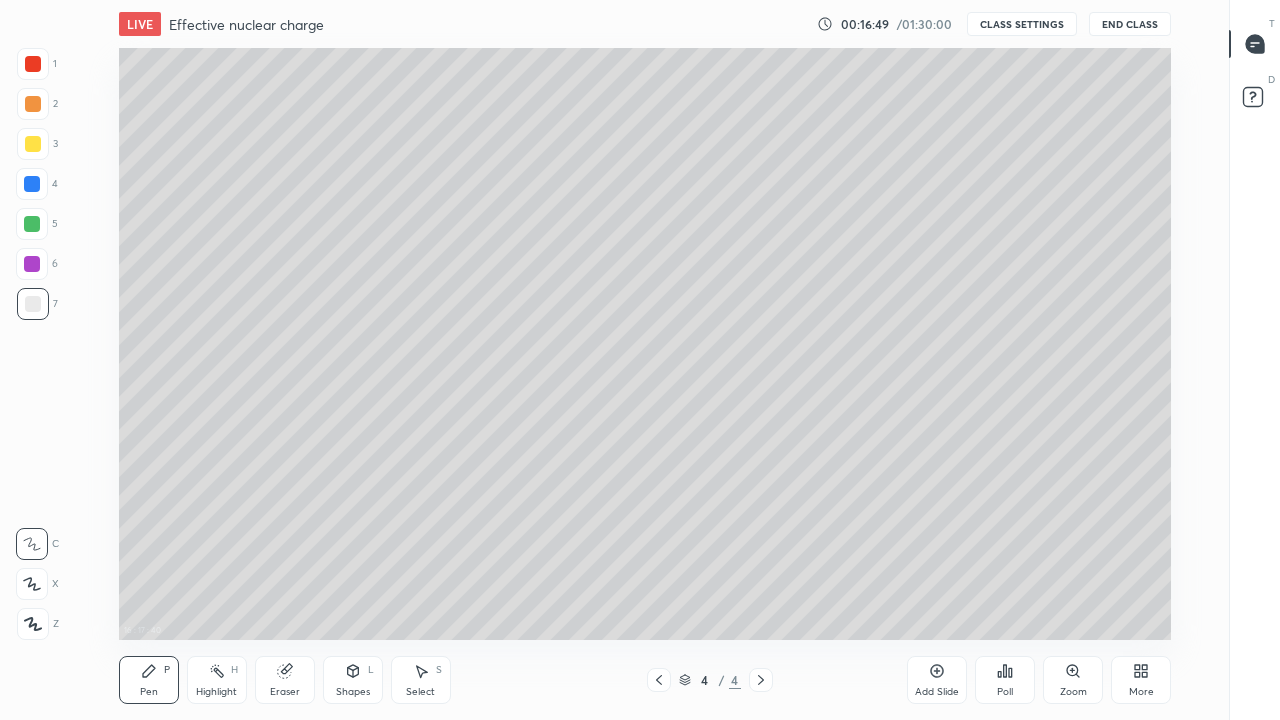 click 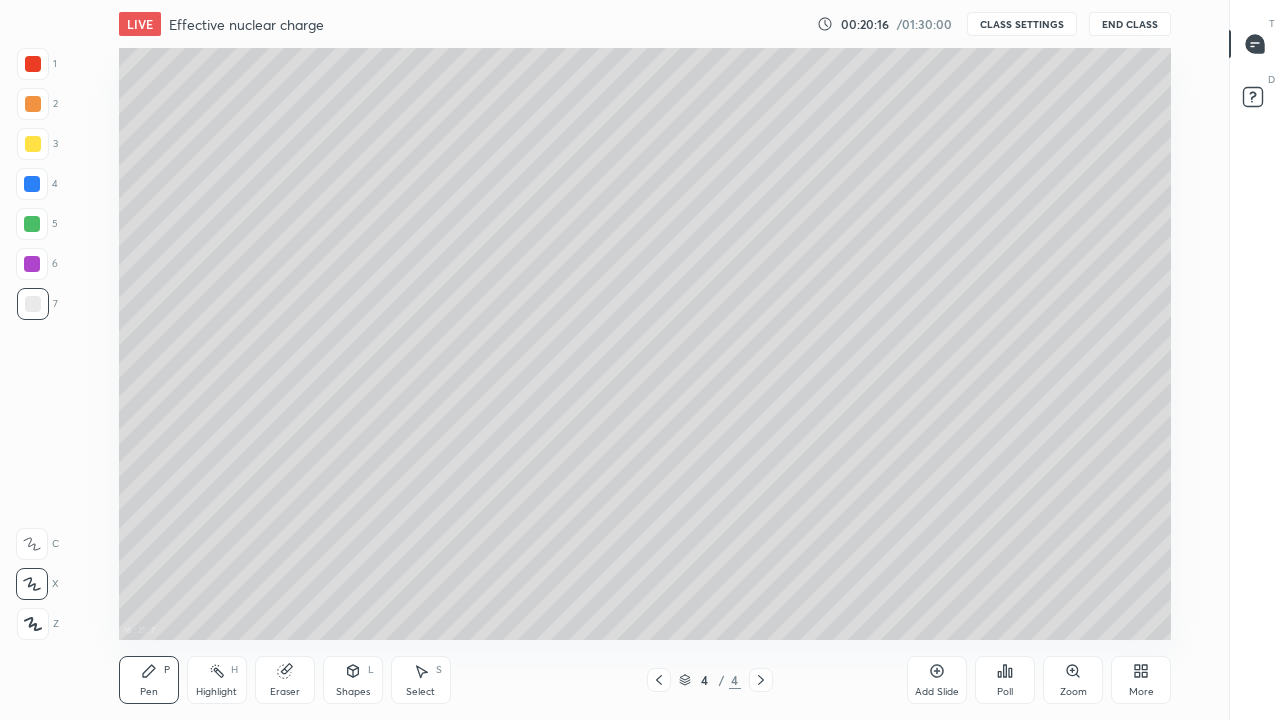 click 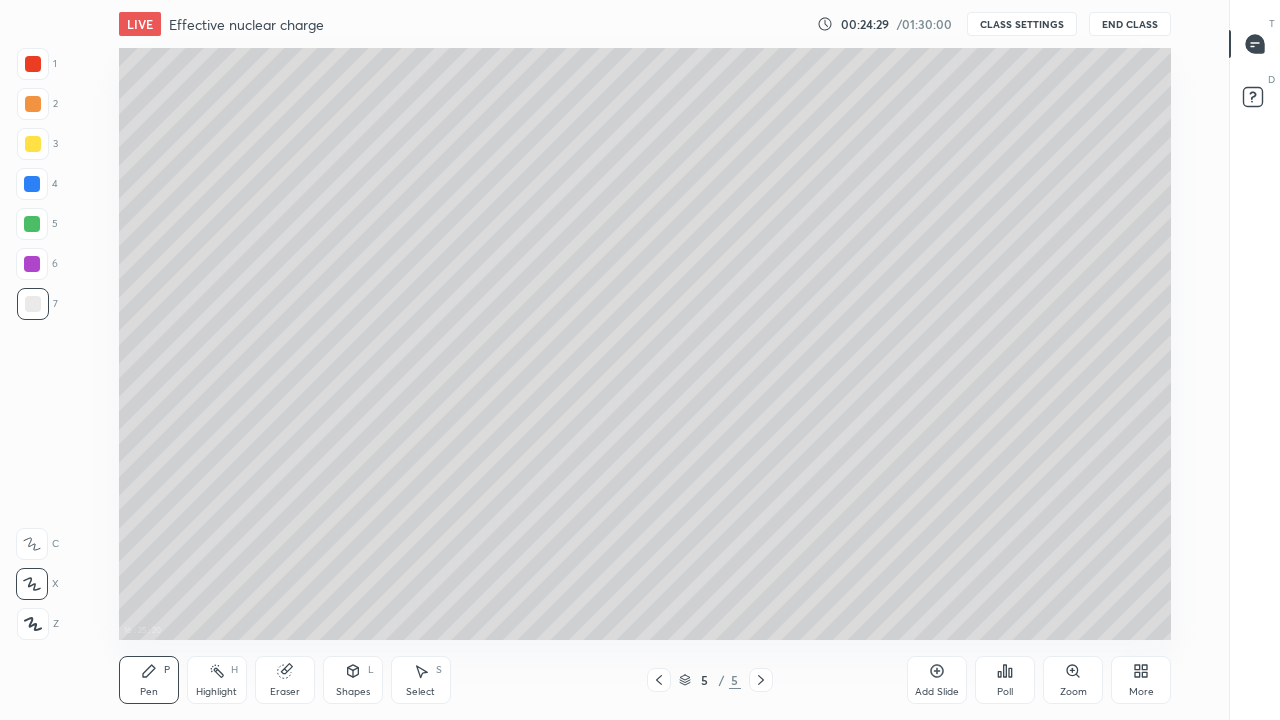 click 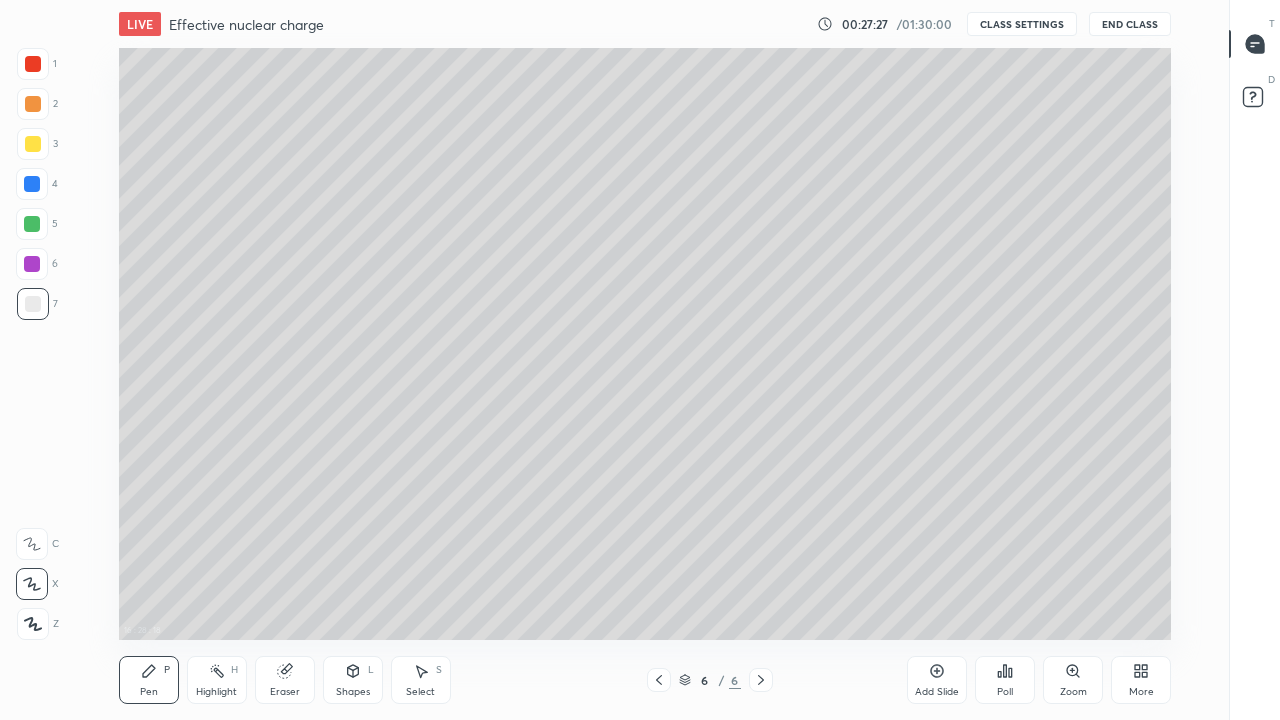 click on "Eraser" at bounding box center (285, 680) 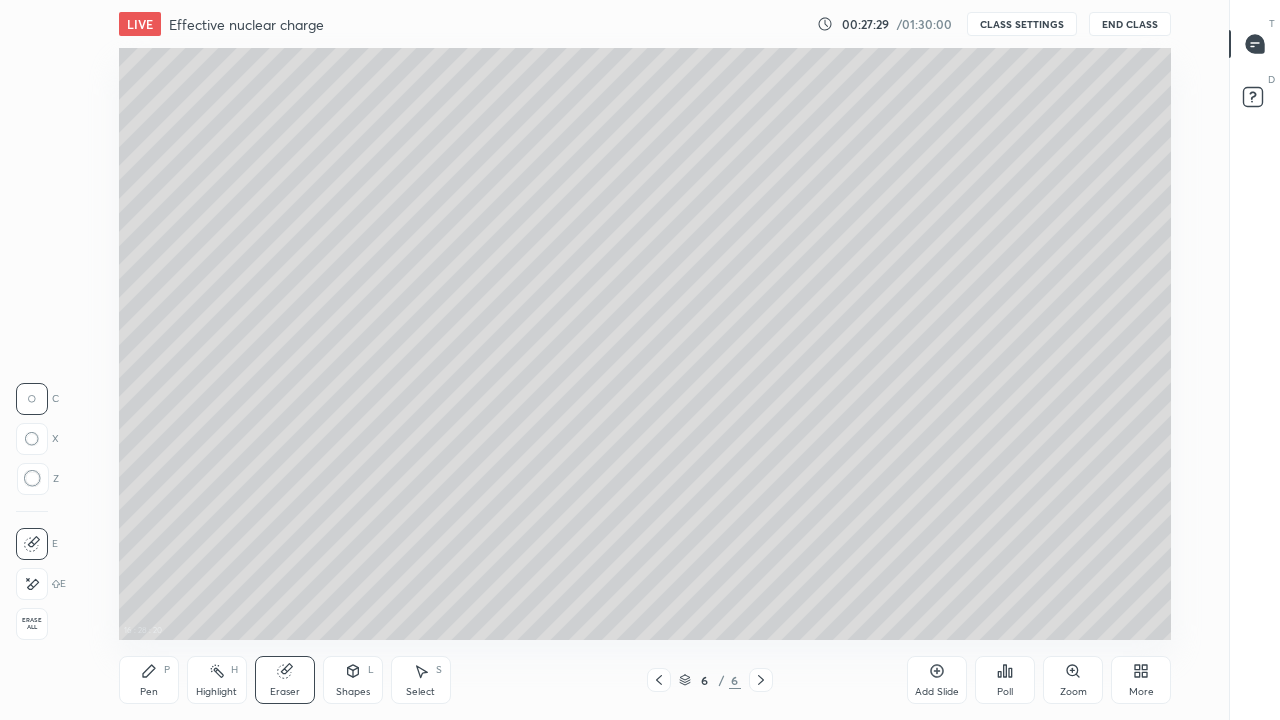 click on "Pen P" at bounding box center [149, 680] 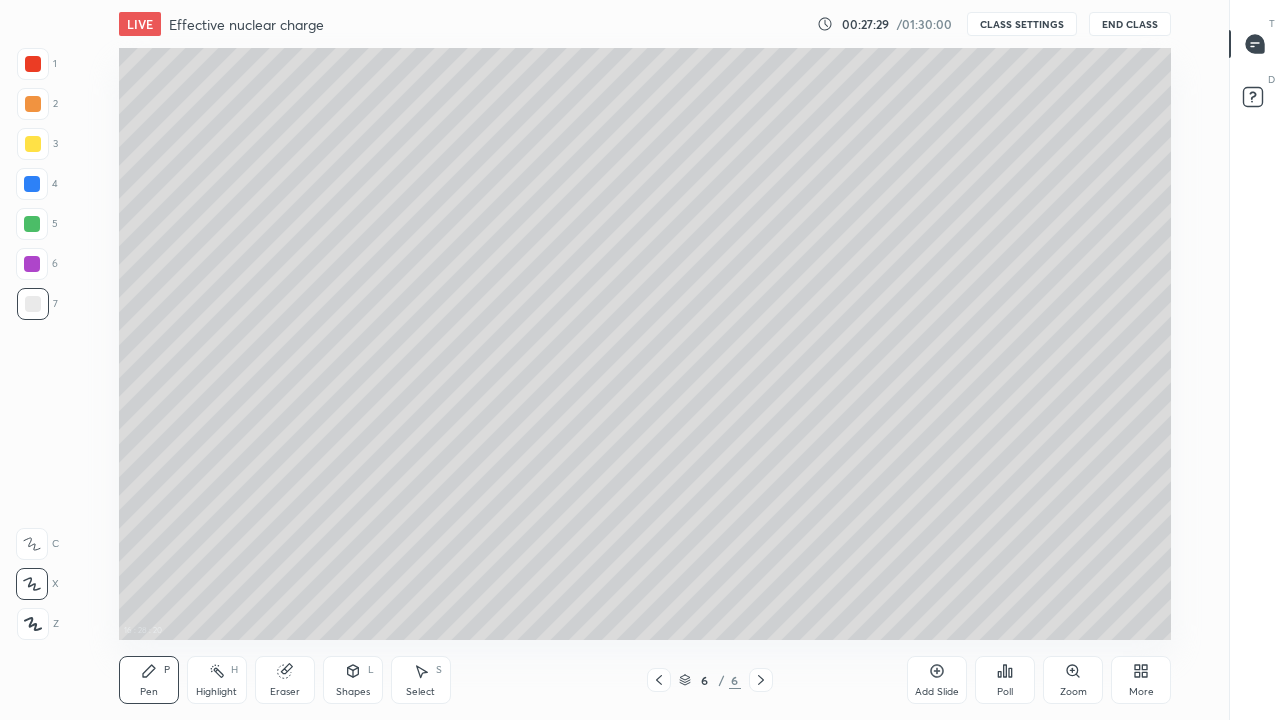 click 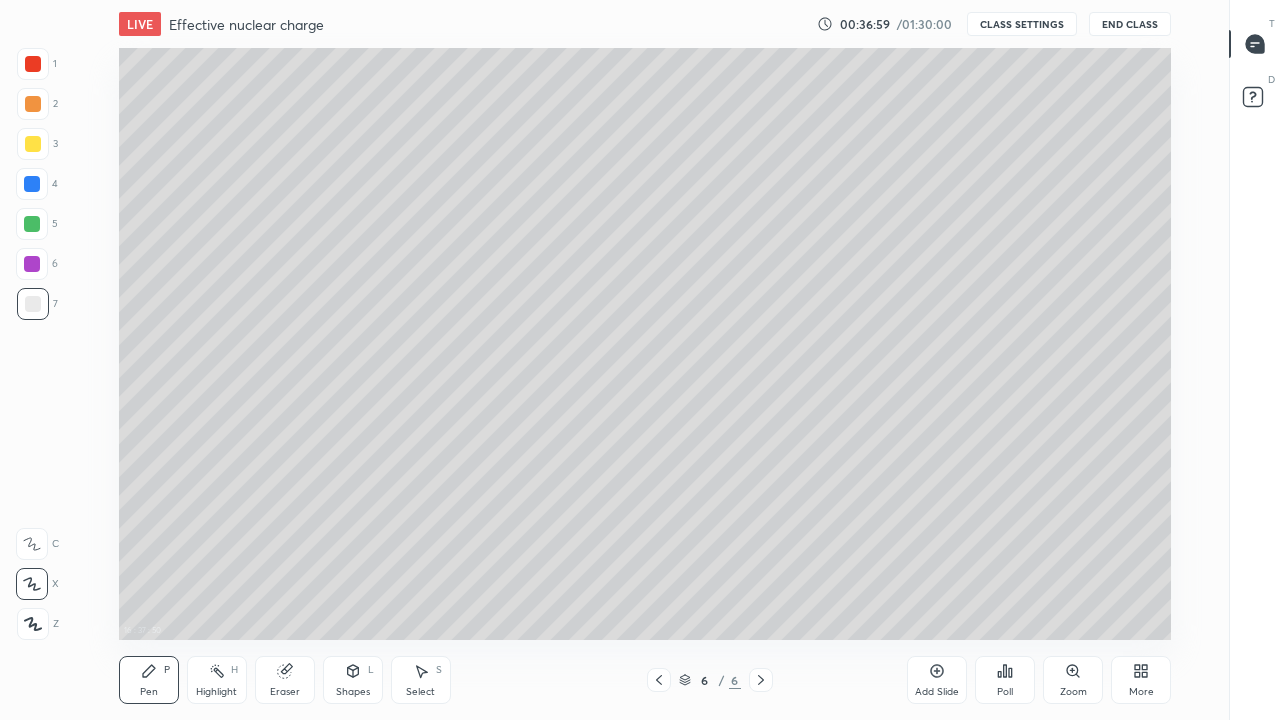 click 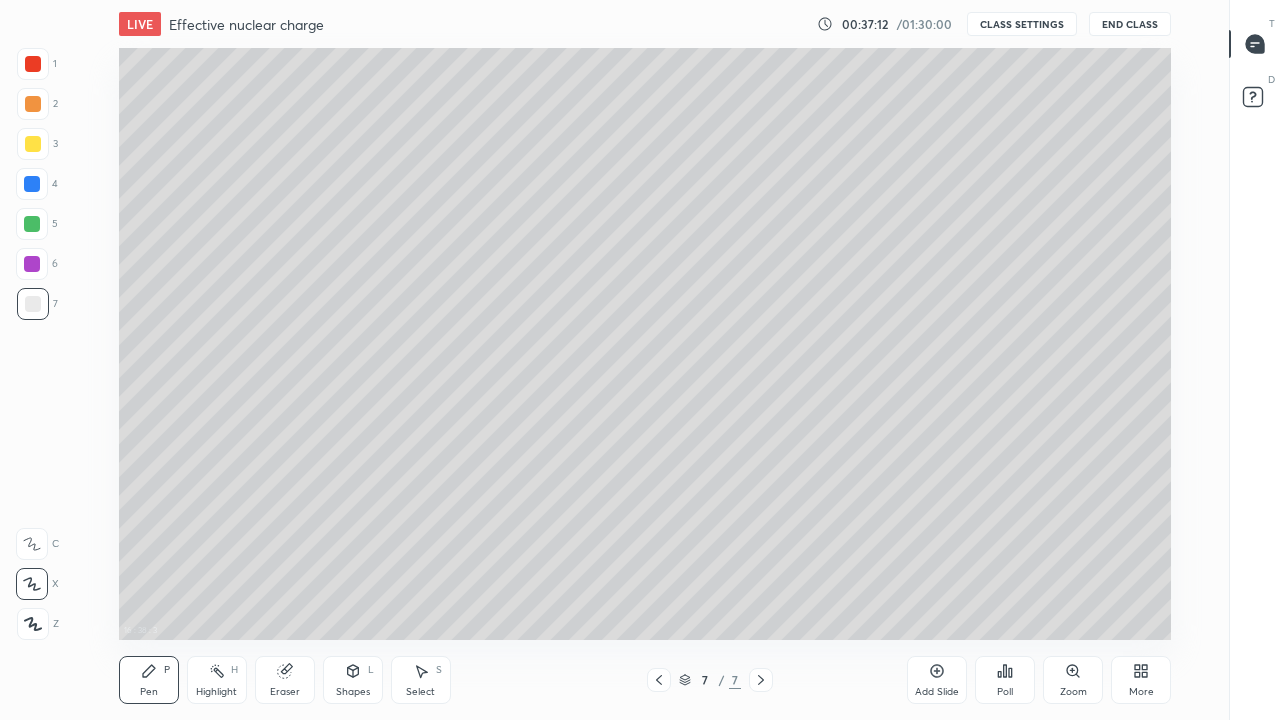 click 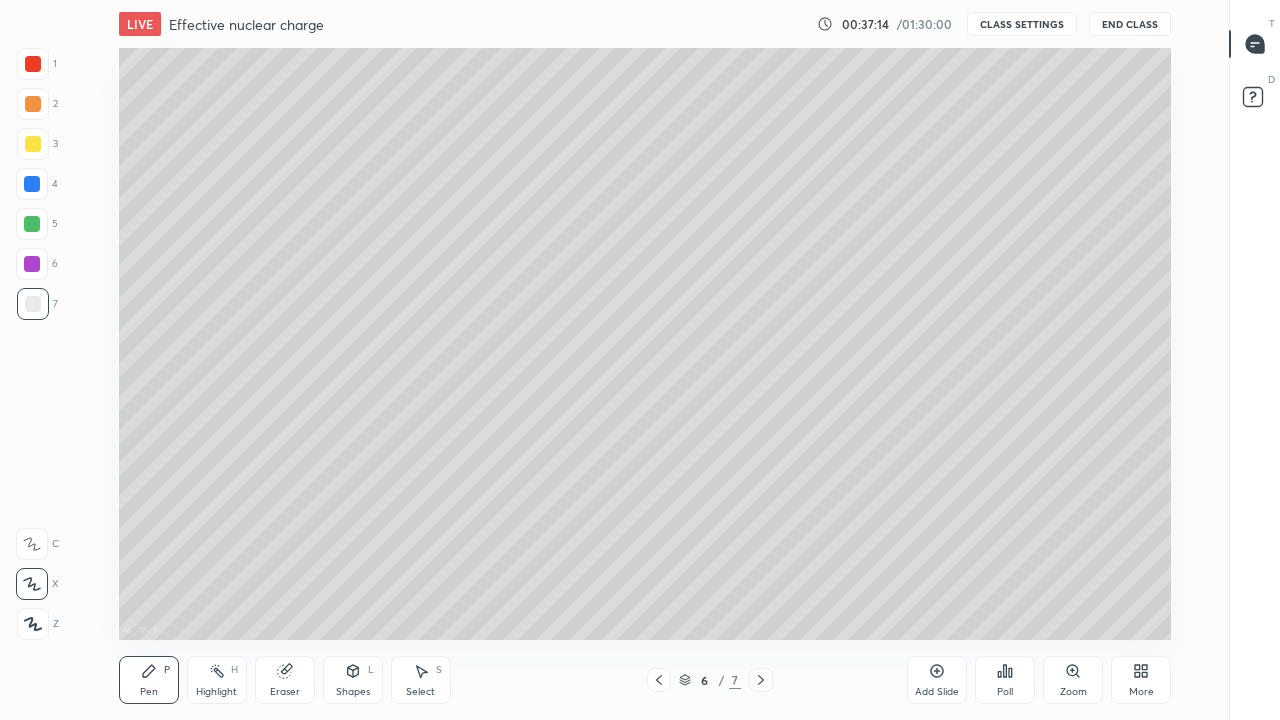 click 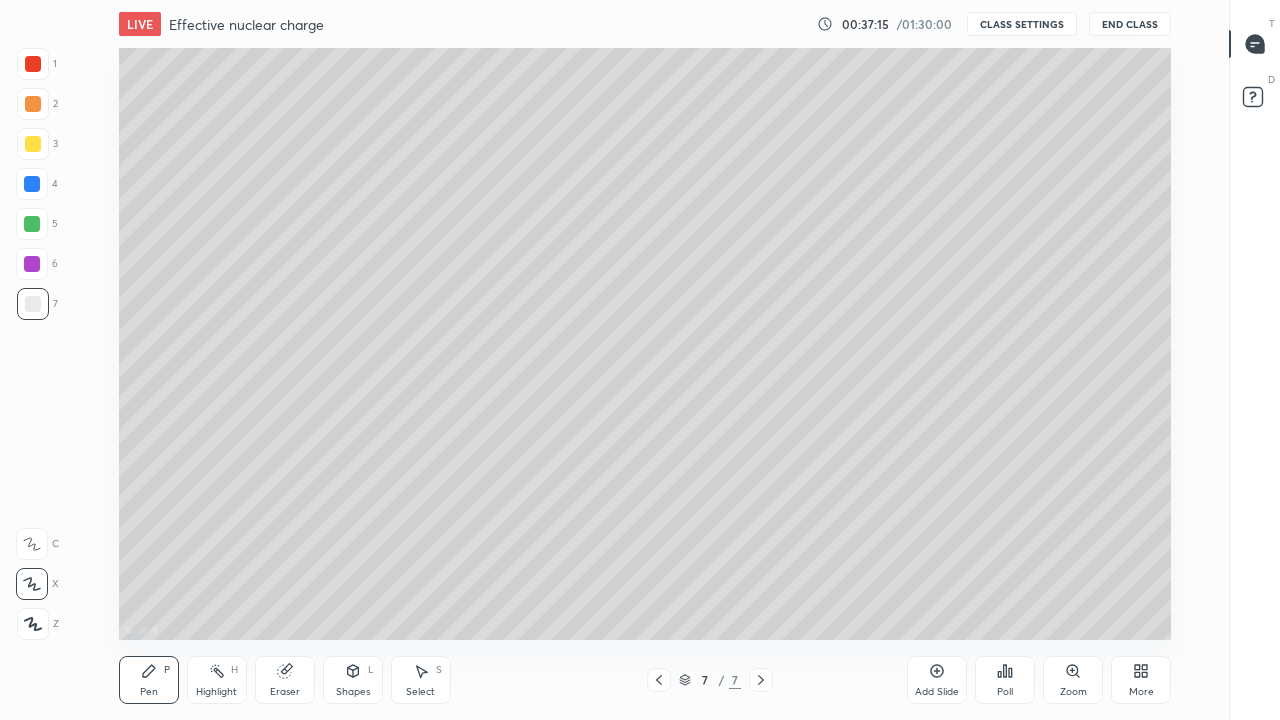 click on "Eraser" at bounding box center (285, 692) 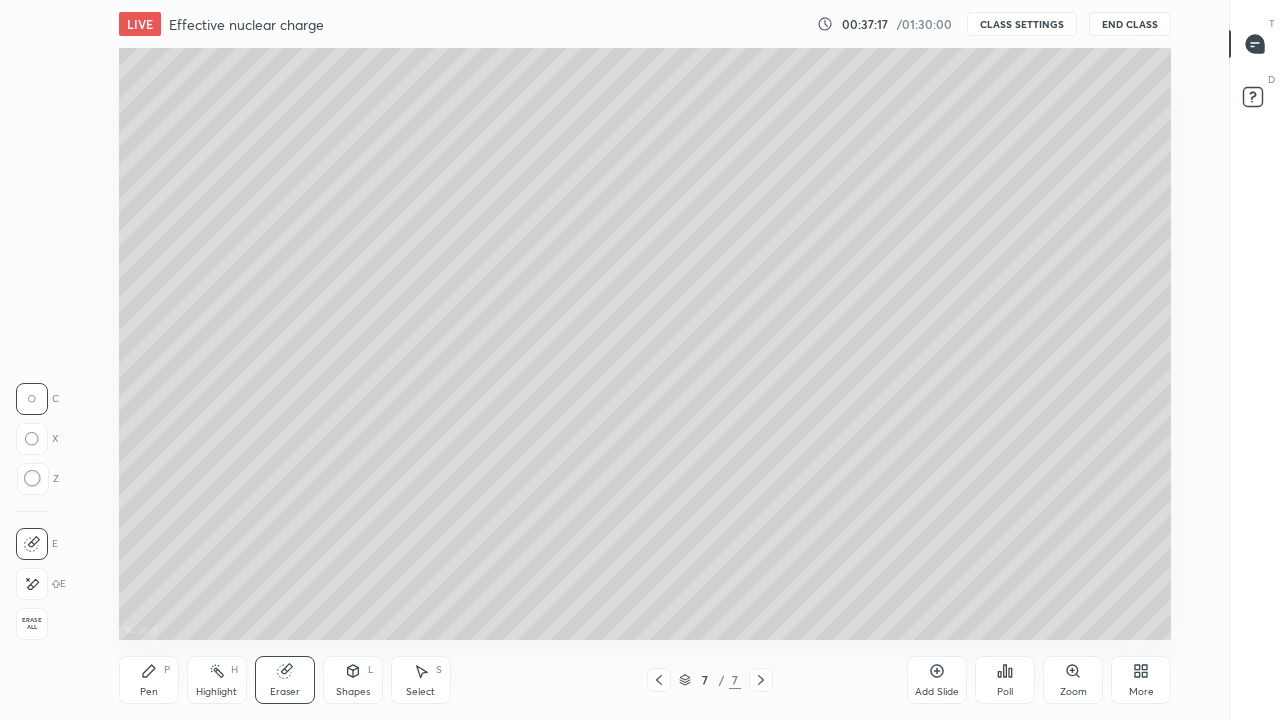 click on "Pen P" at bounding box center (149, 680) 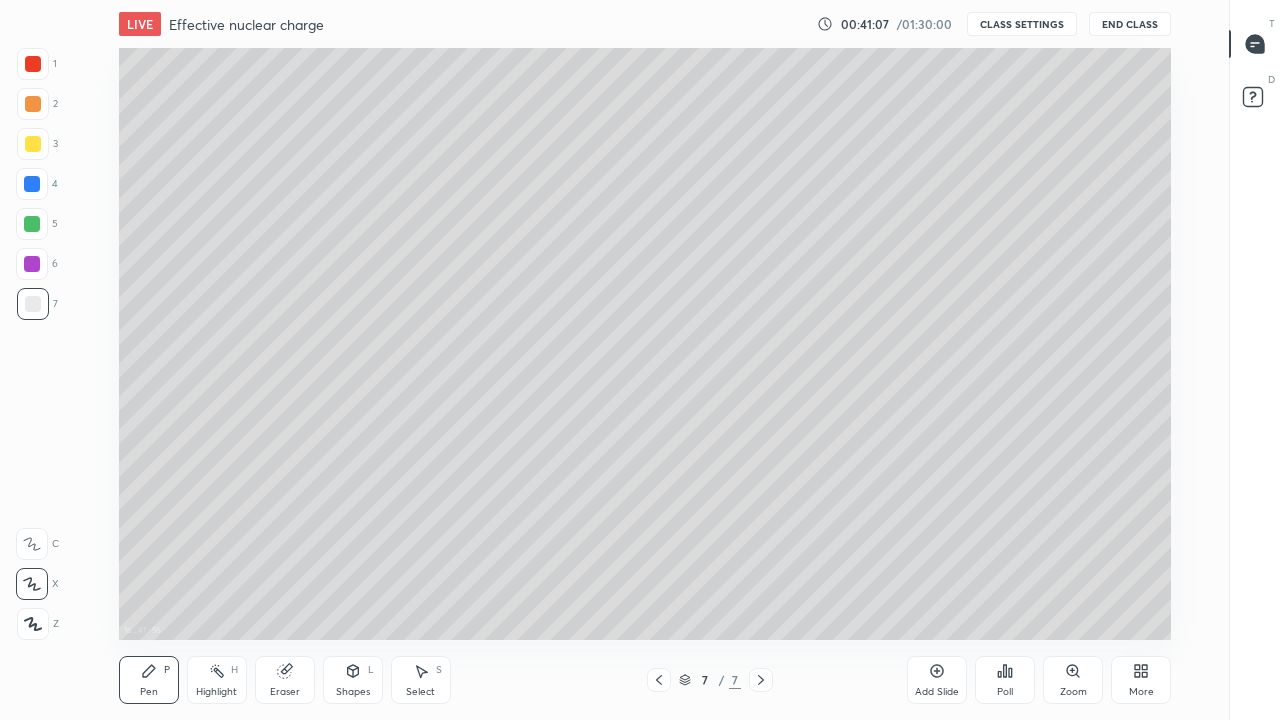 click 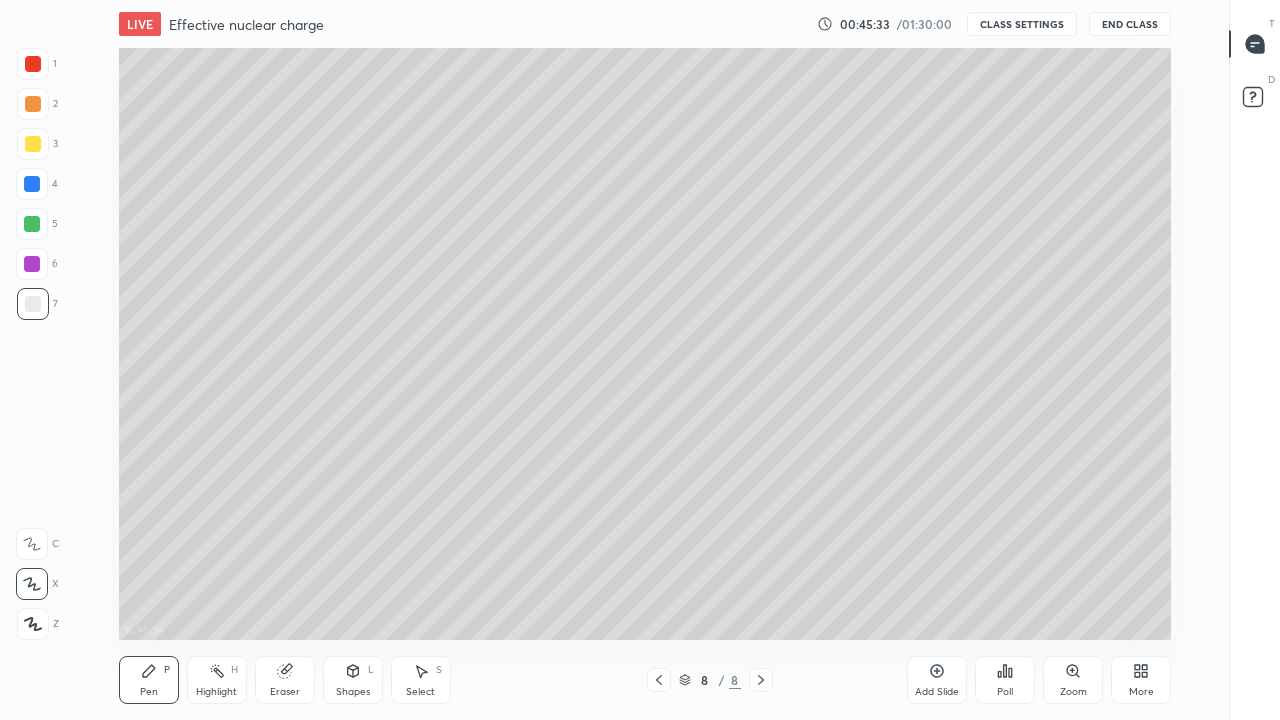 click 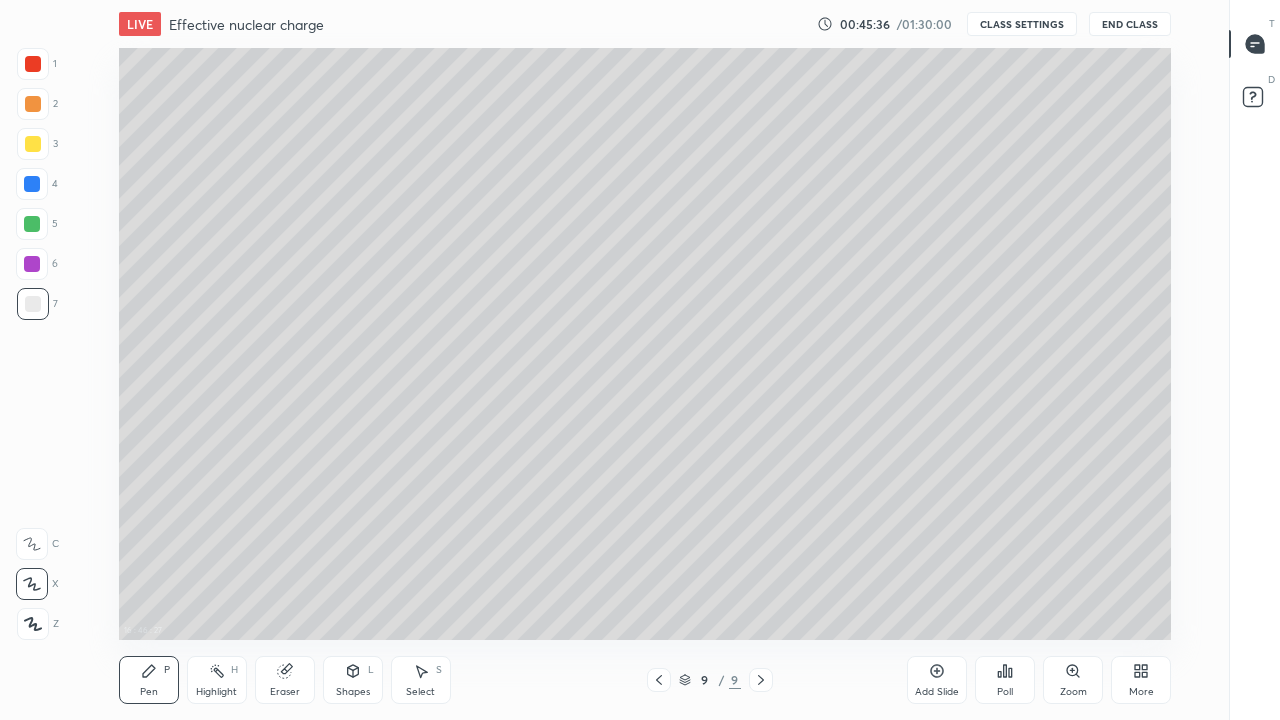 click 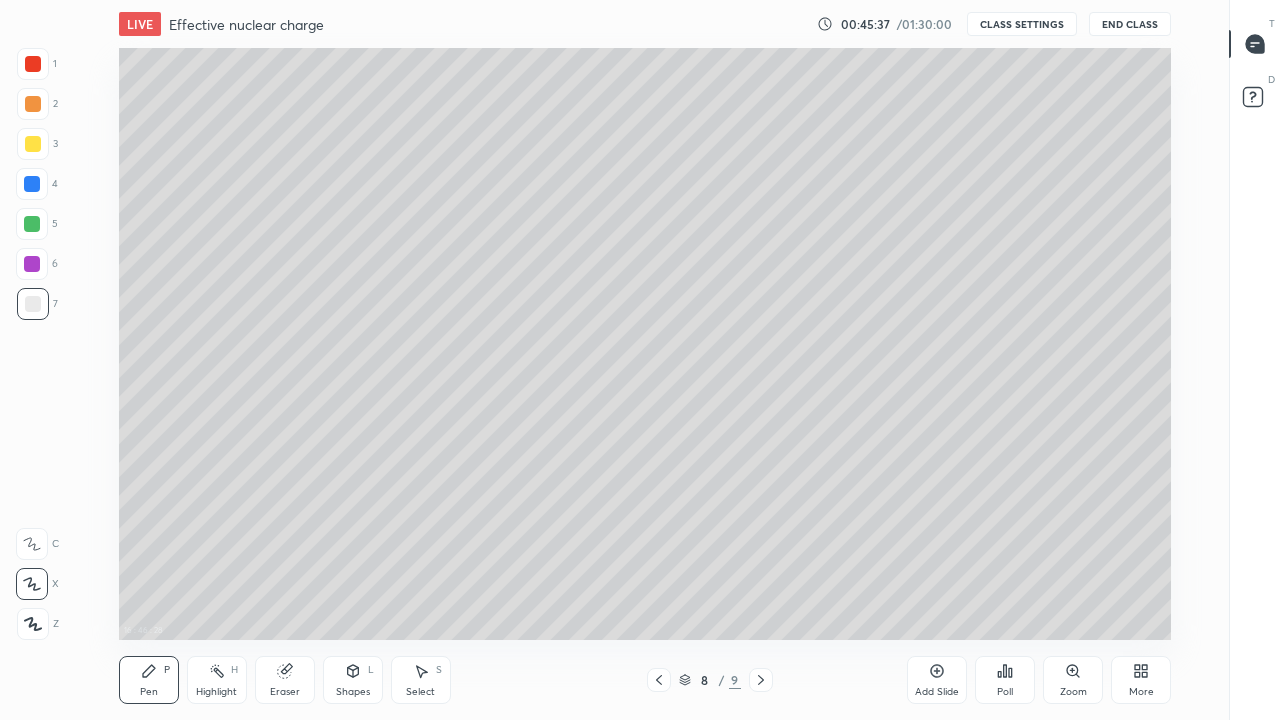 click 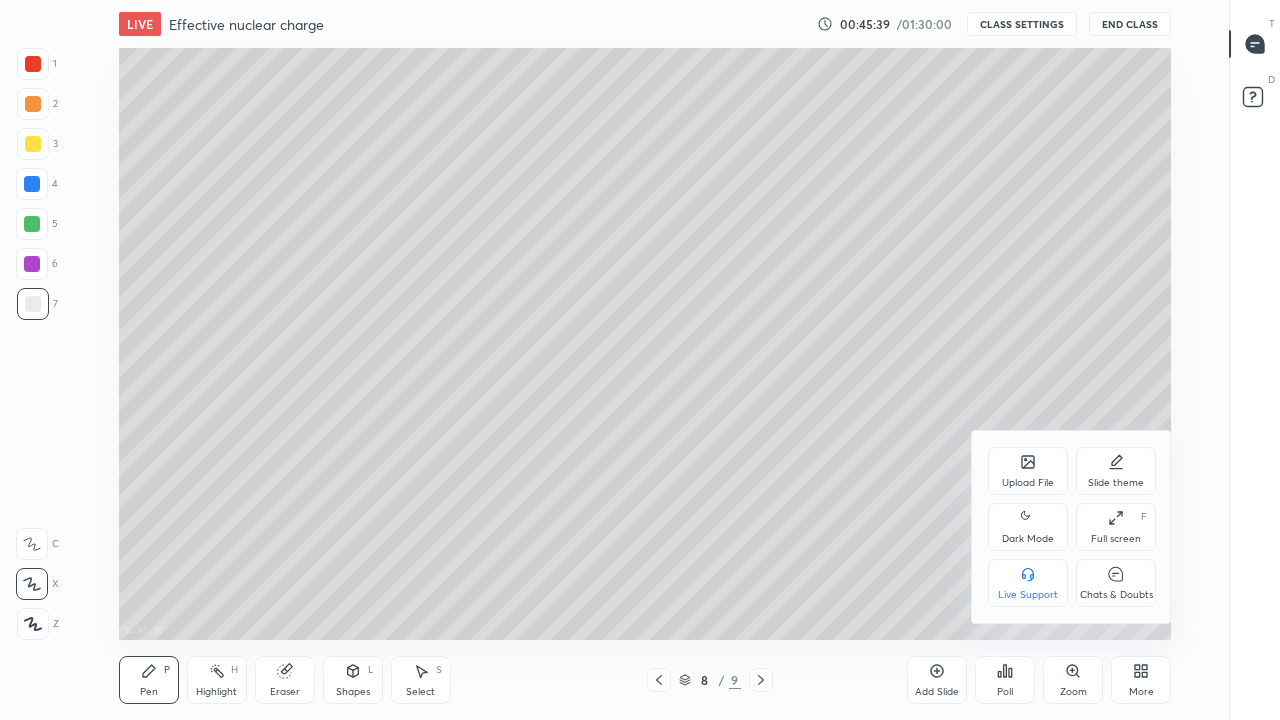 click 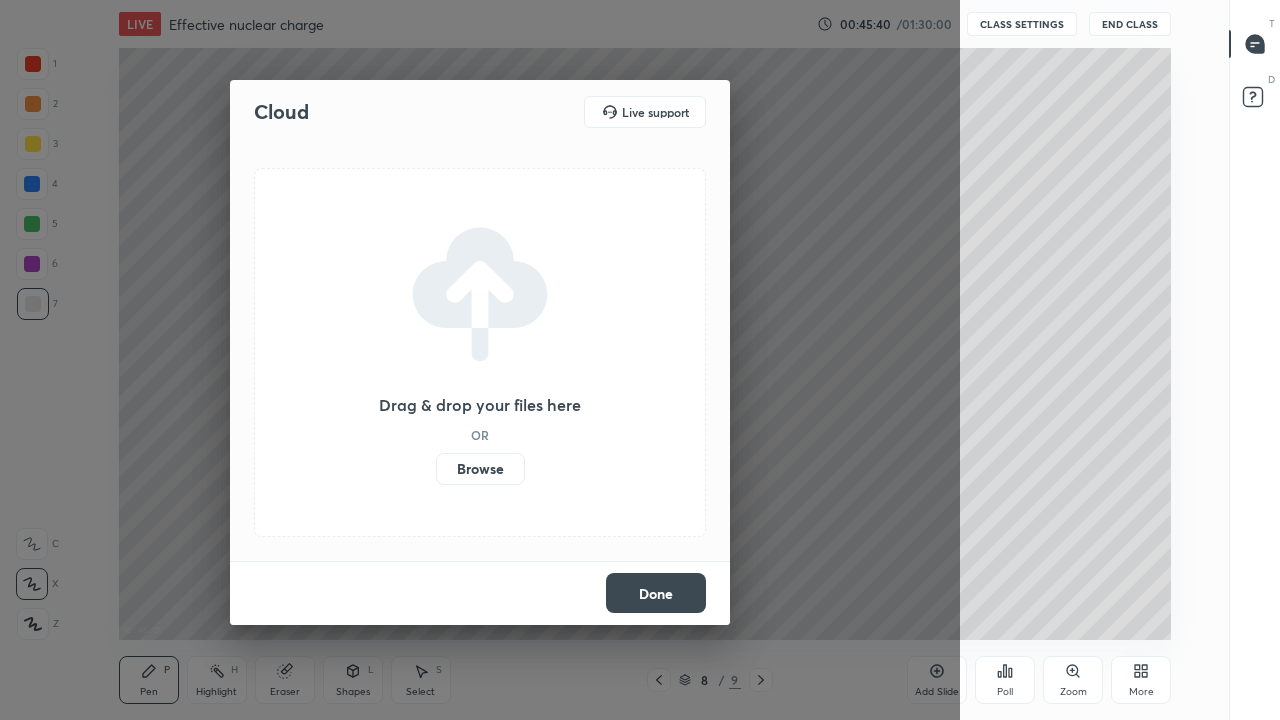 click on "Browse" at bounding box center (480, 469) 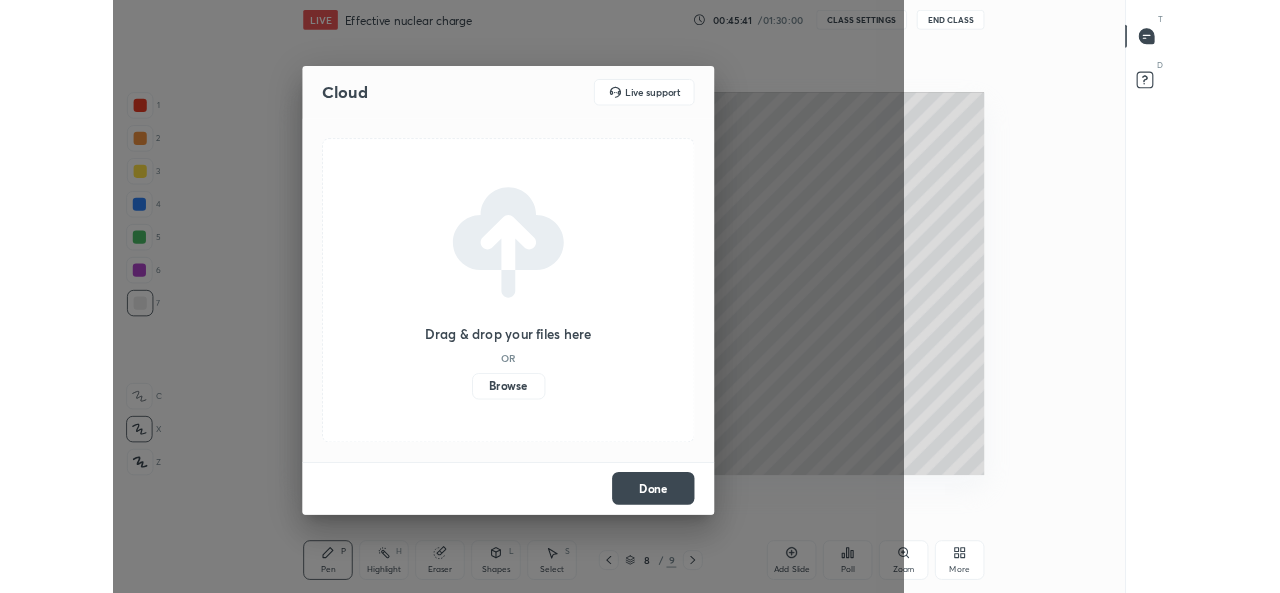 scroll, scrollTop: 465, scrollLeft: 1161, axis: both 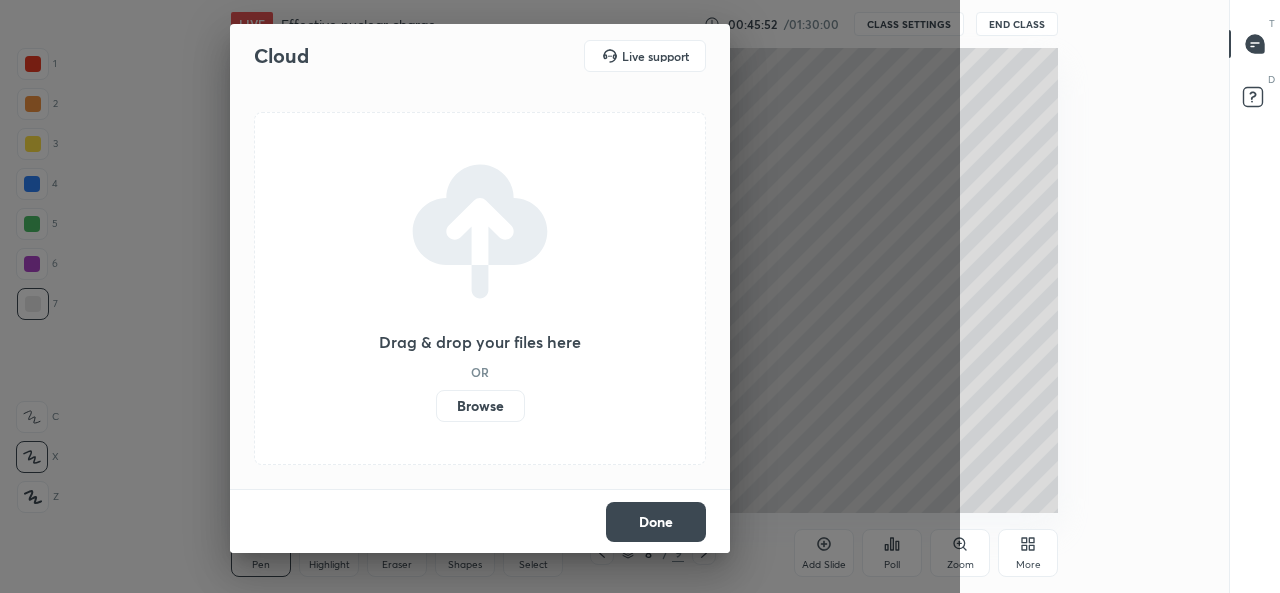 click on "Browse" at bounding box center [480, 406] 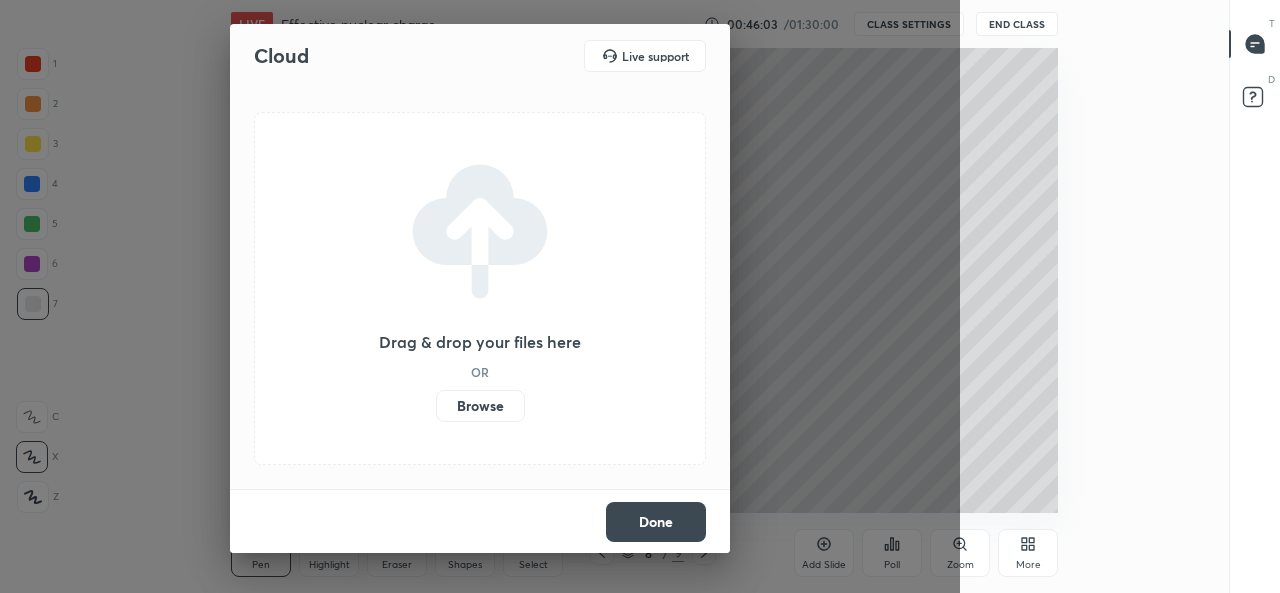 click on "Cloud Live support Drag & drop your files here OR Browse Done" at bounding box center [480, 296] 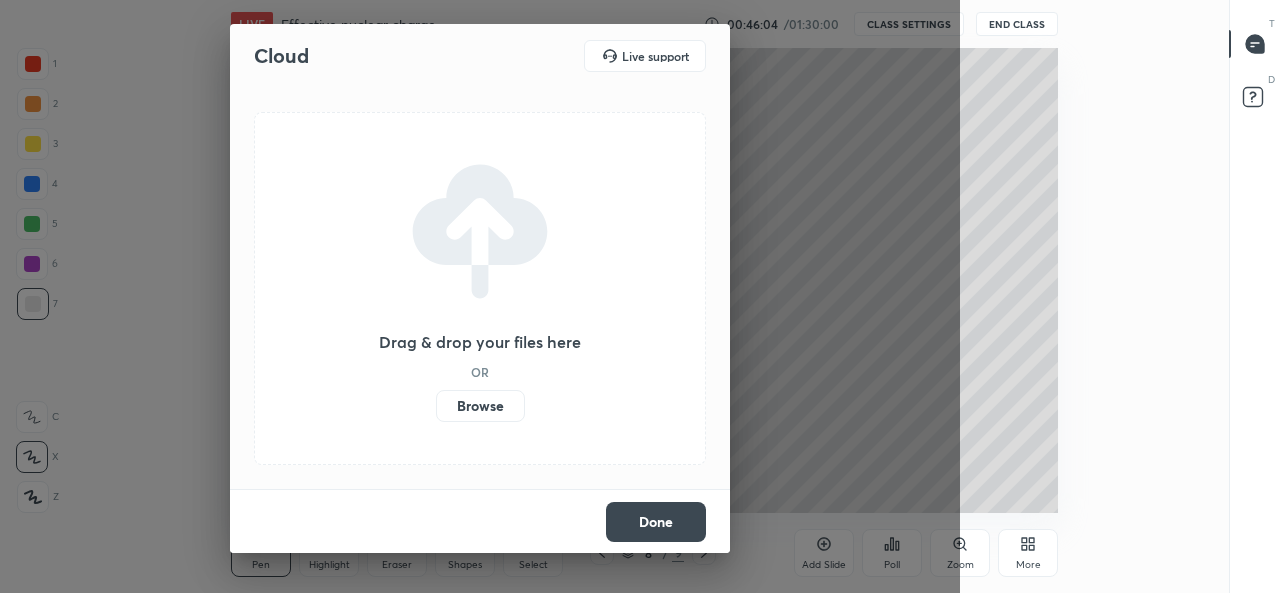 click on "Cloud" at bounding box center (281, 56) 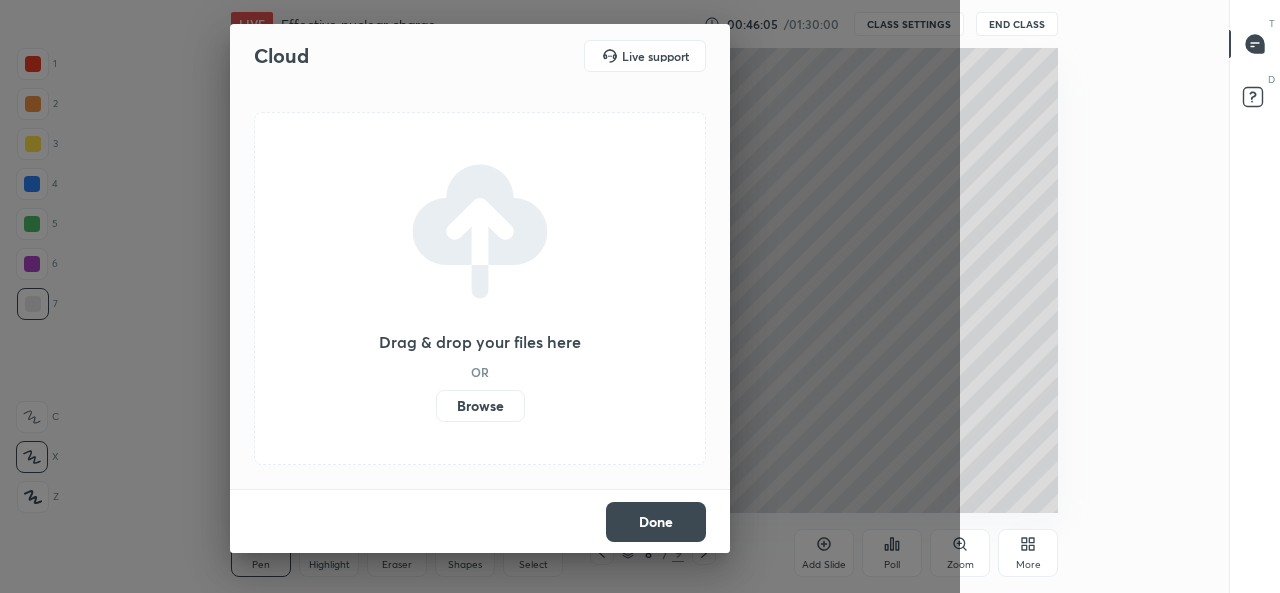 click on "Cloud Live support Drag & drop your files here OR Browse Done" at bounding box center [480, 296] 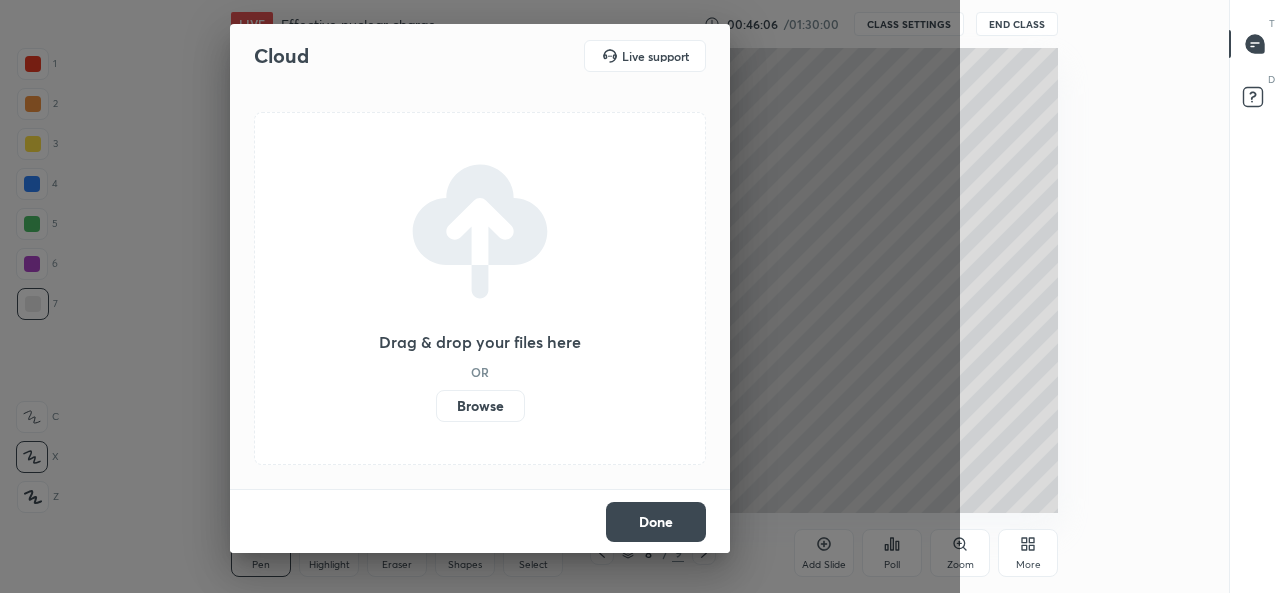 click on "Cloud Live support Drag & drop your files here OR Browse Done" at bounding box center [480, 296] 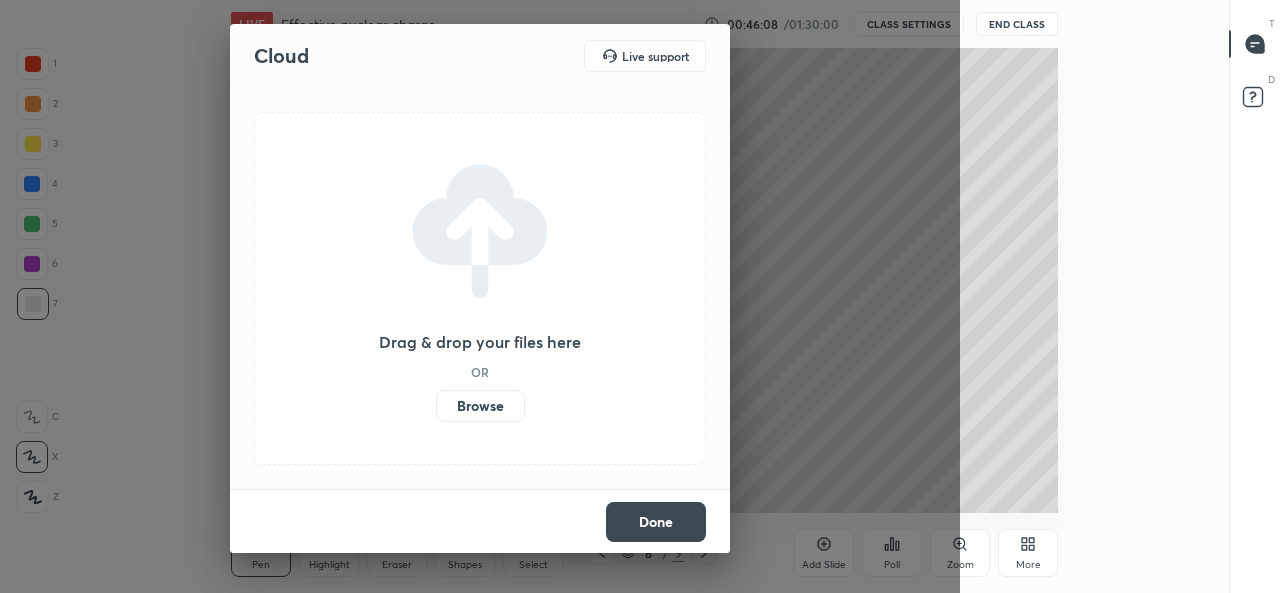 click on "Done" at bounding box center [656, 522] 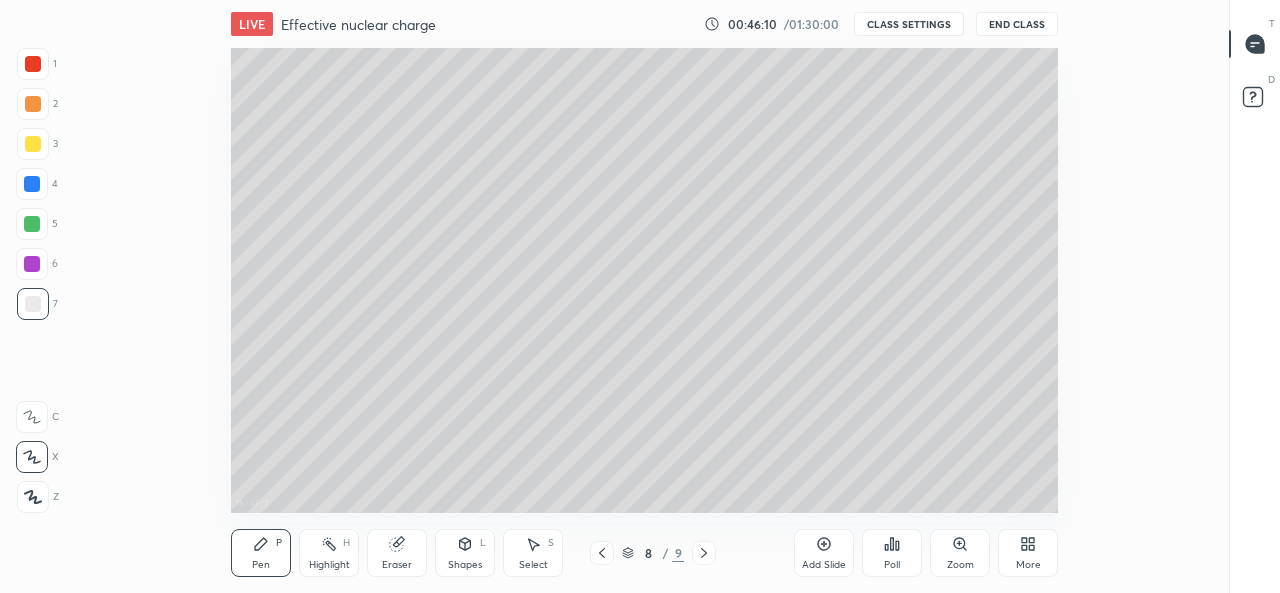 click on "More" at bounding box center (1028, 553) 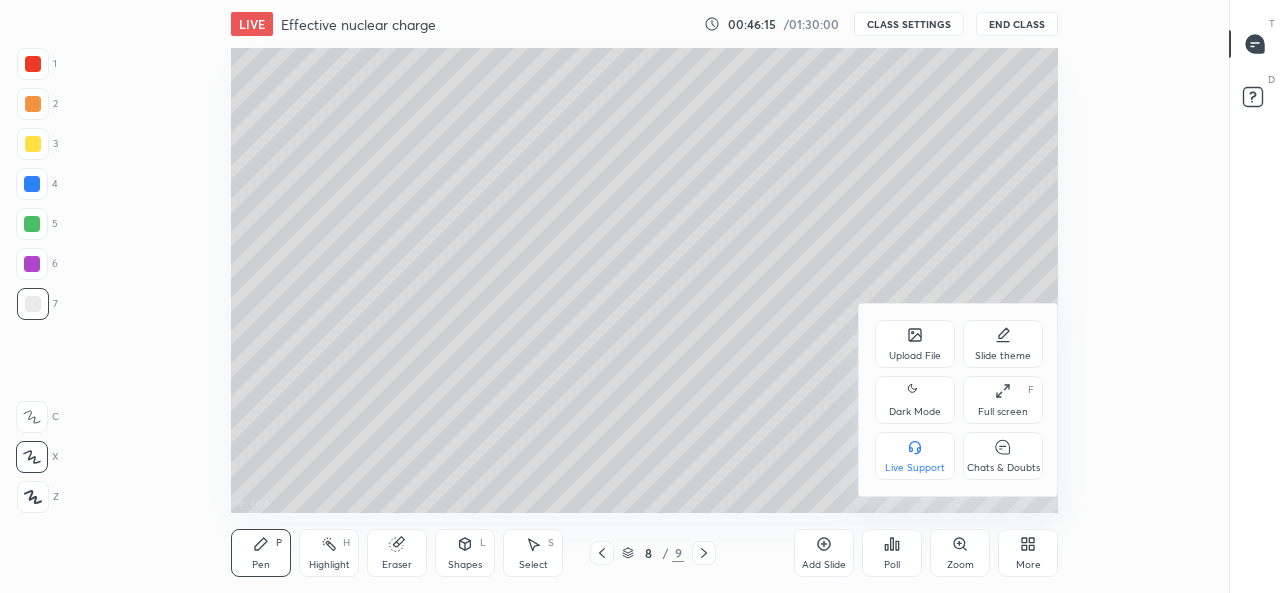 click 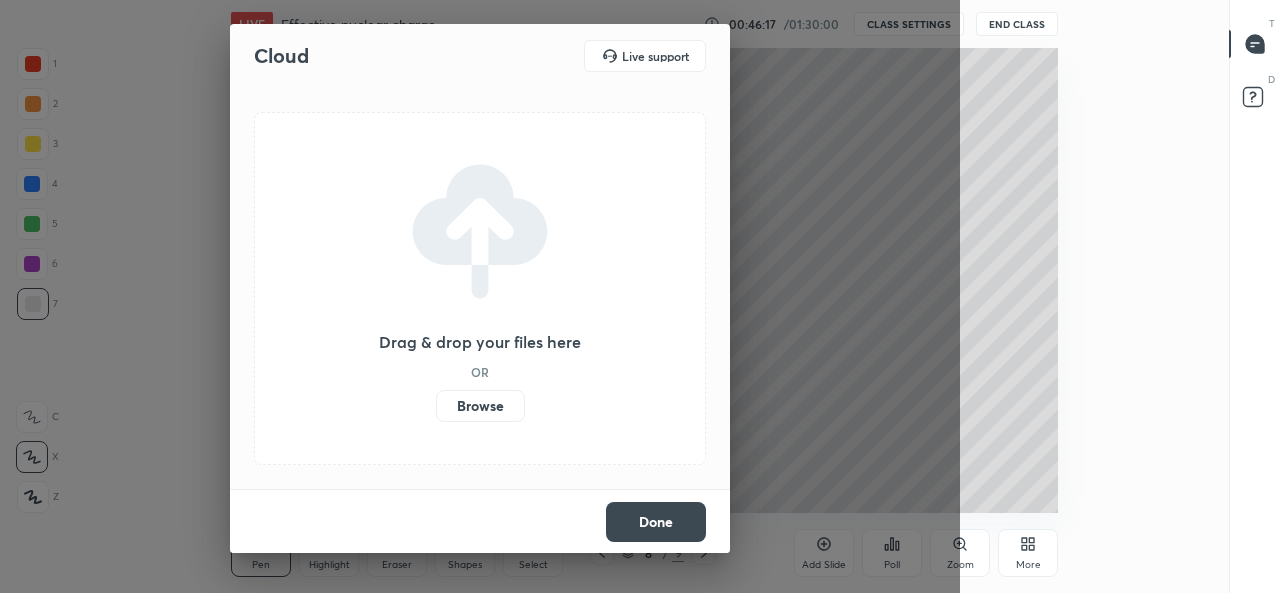 click on "Cloud" at bounding box center (281, 56) 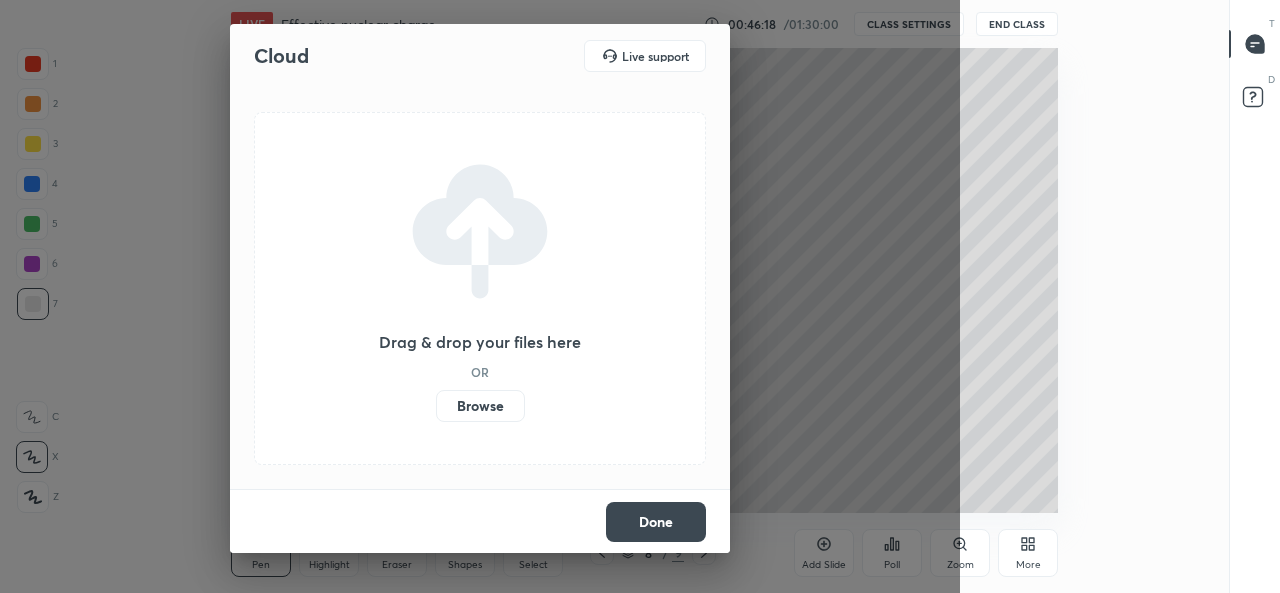 click on "Cloud" at bounding box center (281, 56) 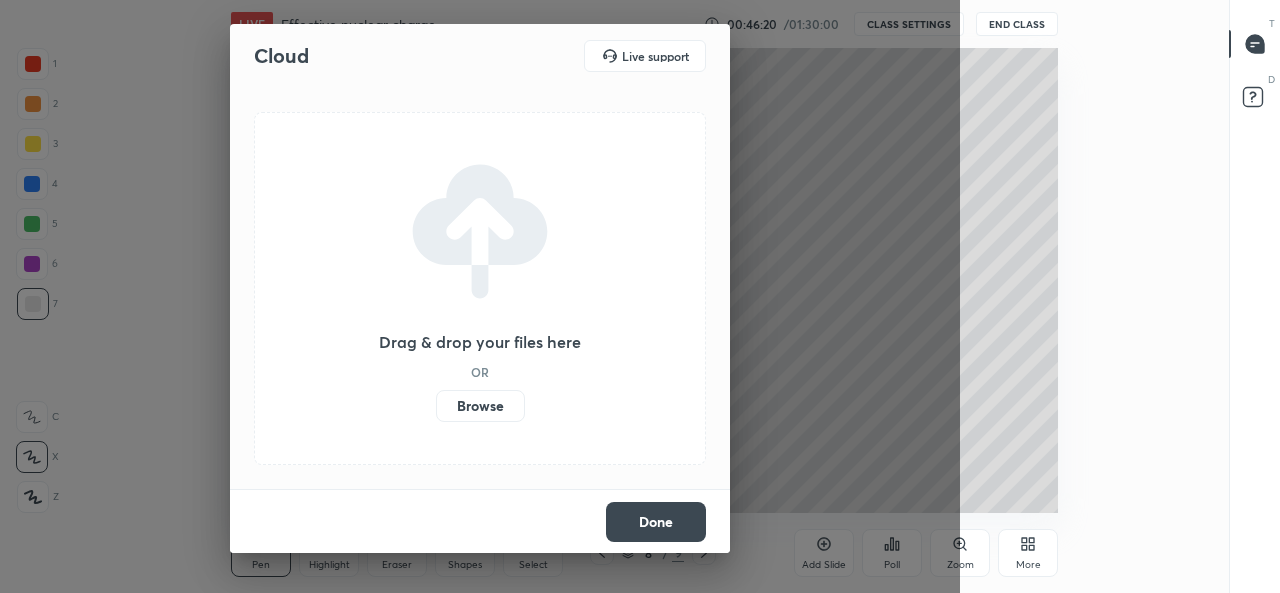 click on "Cloud" at bounding box center (281, 56) 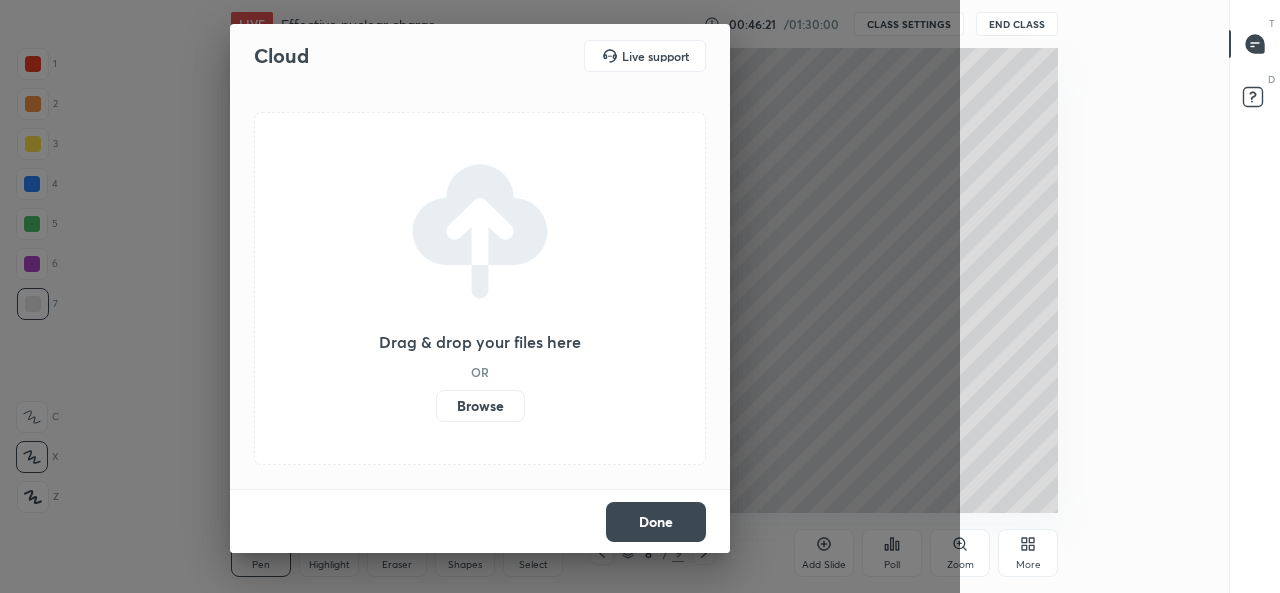 click on "Cloud" at bounding box center [281, 56] 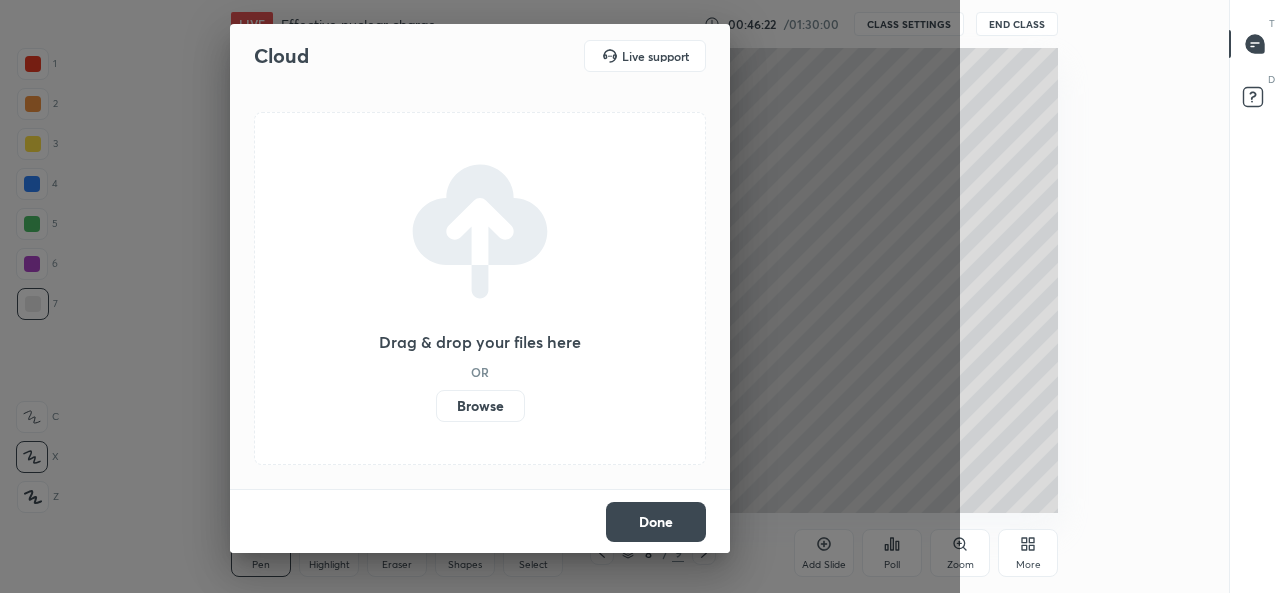 click on "Cloud" at bounding box center [281, 56] 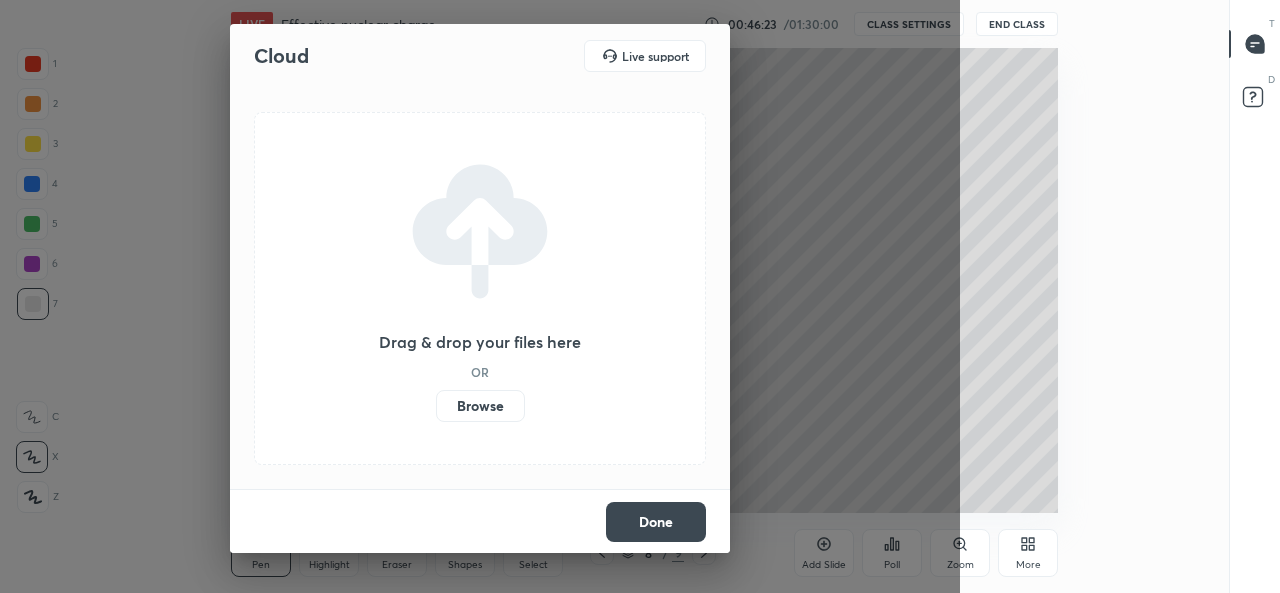 click on "Cloud" at bounding box center (281, 56) 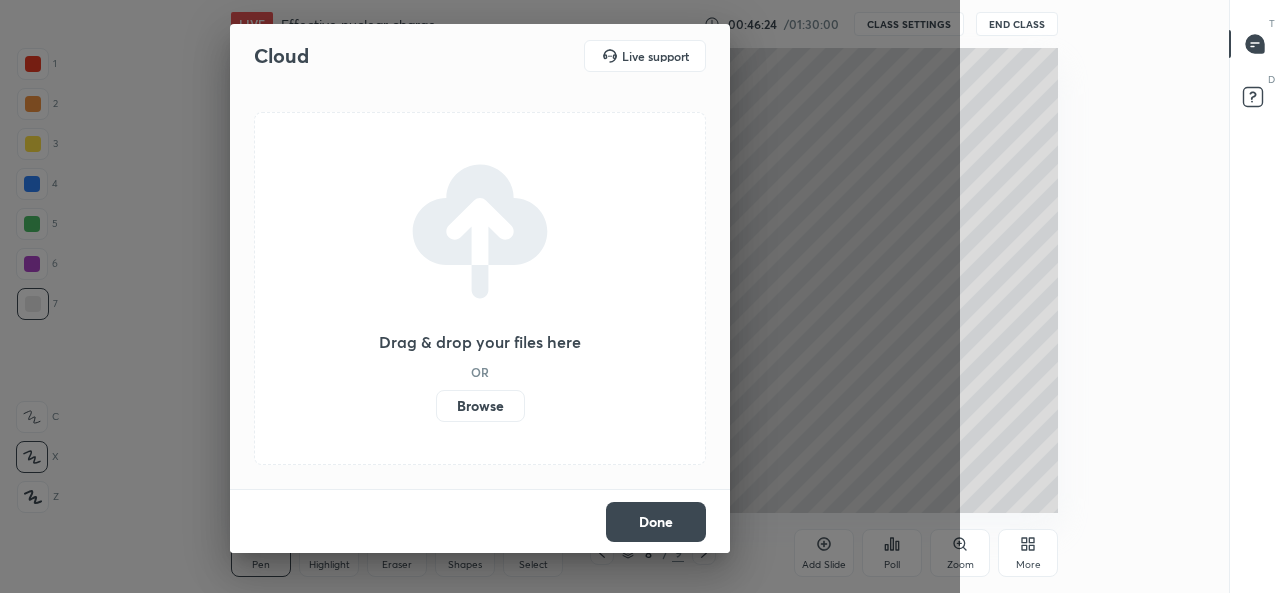 click on "Done" at bounding box center (656, 522) 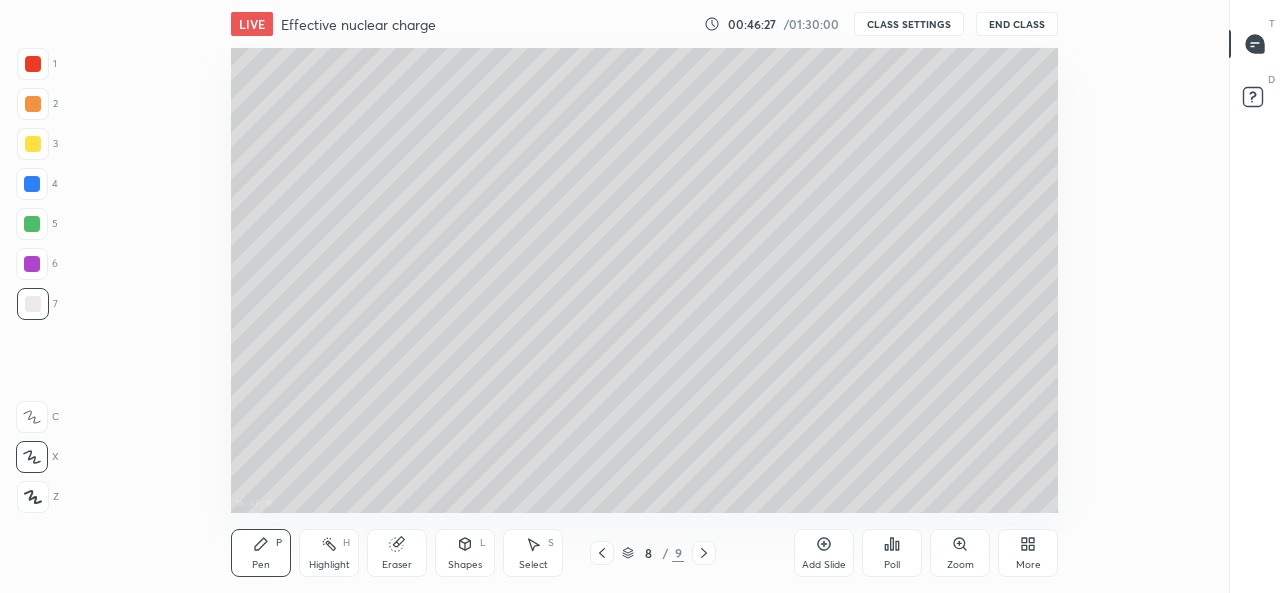 click on "More" at bounding box center [1028, 553] 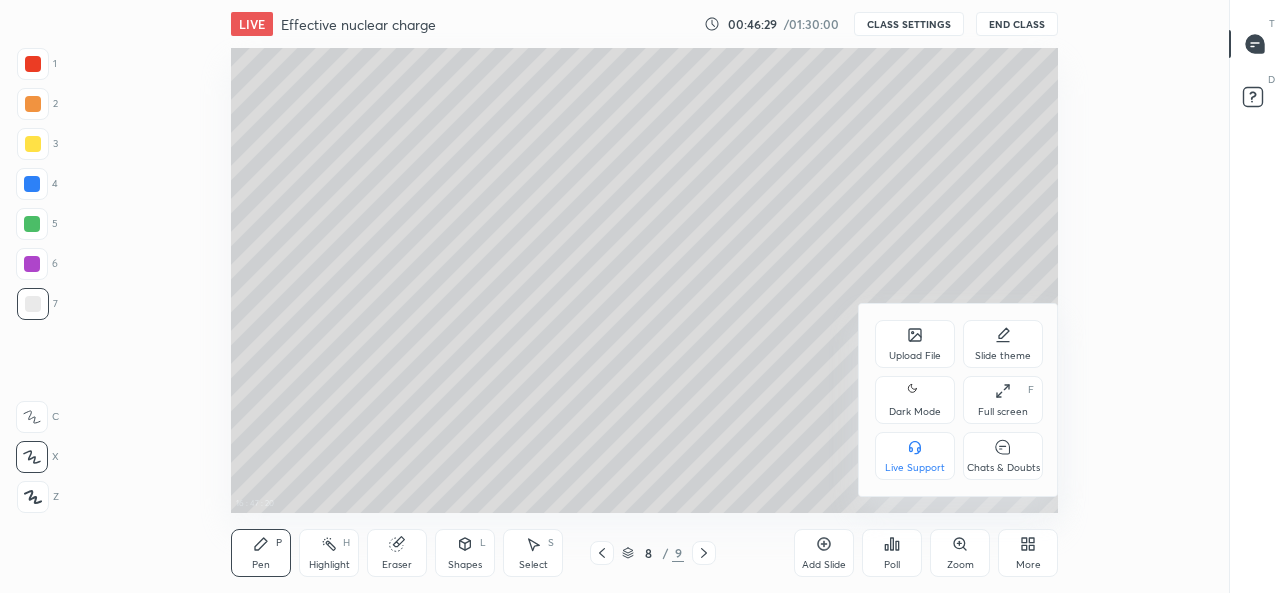 click 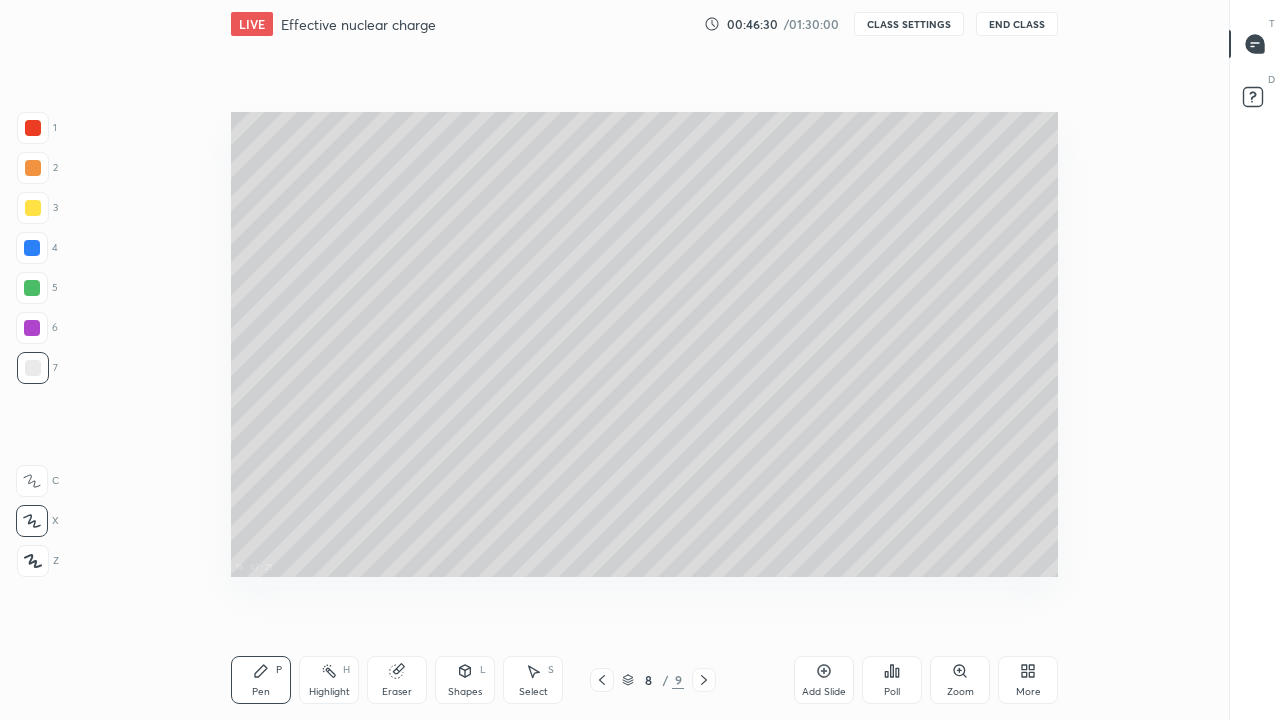 scroll, scrollTop: 99408, scrollLeft: 98838, axis: both 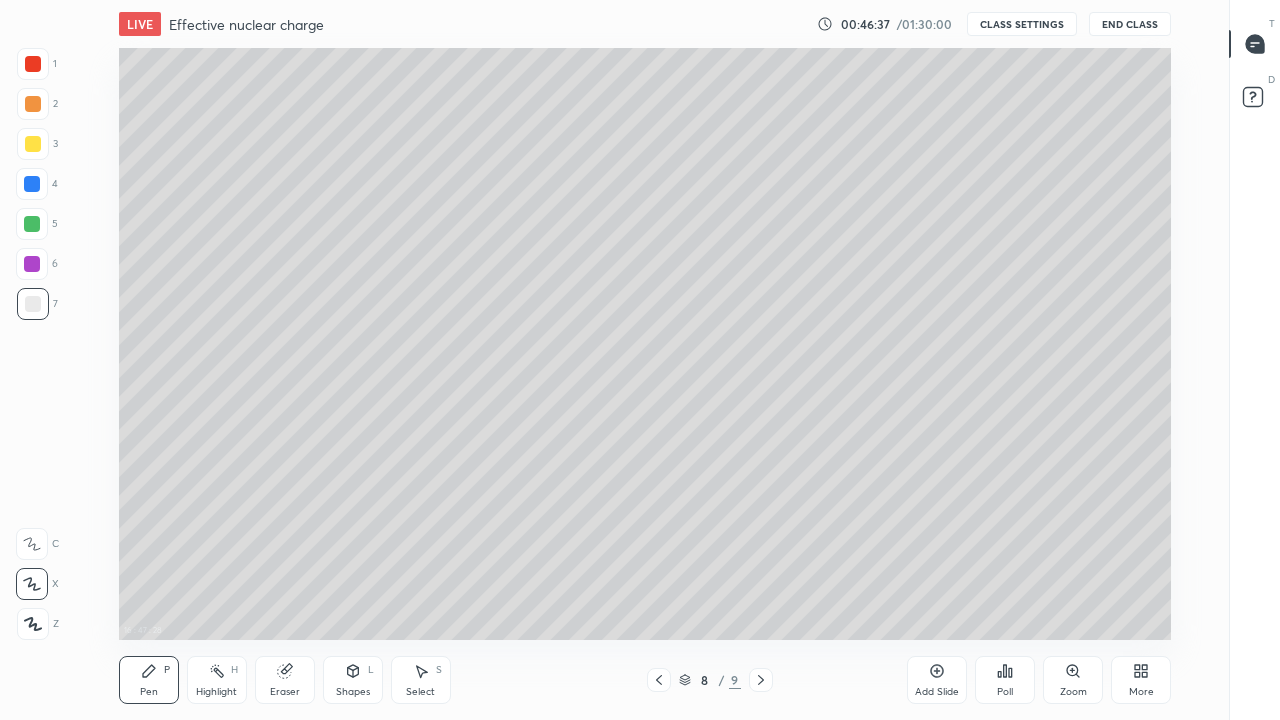 click 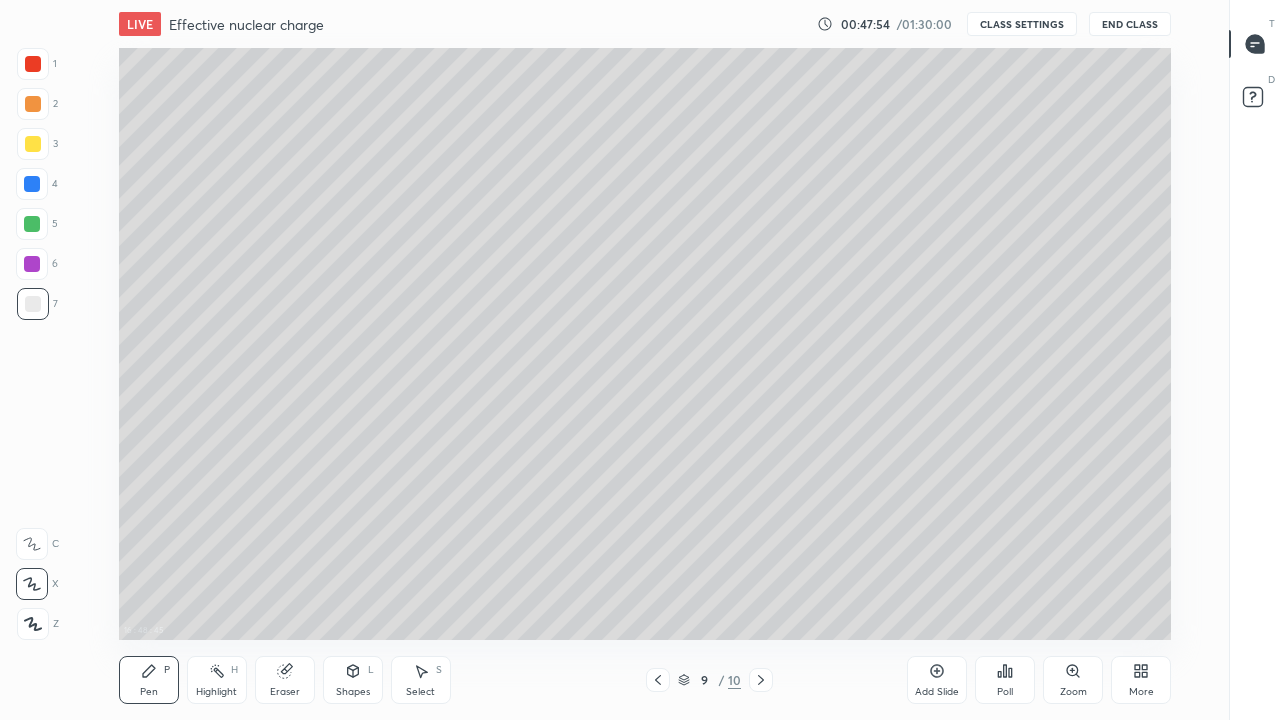 click on "Eraser" at bounding box center [285, 680] 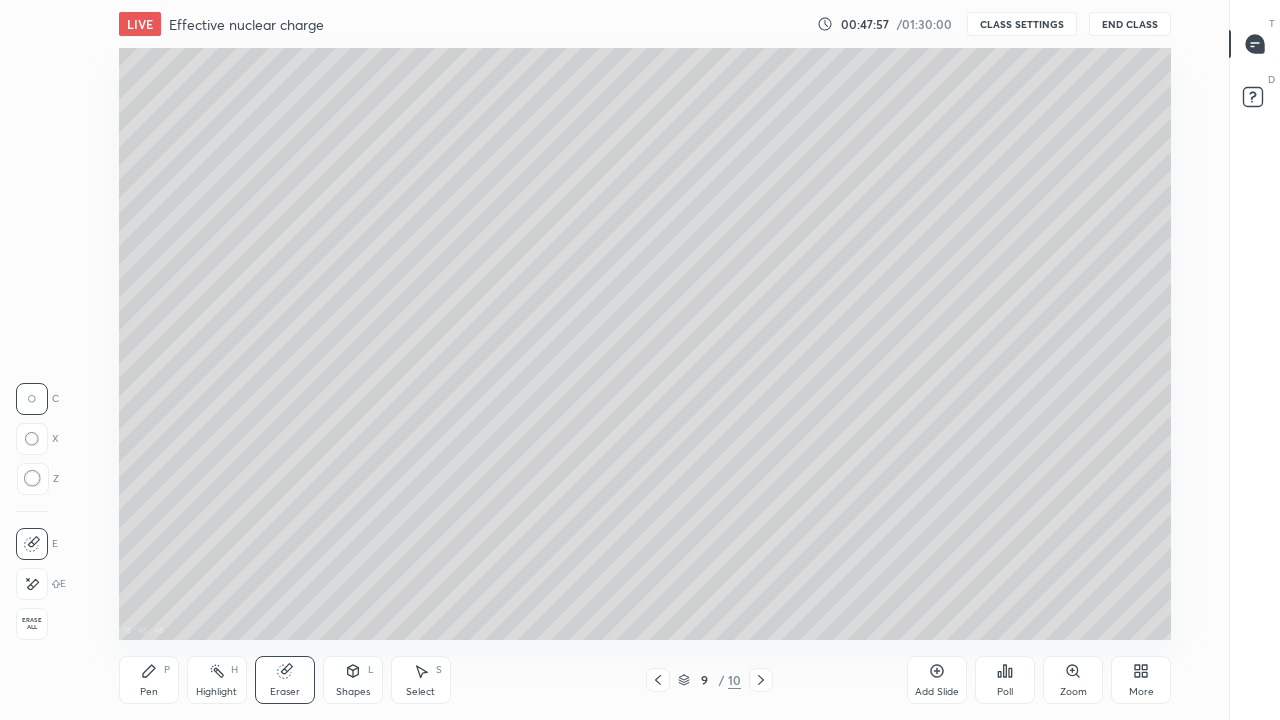click on "Pen P" at bounding box center (149, 680) 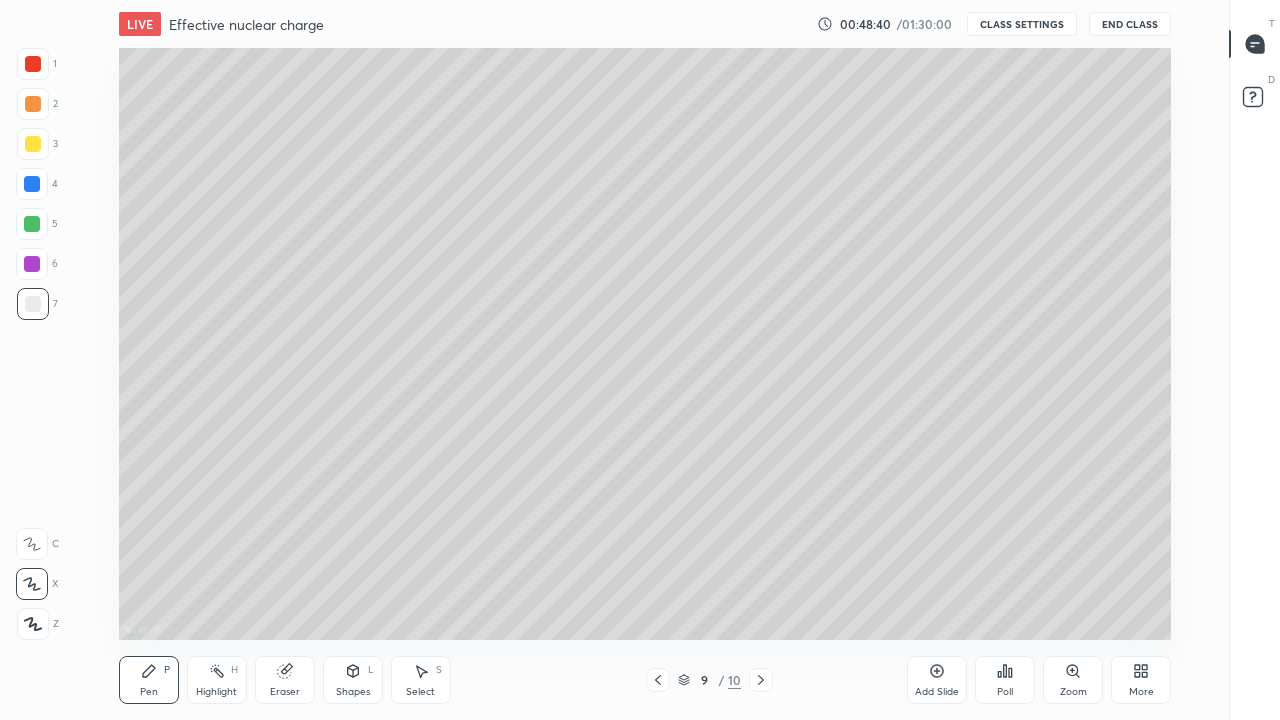 click at bounding box center [33, 144] 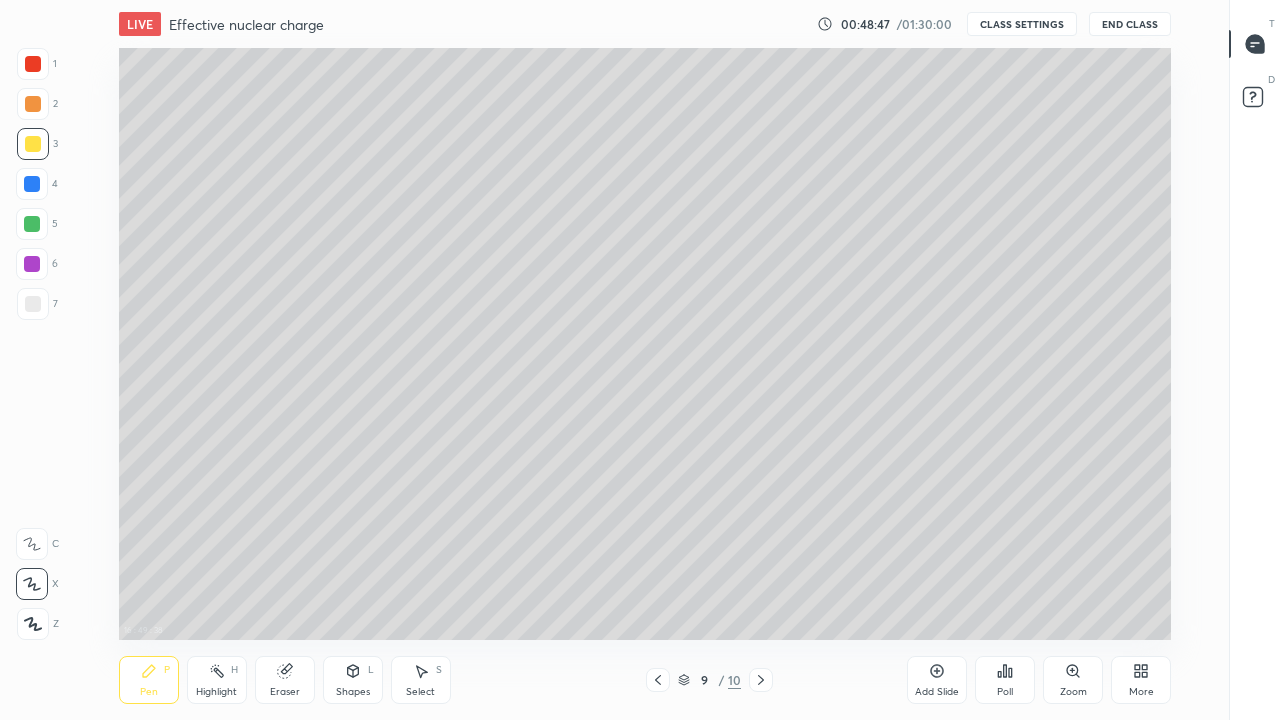 click at bounding box center [33, 304] 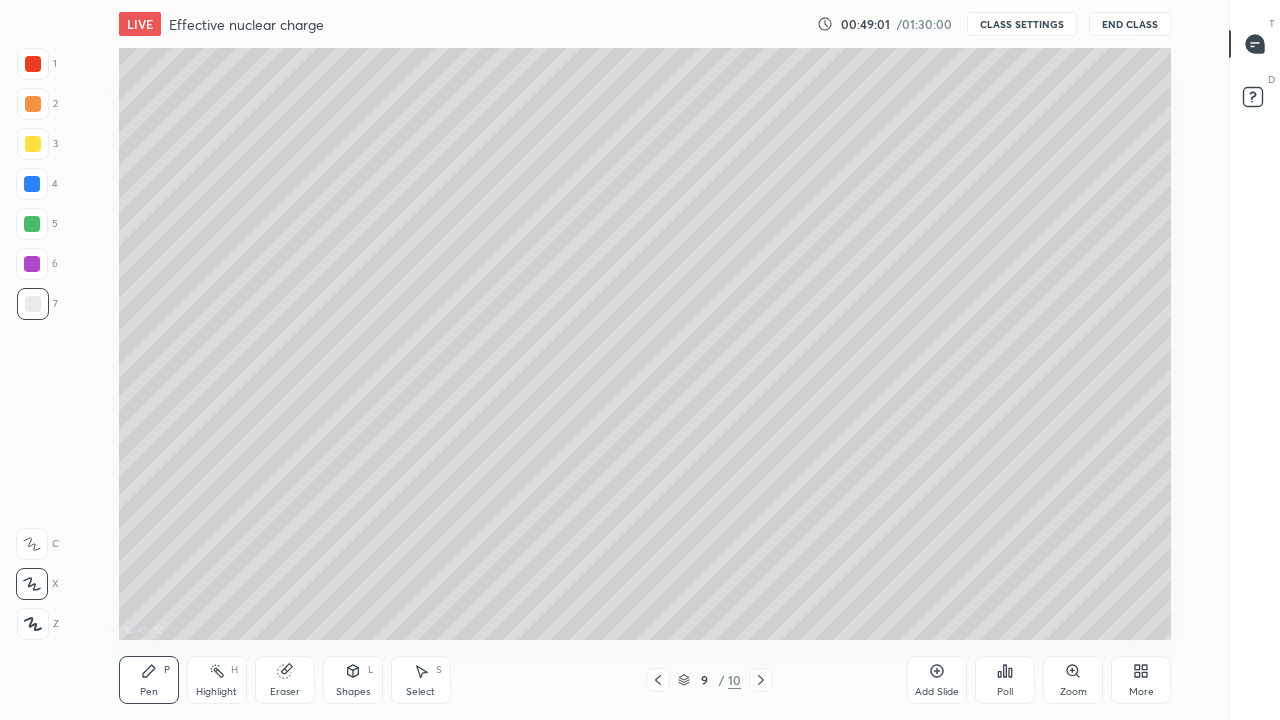 click at bounding box center (32, 264) 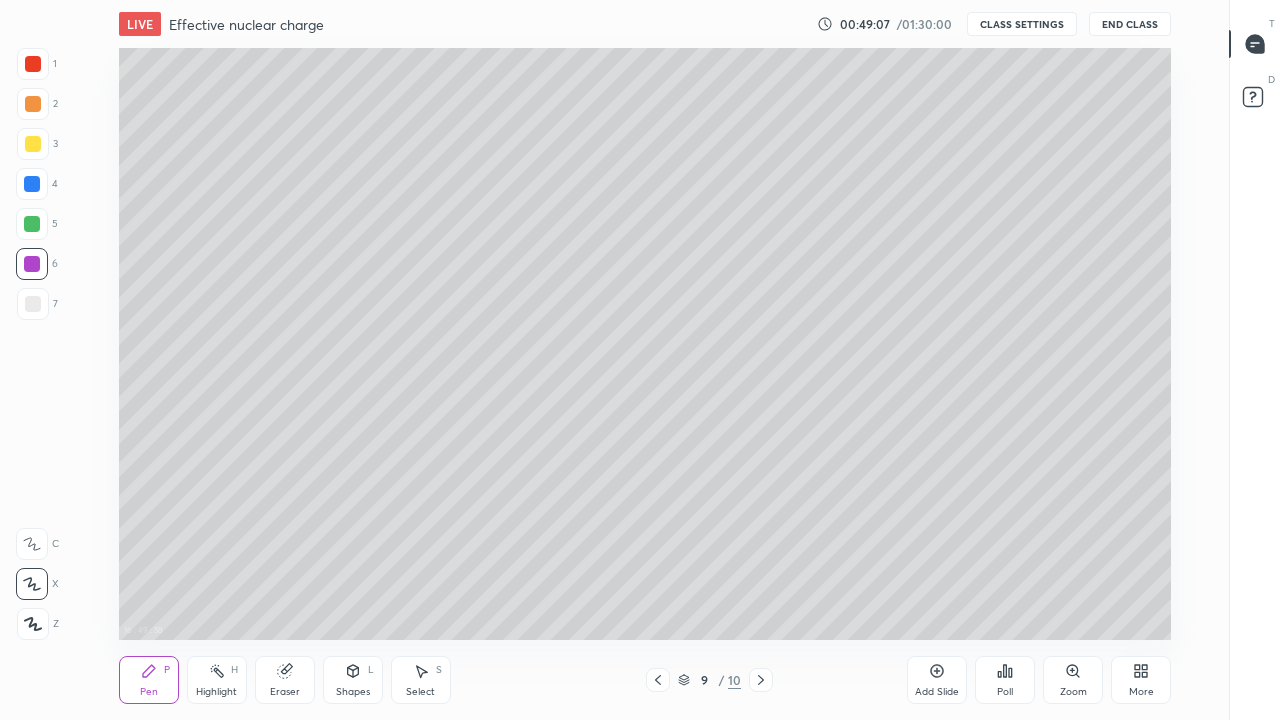 click at bounding box center [33, 304] 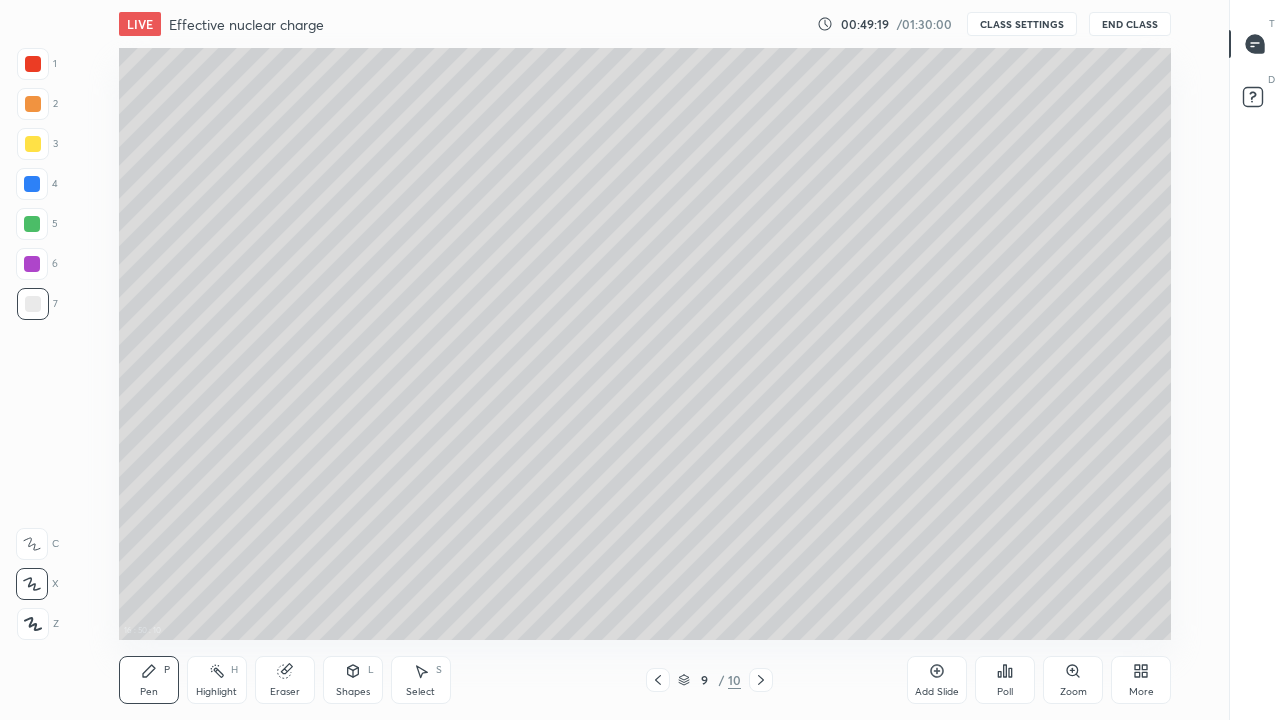 click at bounding box center (32, 224) 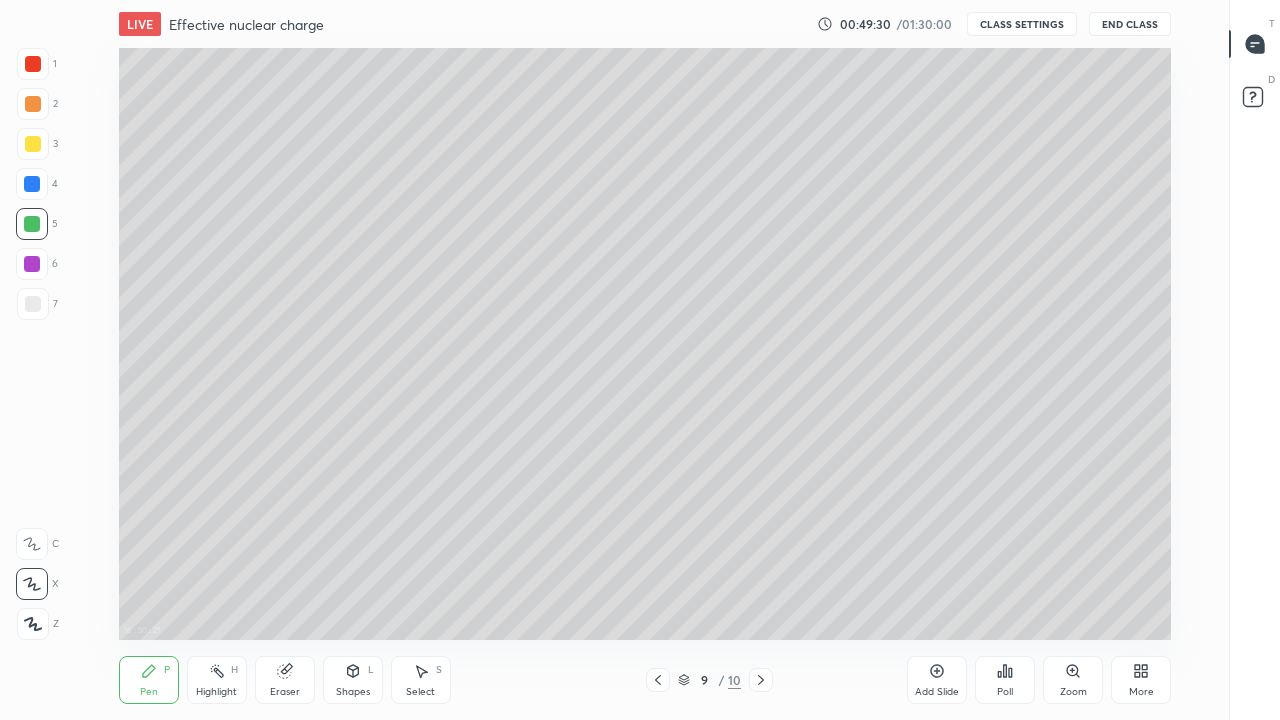click at bounding box center (33, 304) 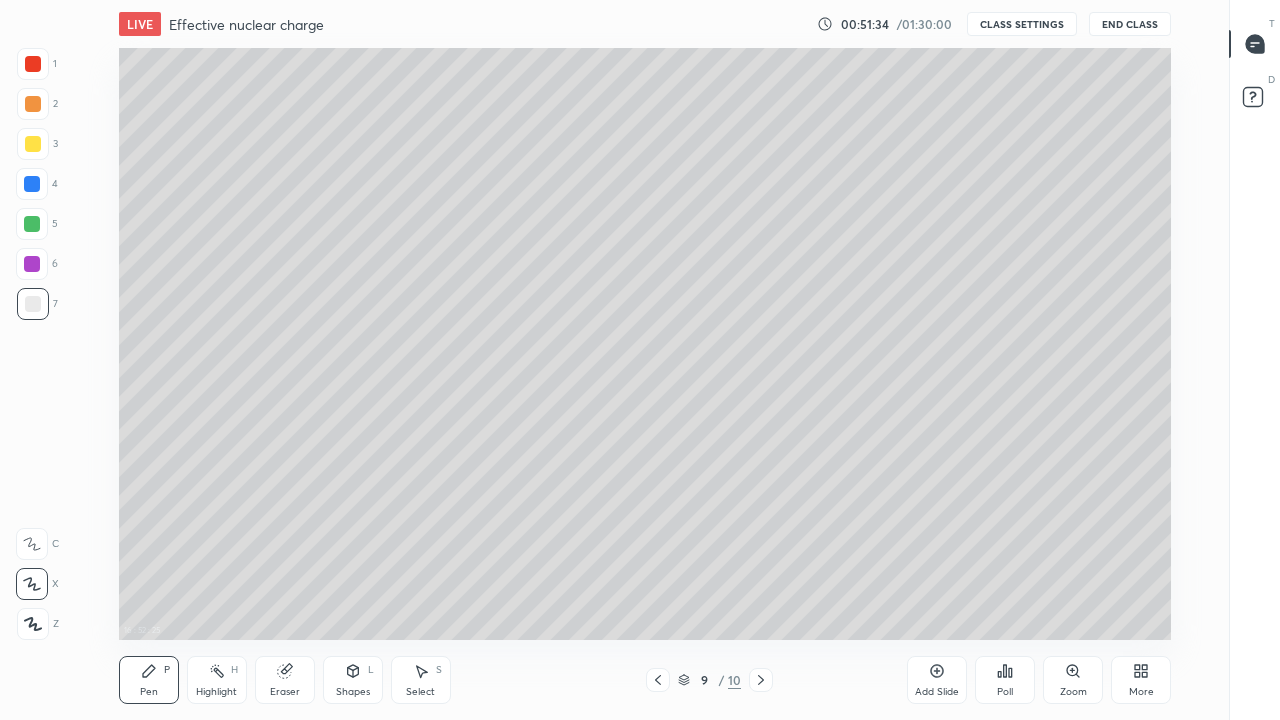 click on "Eraser" at bounding box center [285, 680] 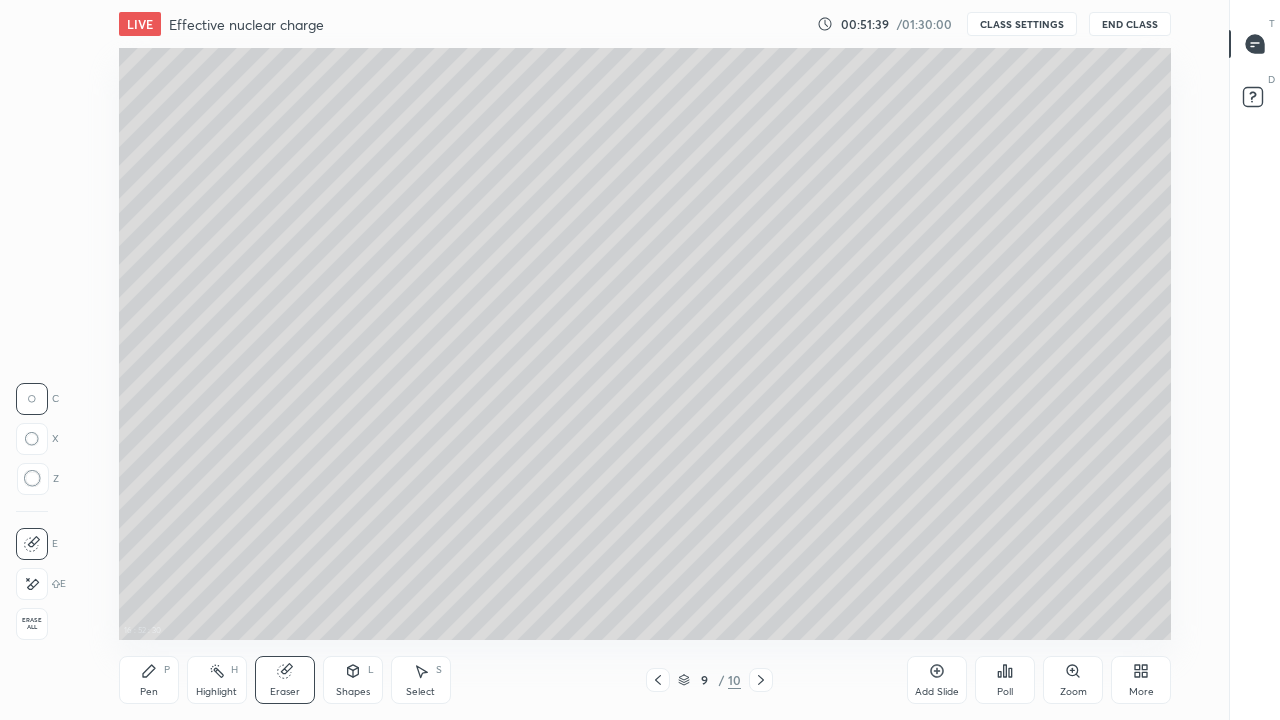 click on "Pen P" at bounding box center (149, 680) 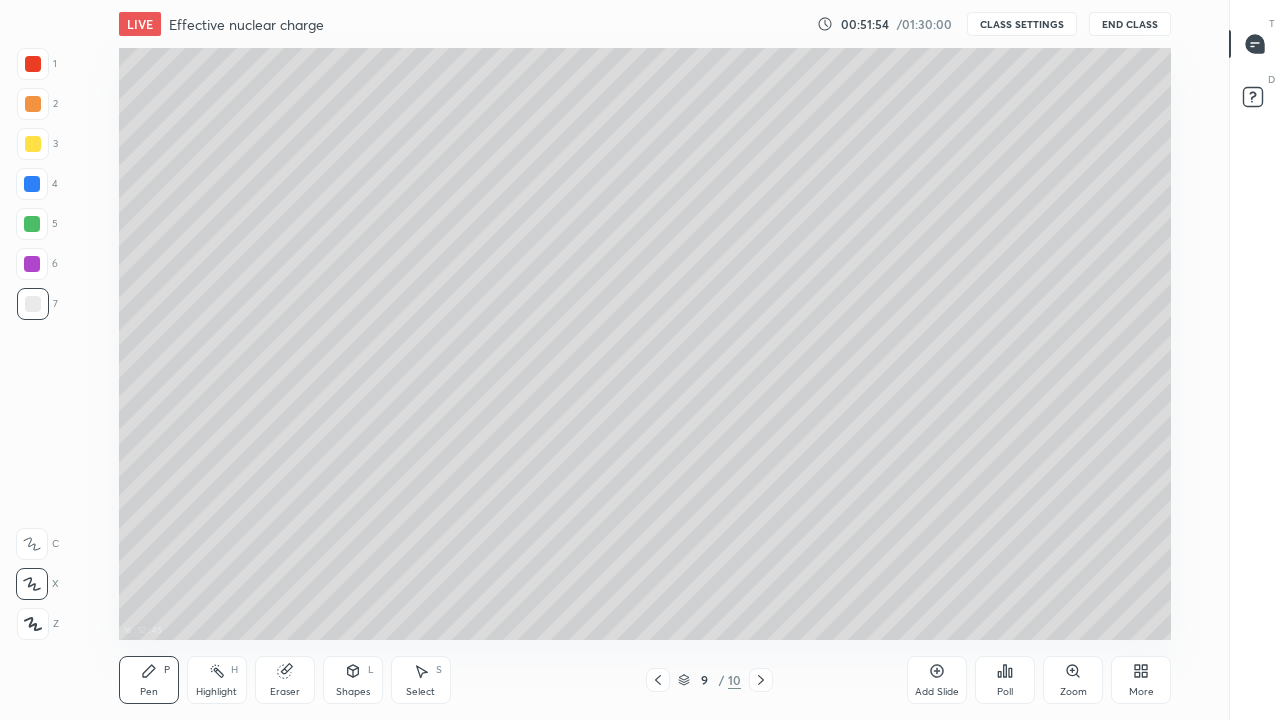click on "Pen P" at bounding box center [149, 680] 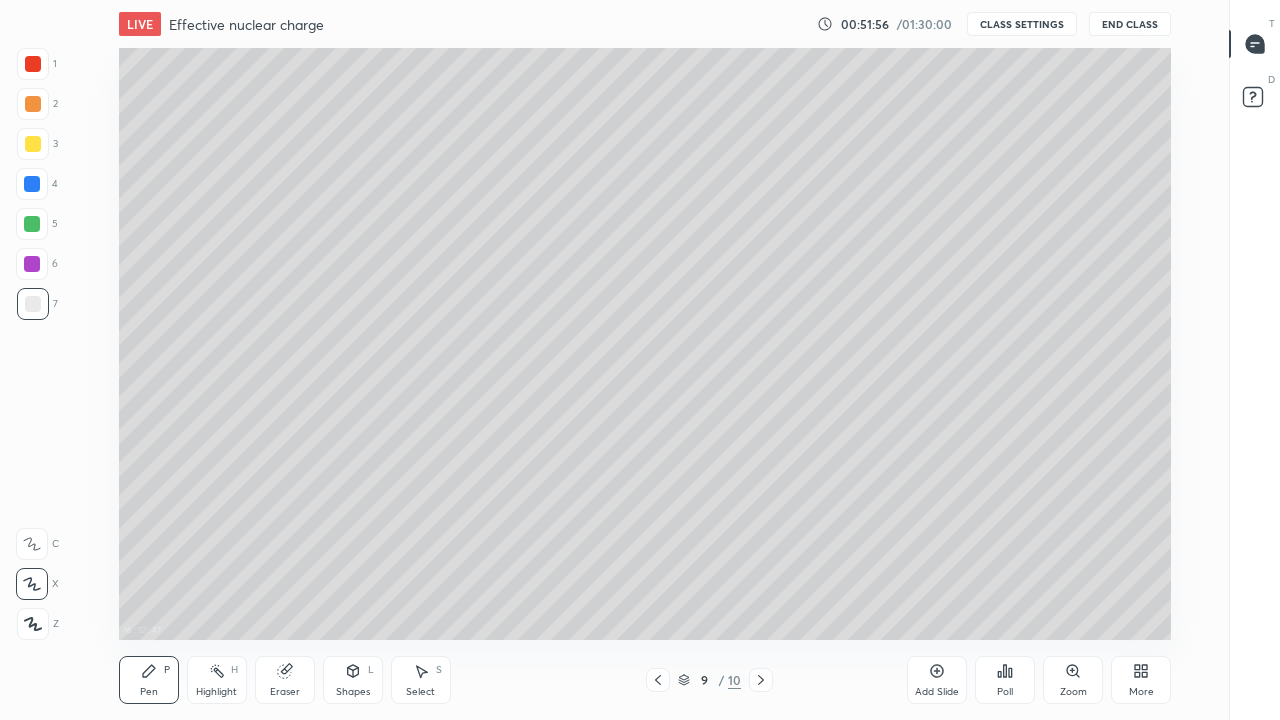 click on "Highlight" at bounding box center [216, 692] 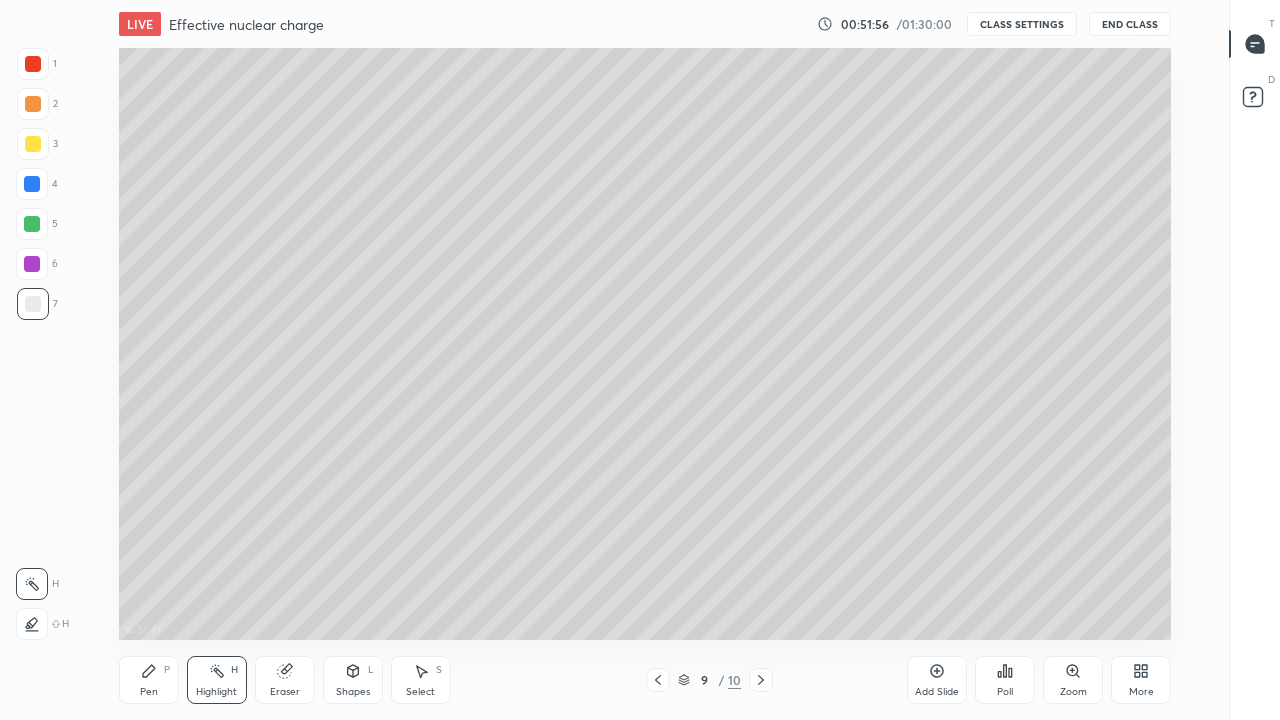 click on "Eraser" at bounding box center (285, 680) 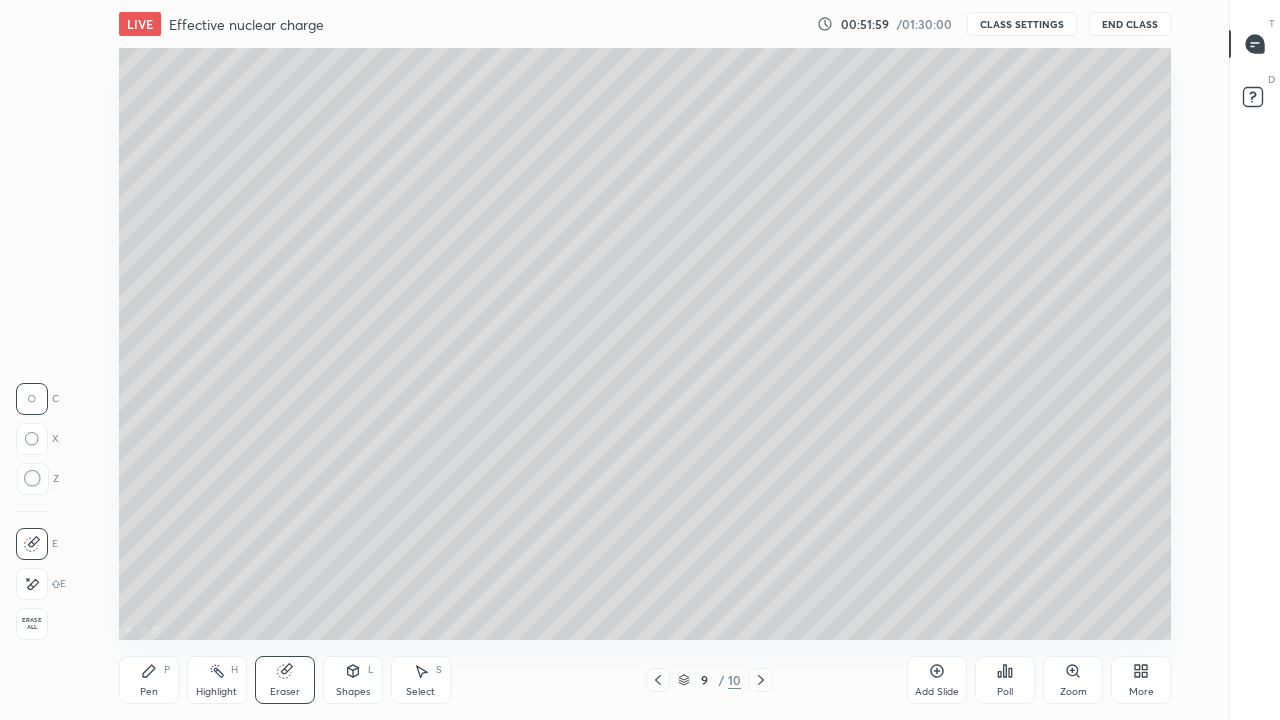 click on "Pen" at bounding box center (149, 692) 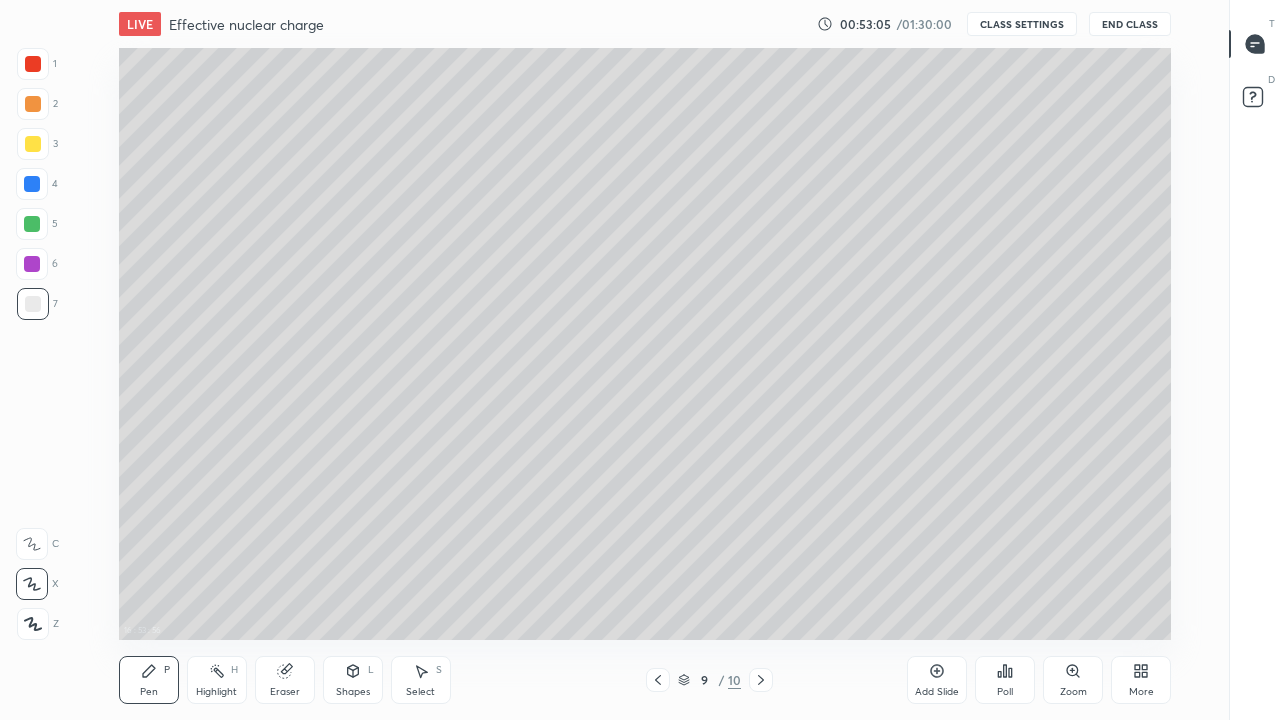 click at bounding box center (33, 144) 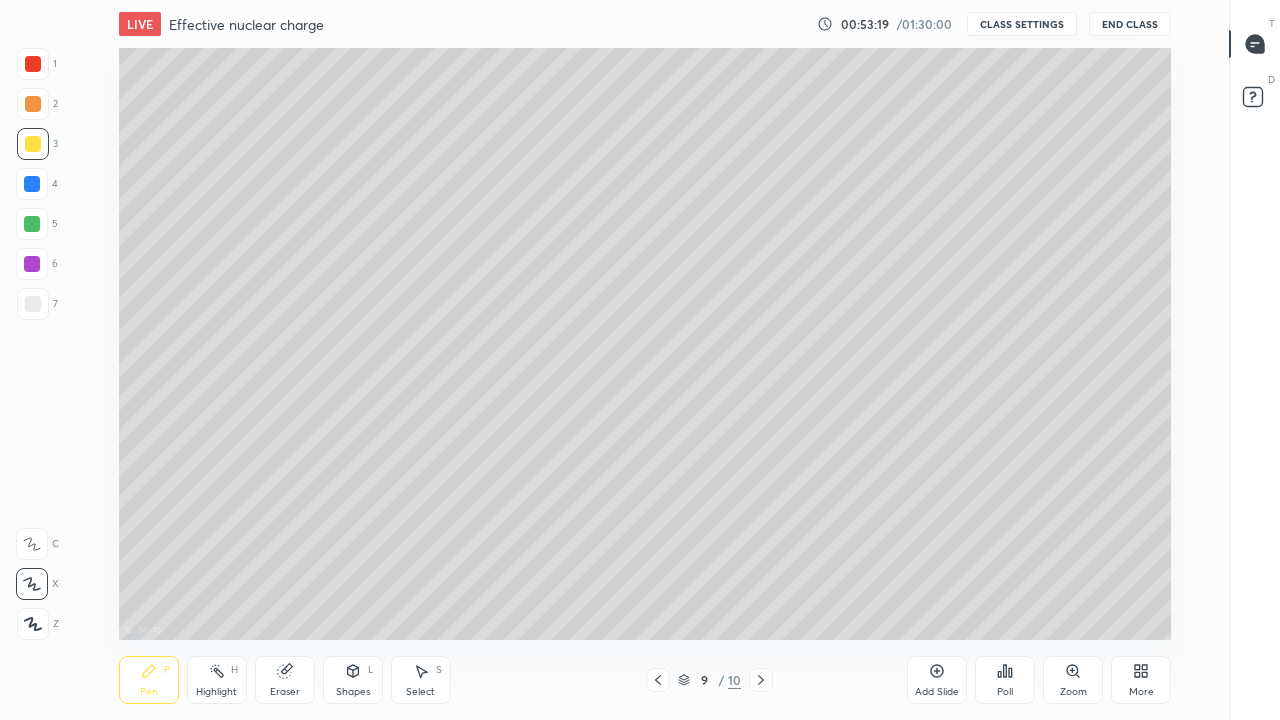 click on "Eraser" at bounding box center [285, 680] 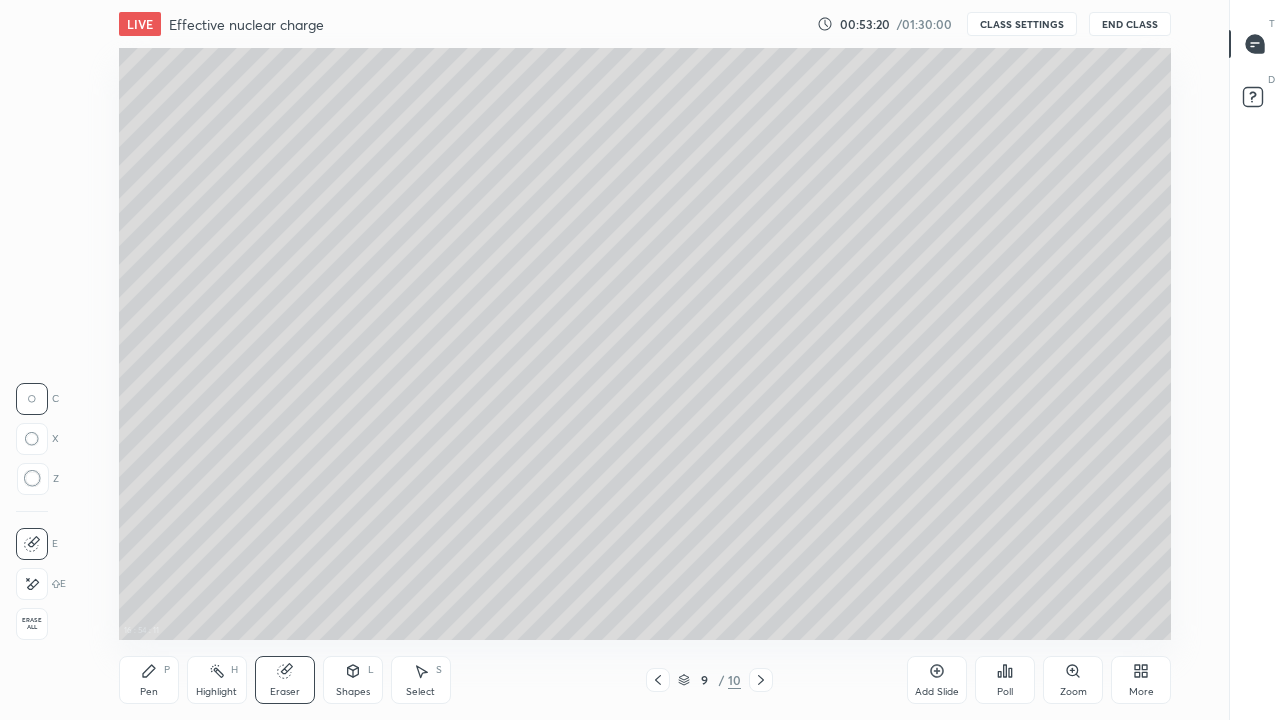 click 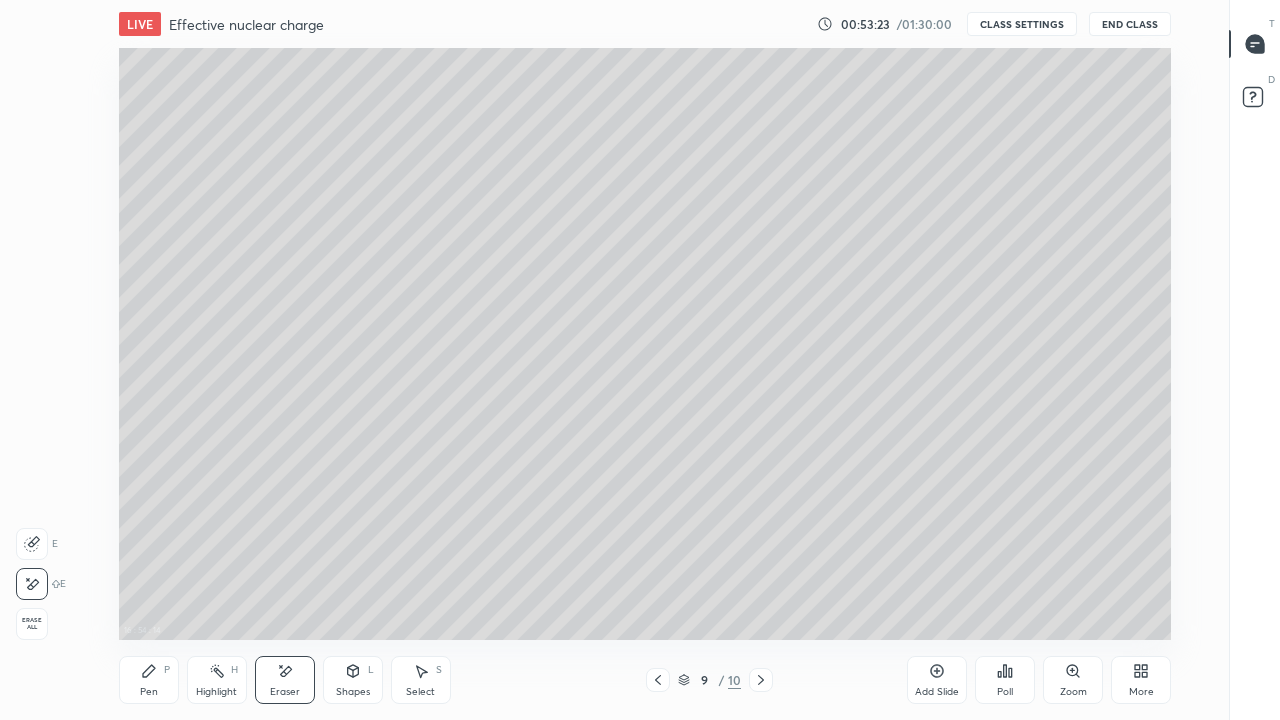 click on "Pen P" at bounding box center [149, 680] 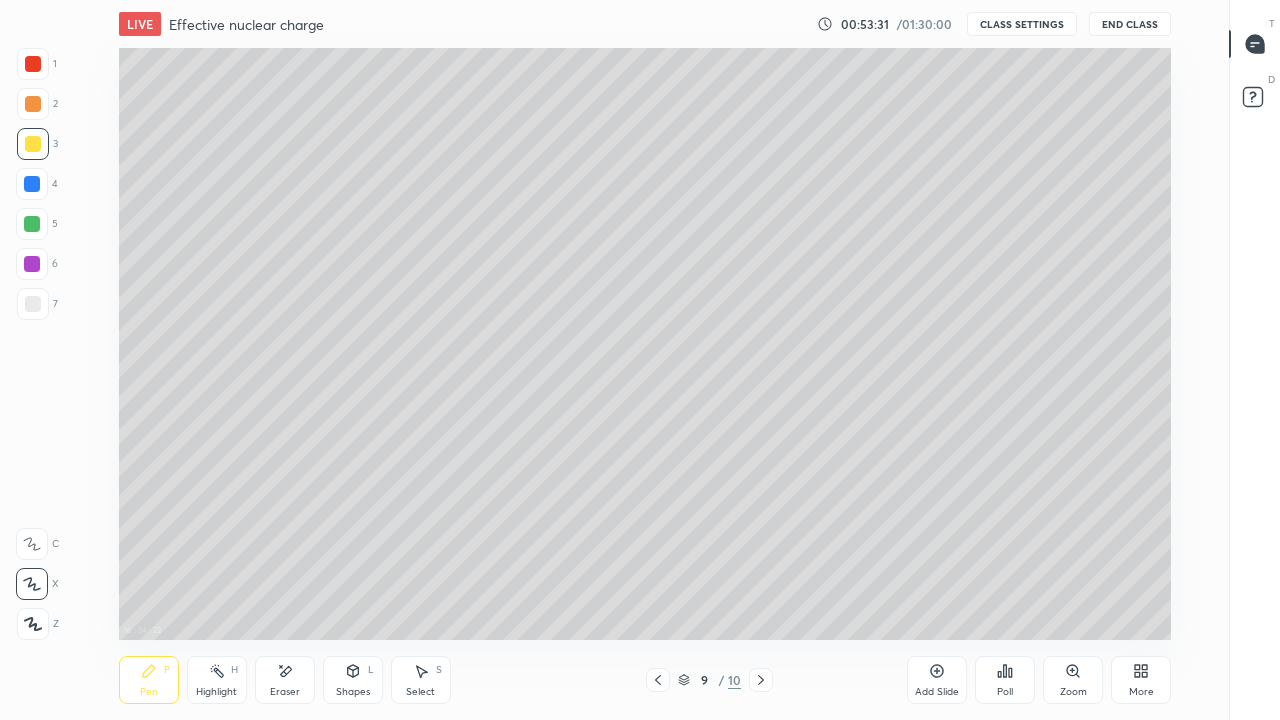 click at bounding box center [32, 264] 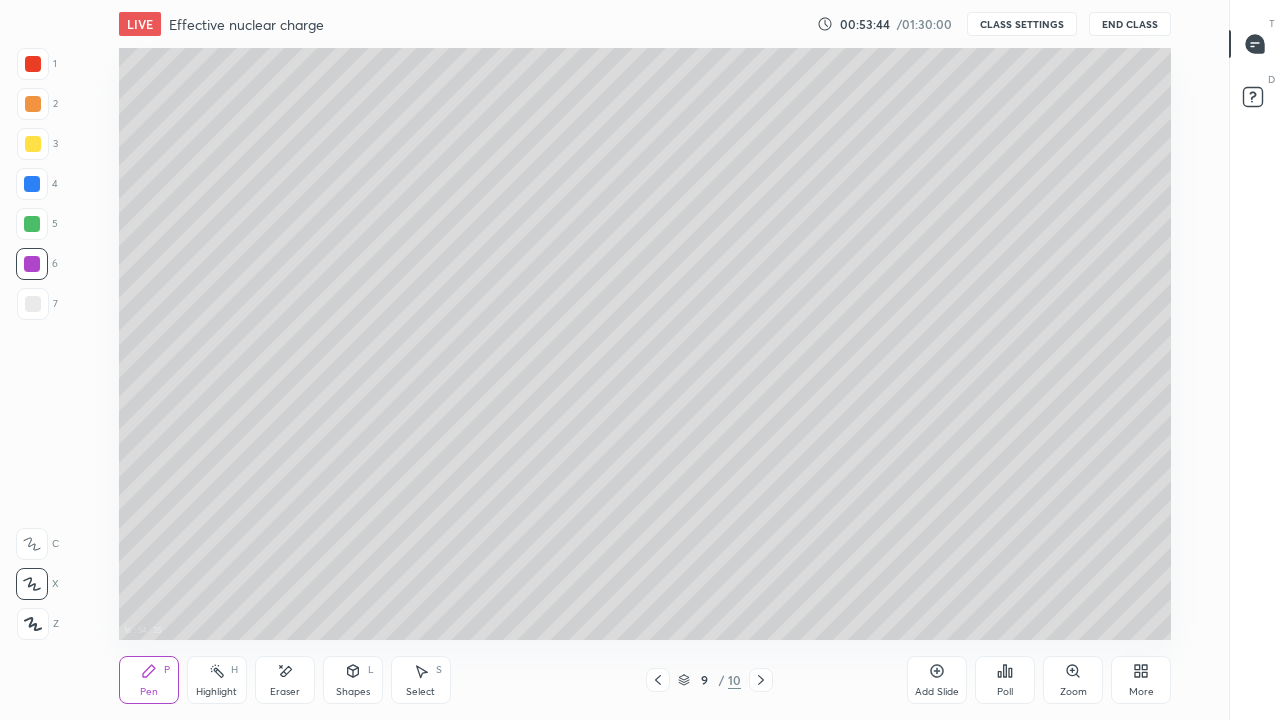 click at bounding box center [33, 304] 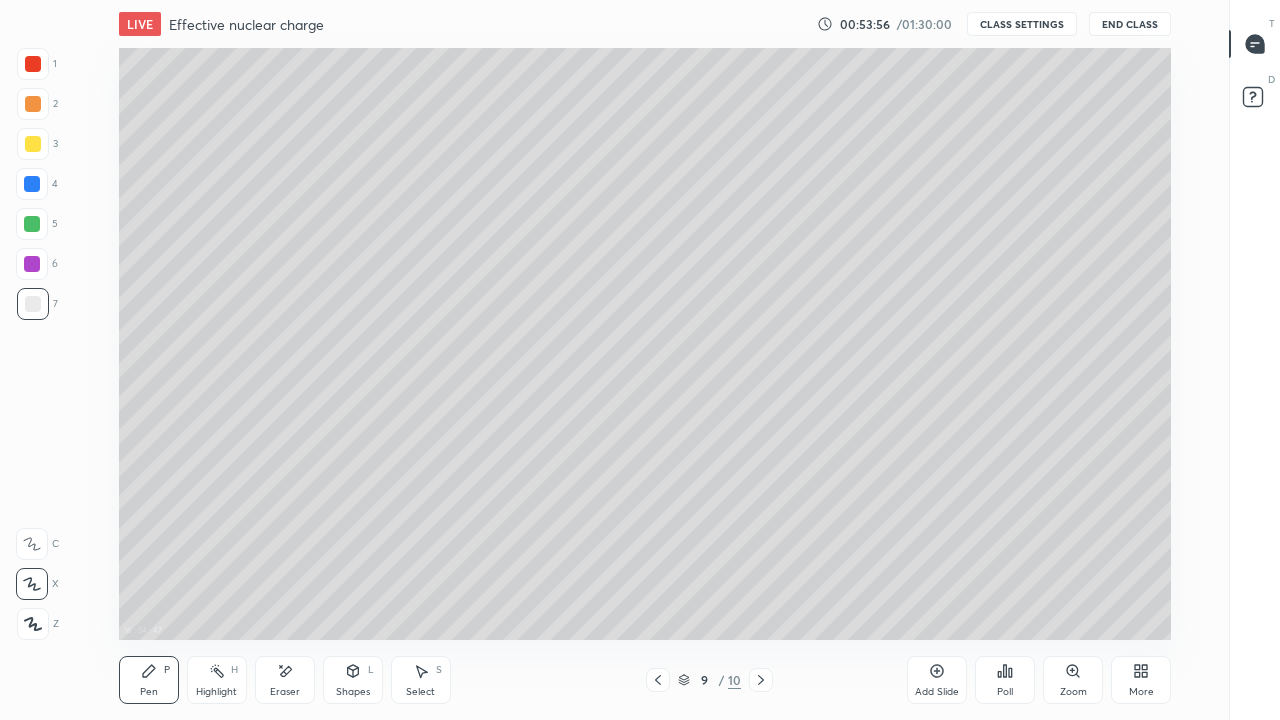 click at bounding box center (32, 264) 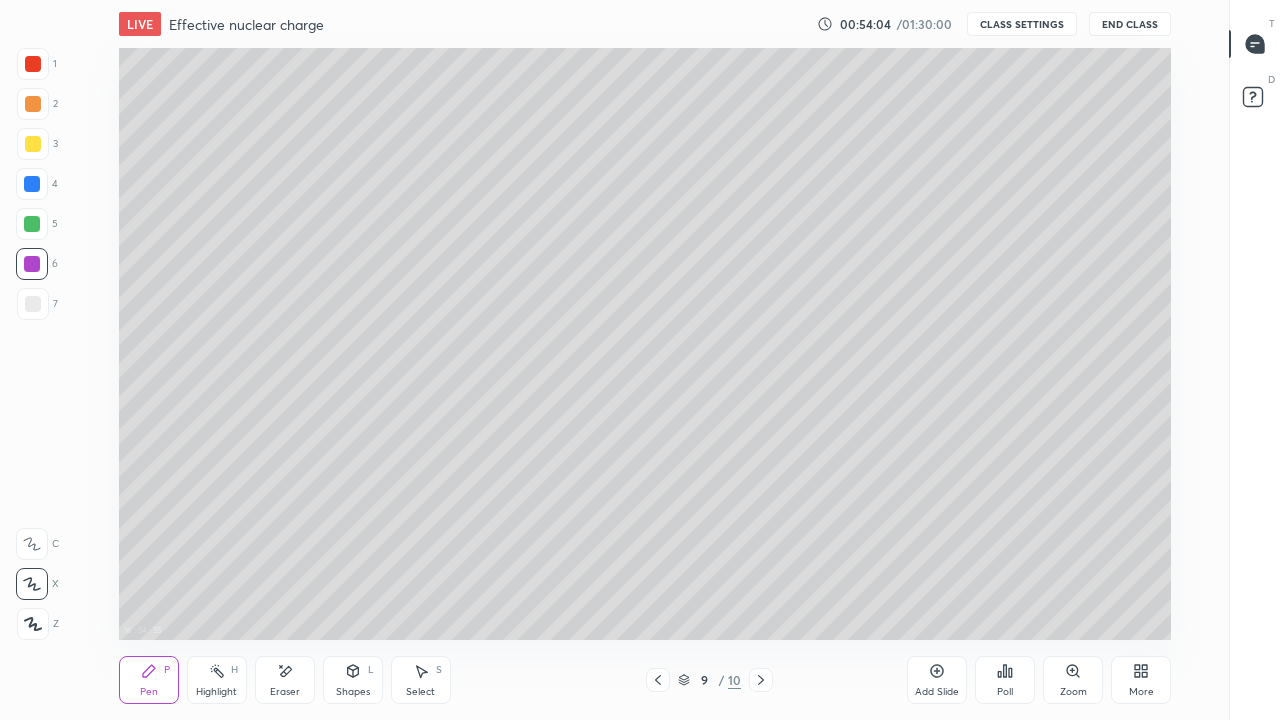 click at bounding box center [33, 304] 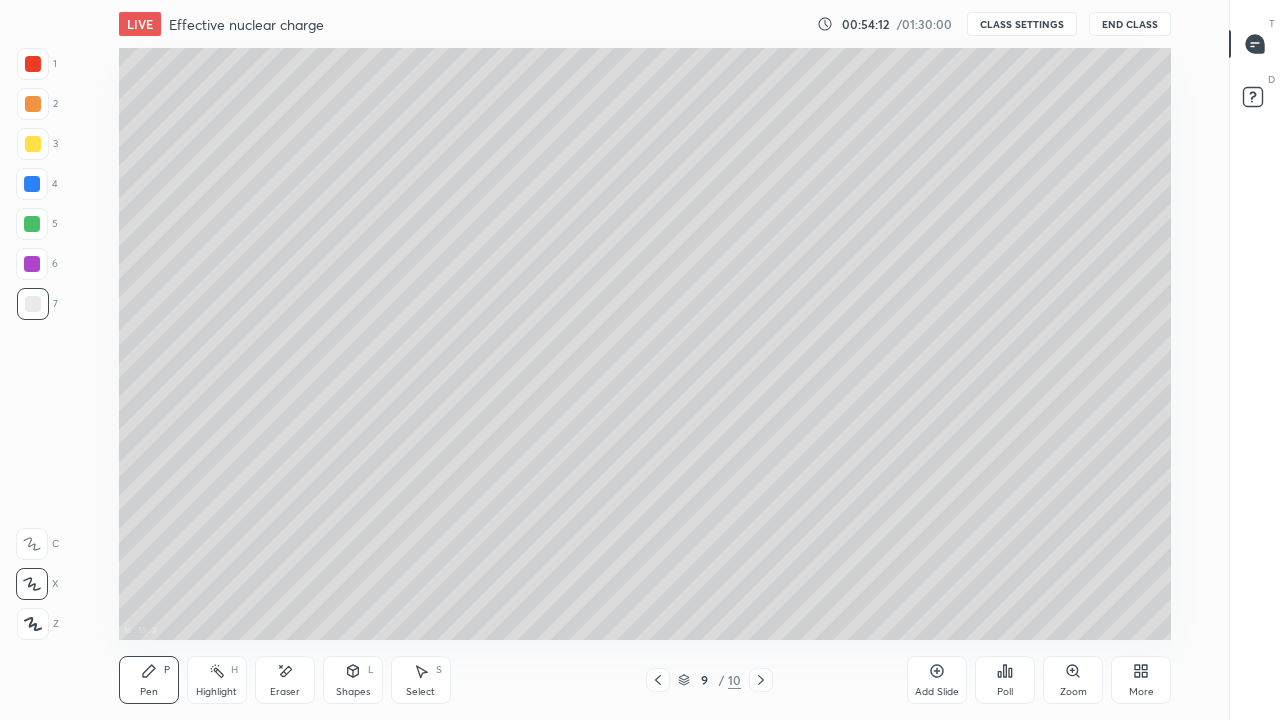 click at bounding box center [33, 144] 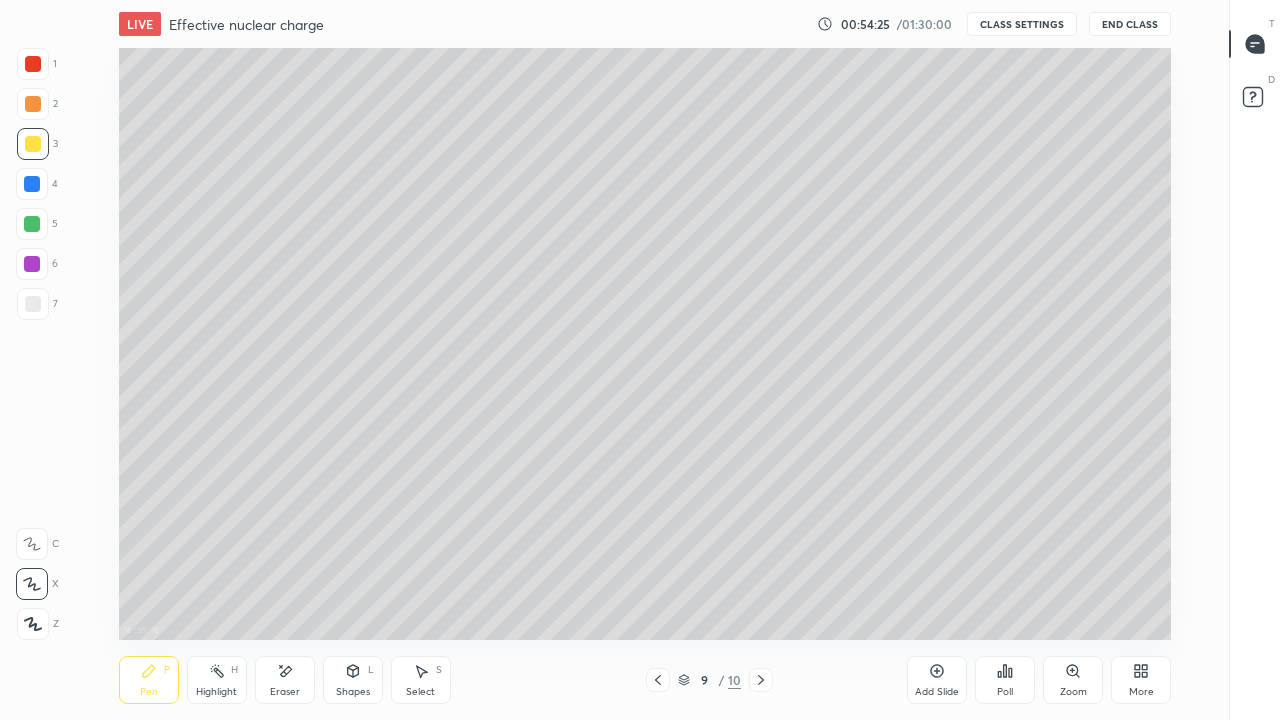 click at bounding box center [33, 304] 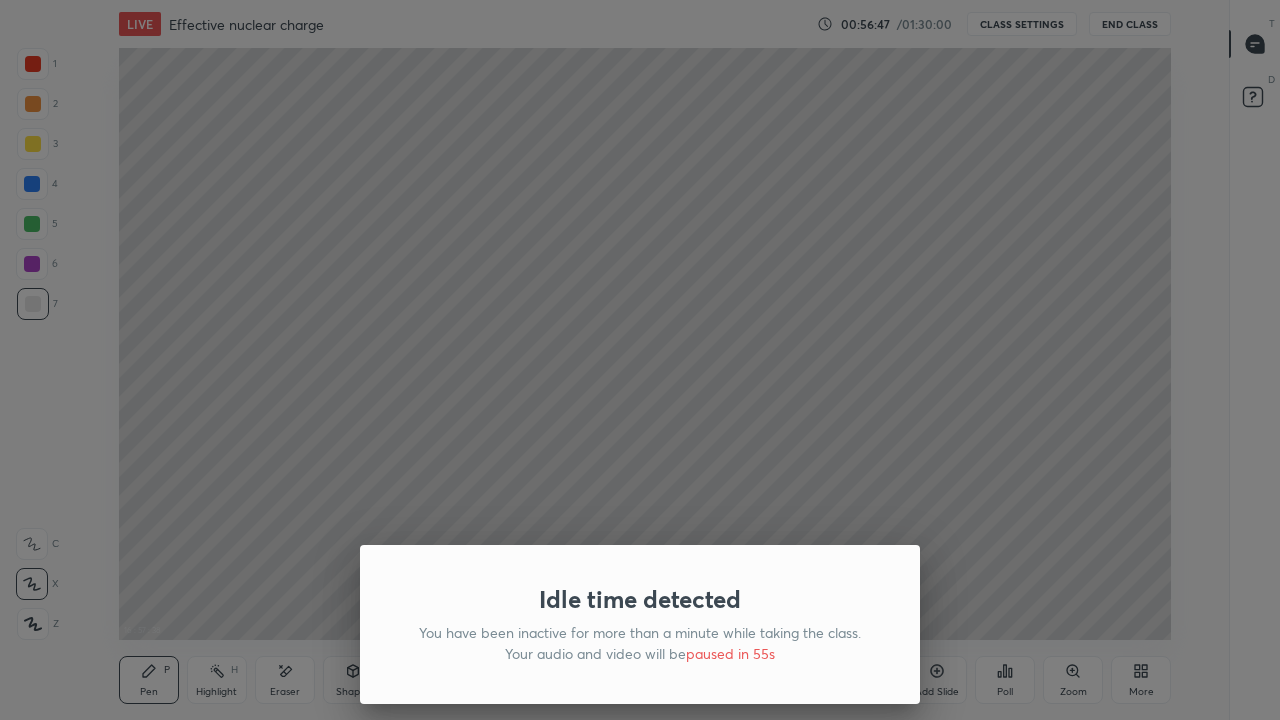click on "Idle time detected You have been inactive for more than a minute while taking the class. Your audio and video will be  paused in 55s" at bounding box center (640, 360) 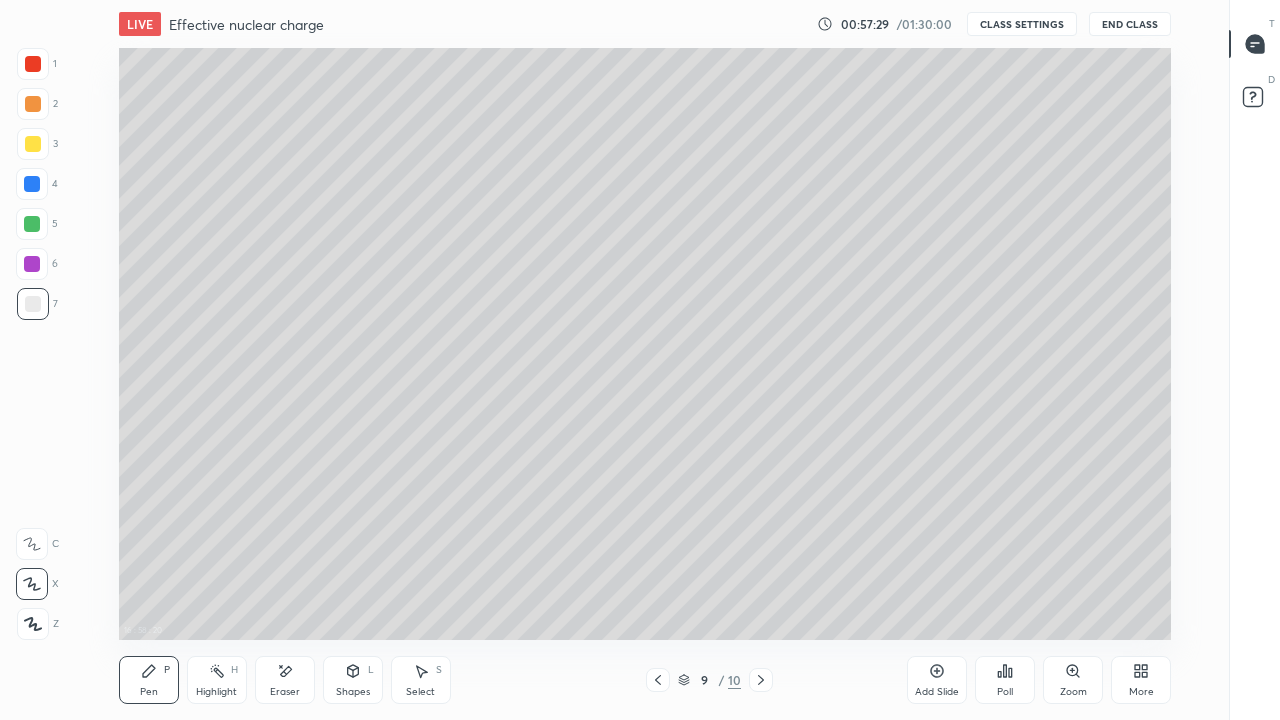 click on "Add Slide" at bounding box center [937, 680] 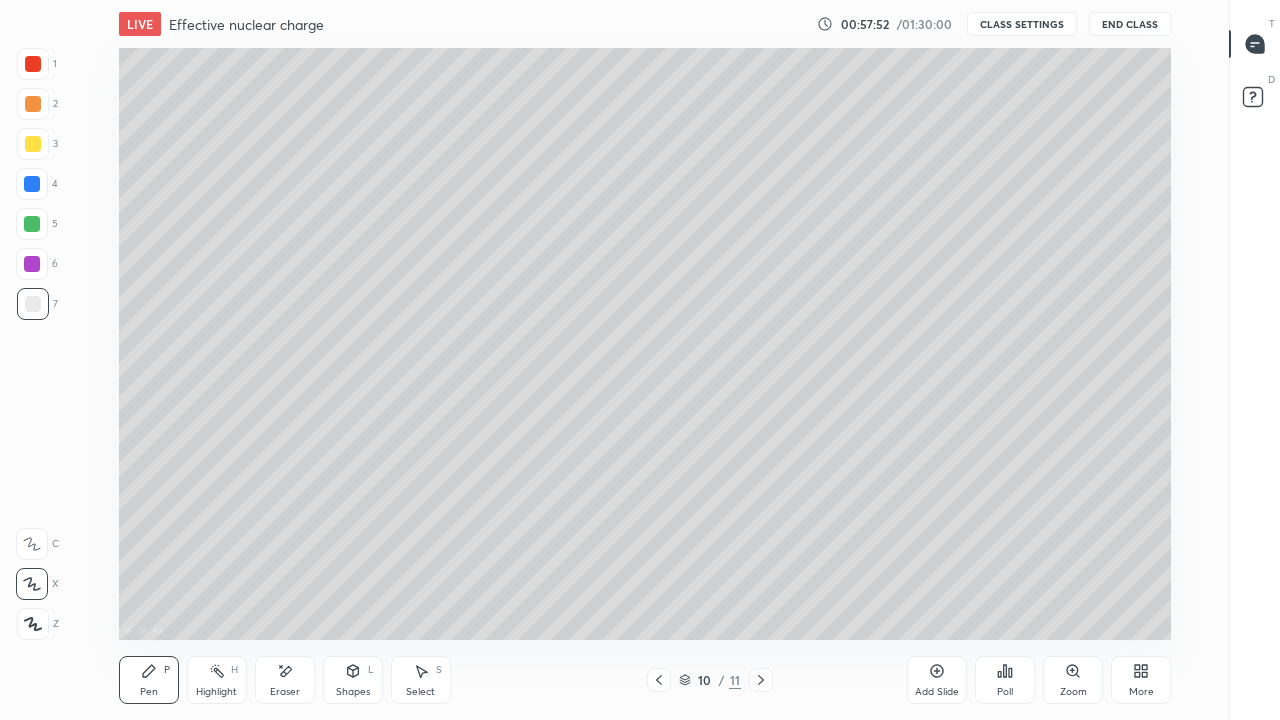 click on "Eraser" at bounding box center (285, 680) 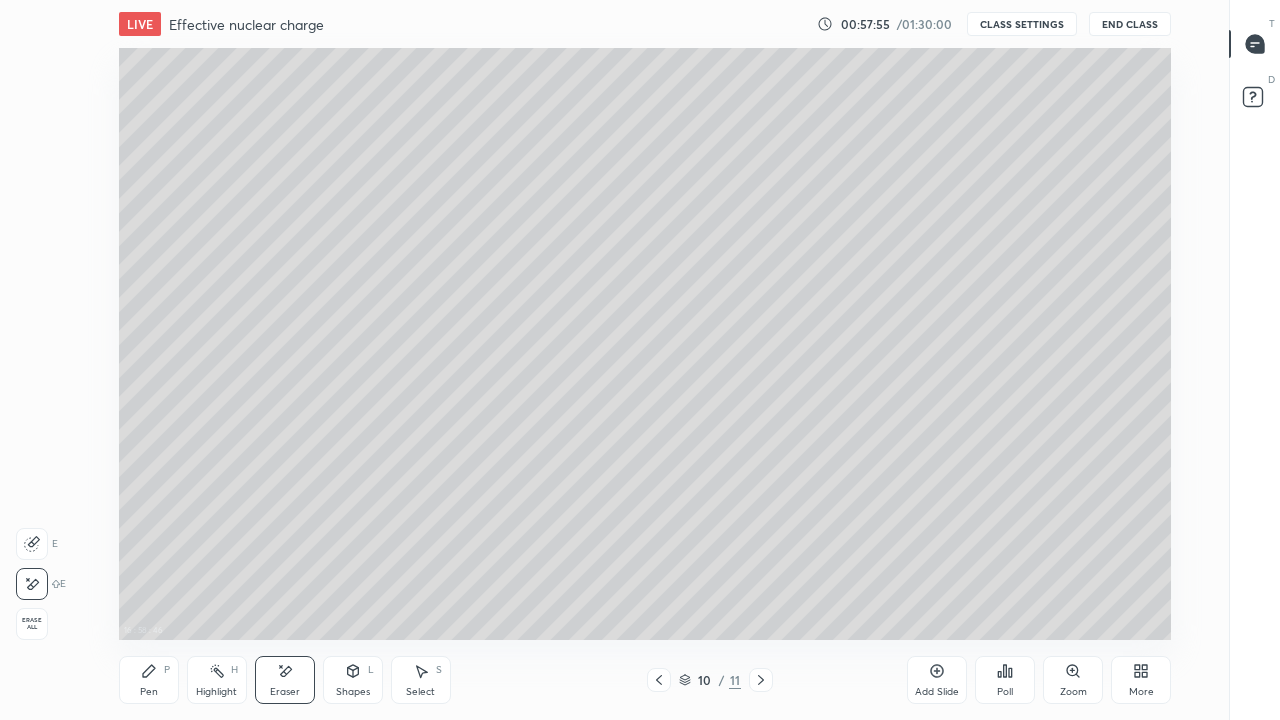 click on "Pen" at bounding box center (149, 692) 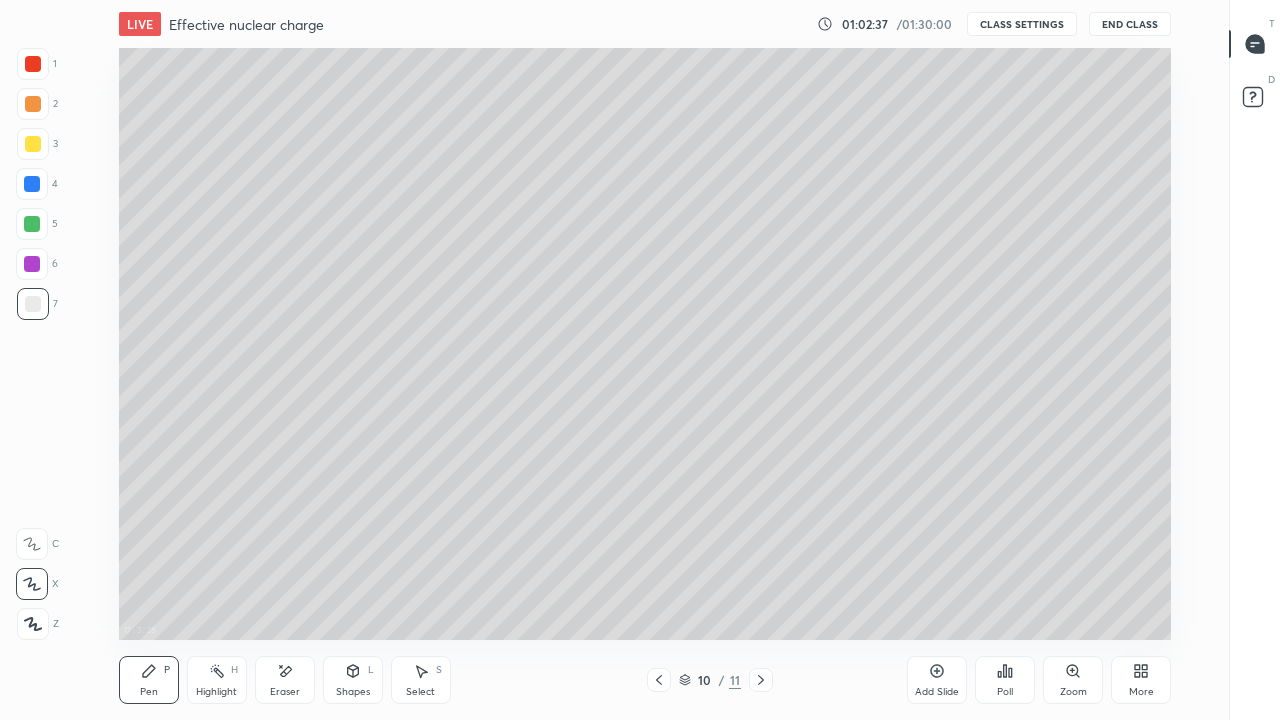 click 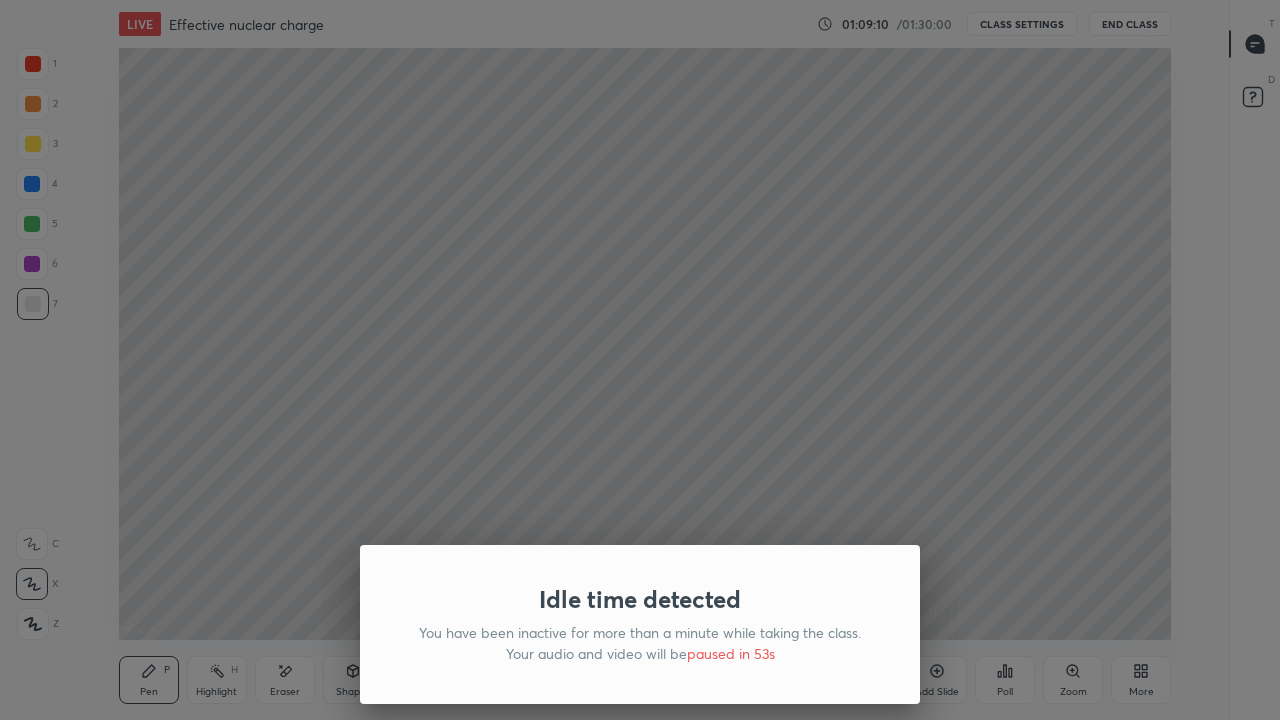 click on "Idle time detected You have been inactive for more than a minute while taking the class. Your audio and video will be  paused in 53s" at bounding box center [640, 360] 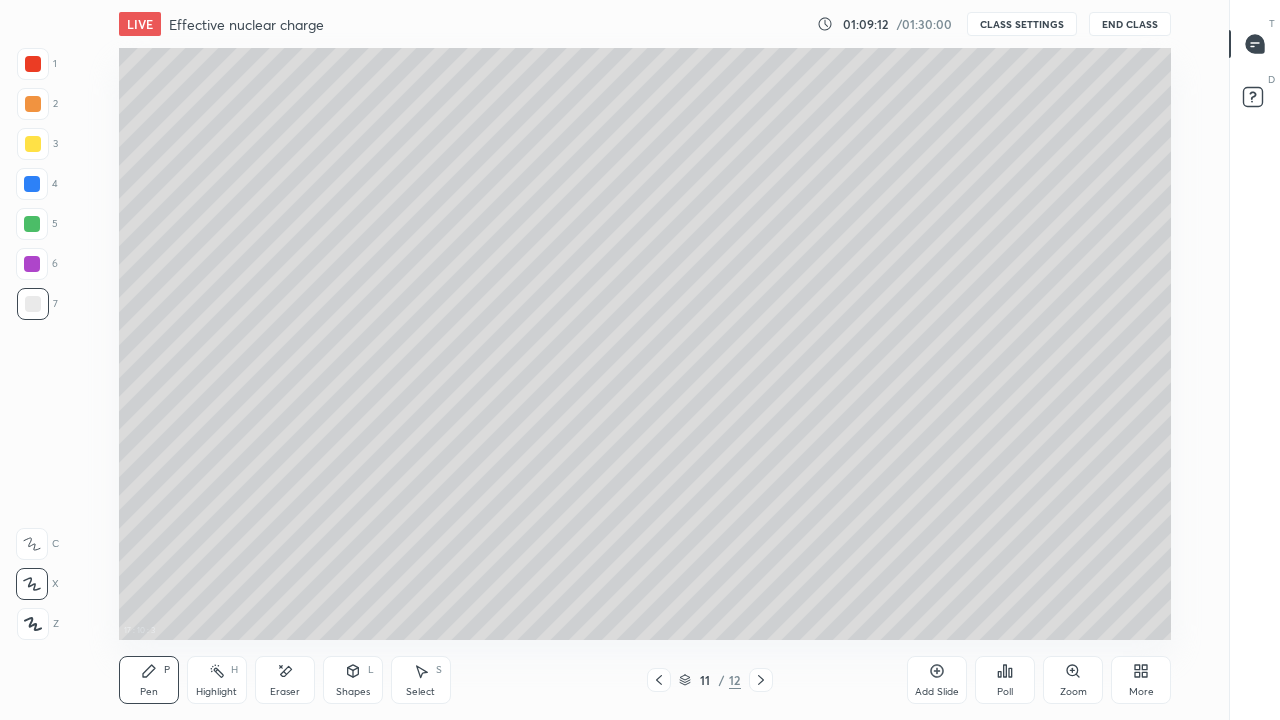click on "Add Slide" at bounding box center [937, 680] 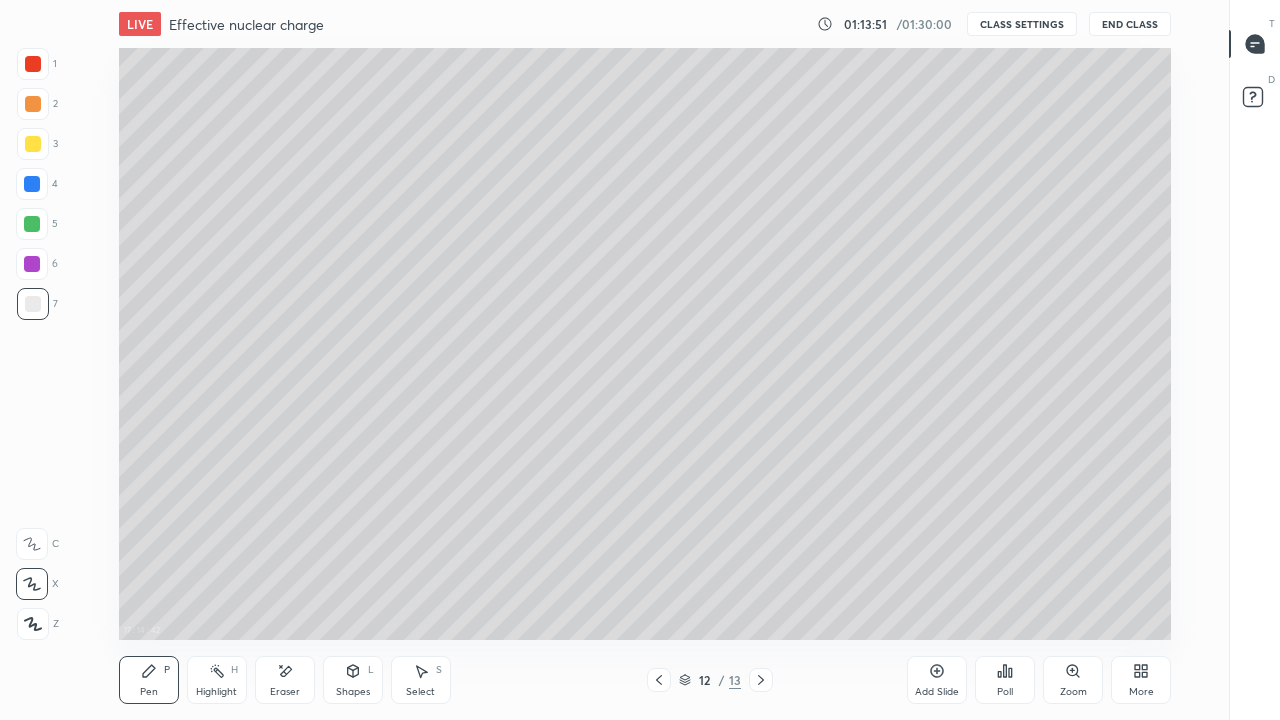click 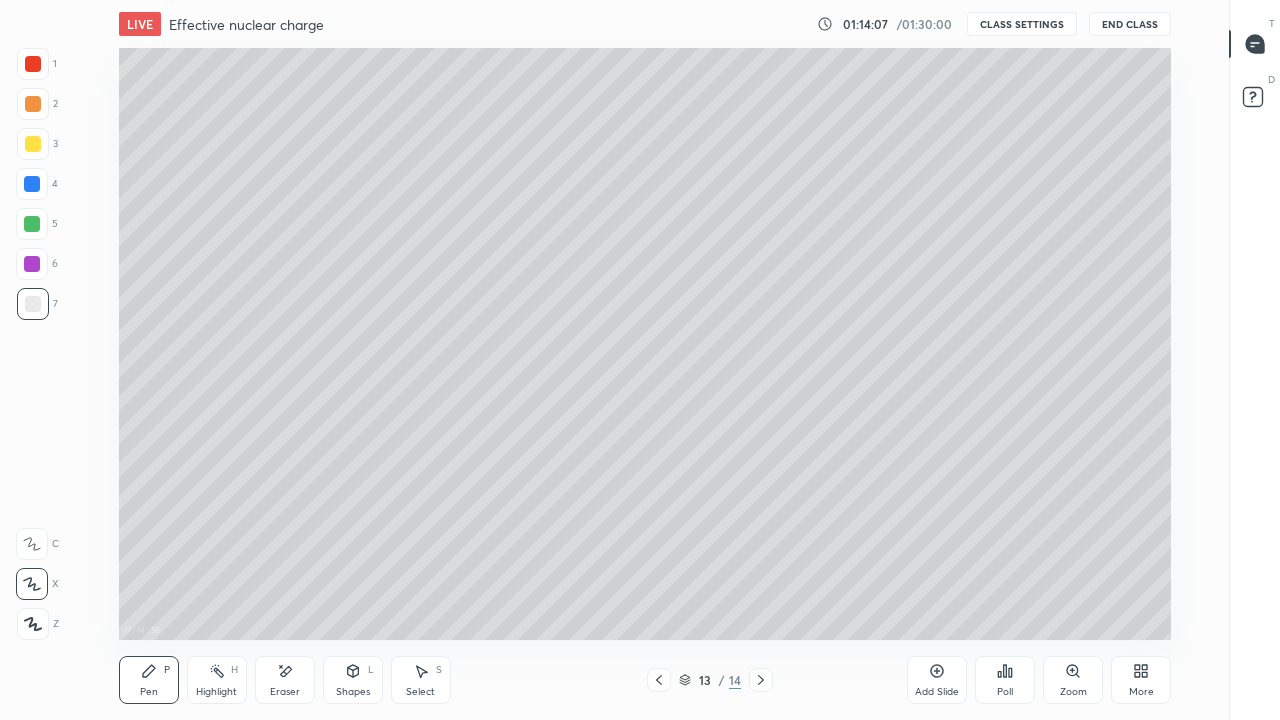 click on "Eraser" at bounding box center [285, 680] 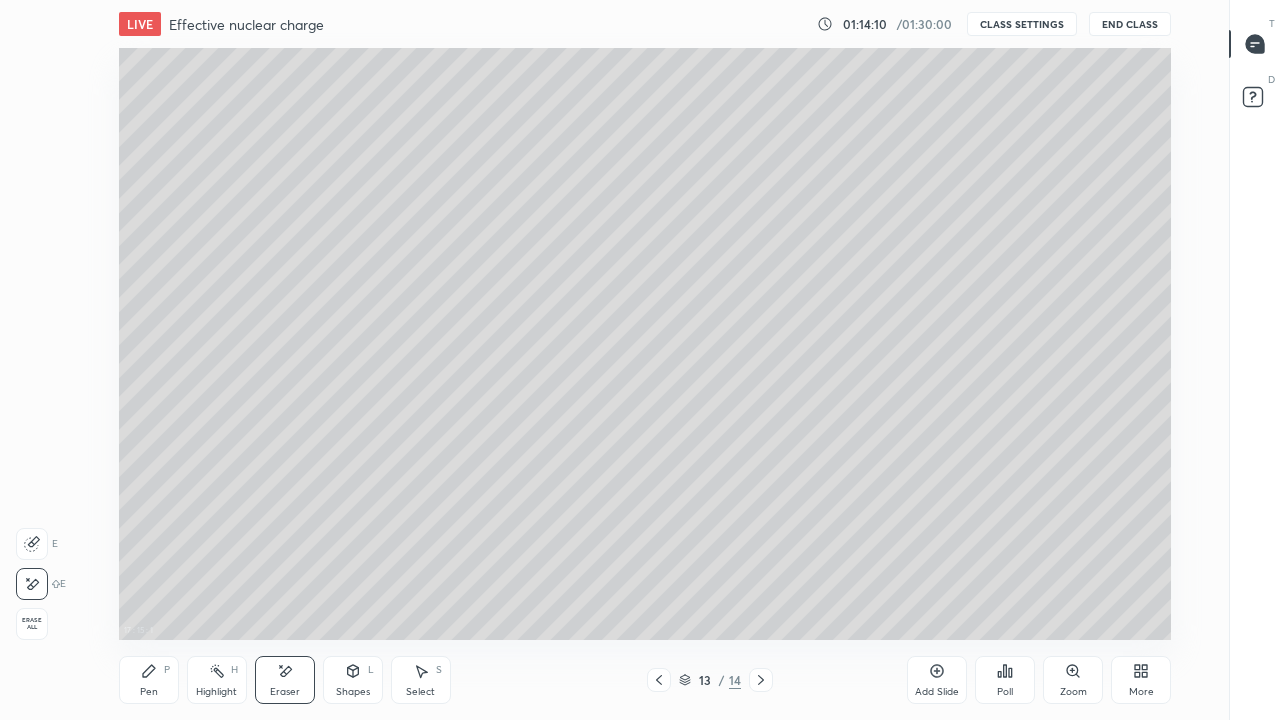 click on "Pen P" at bounding box center [149, 680] 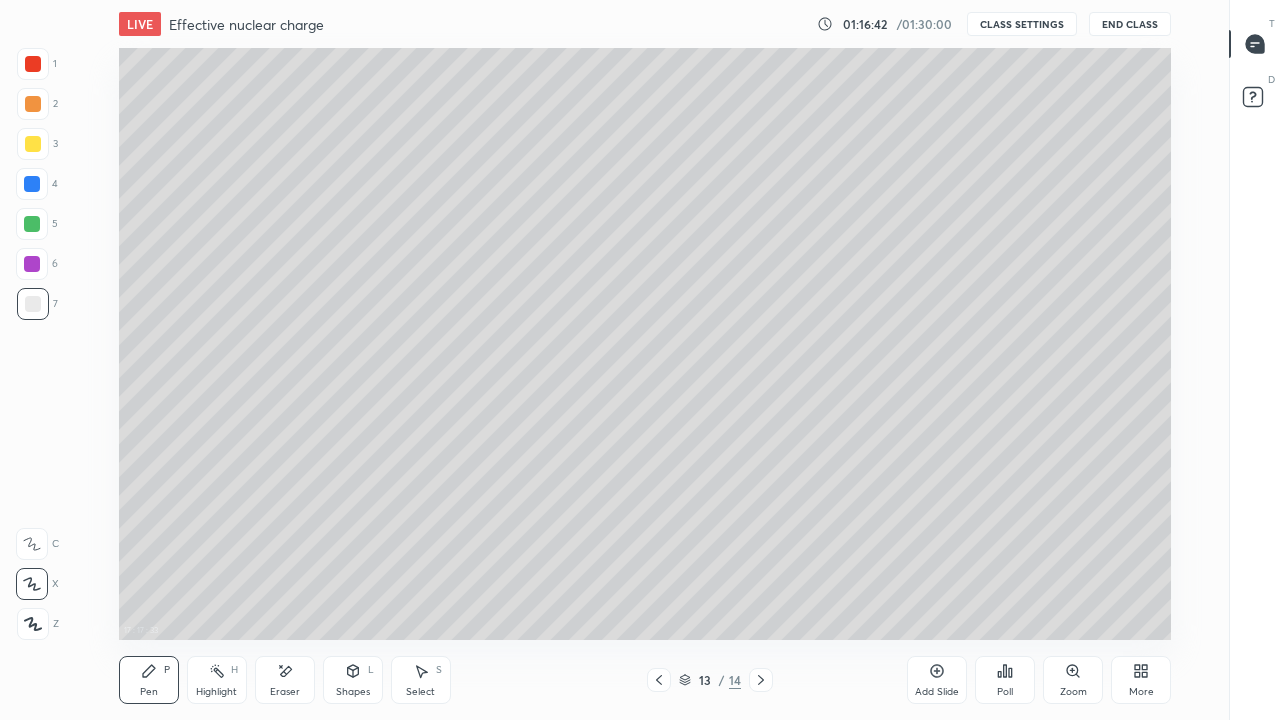 click 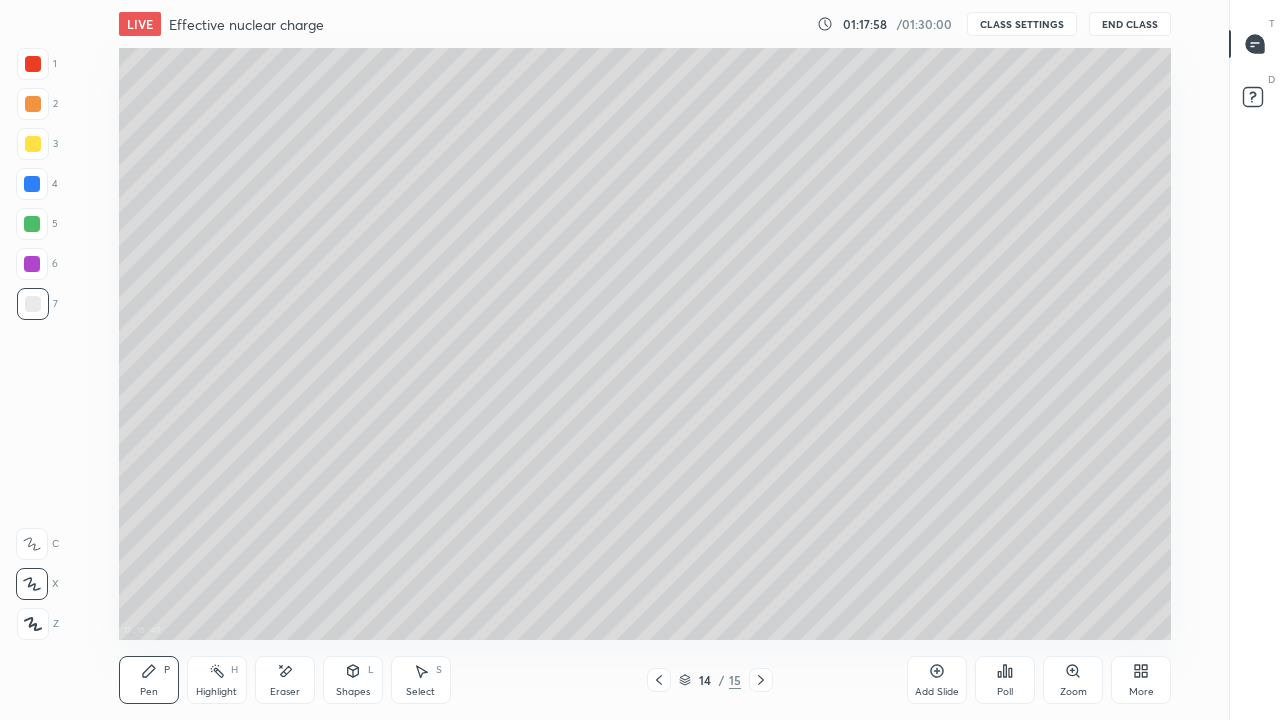 click on "Eraser" at bounding box center (285, 692) 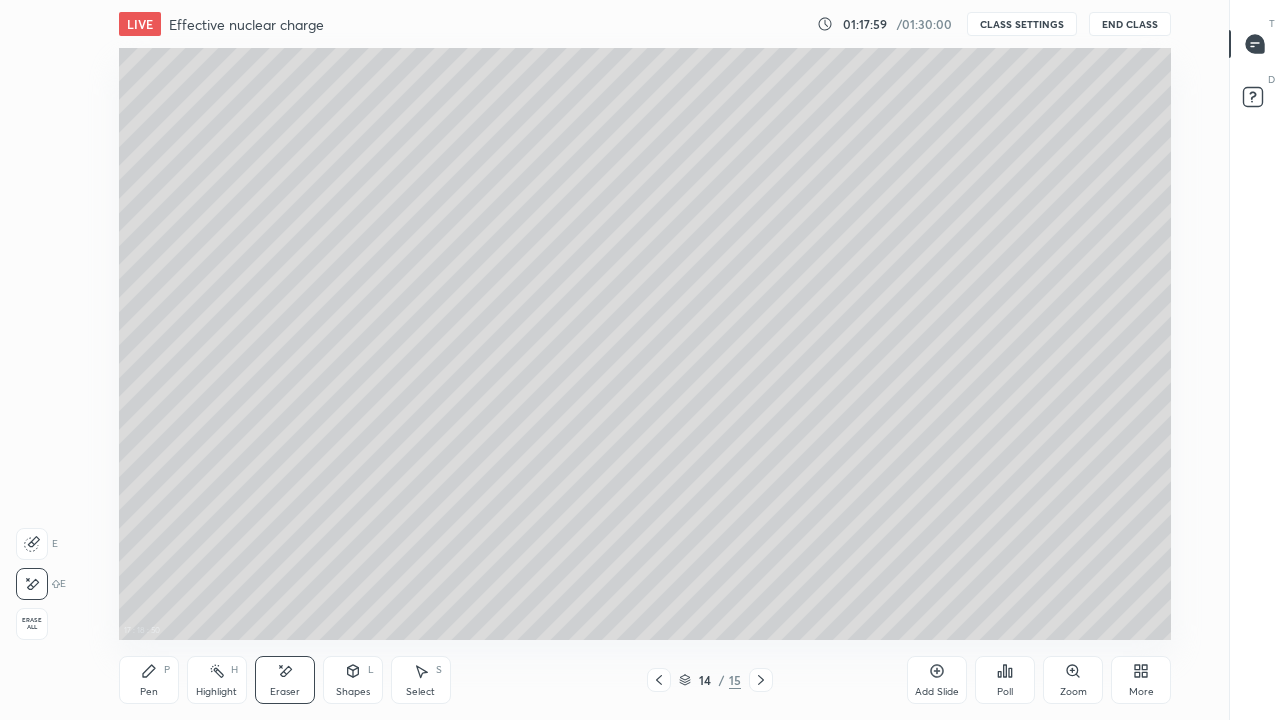 click 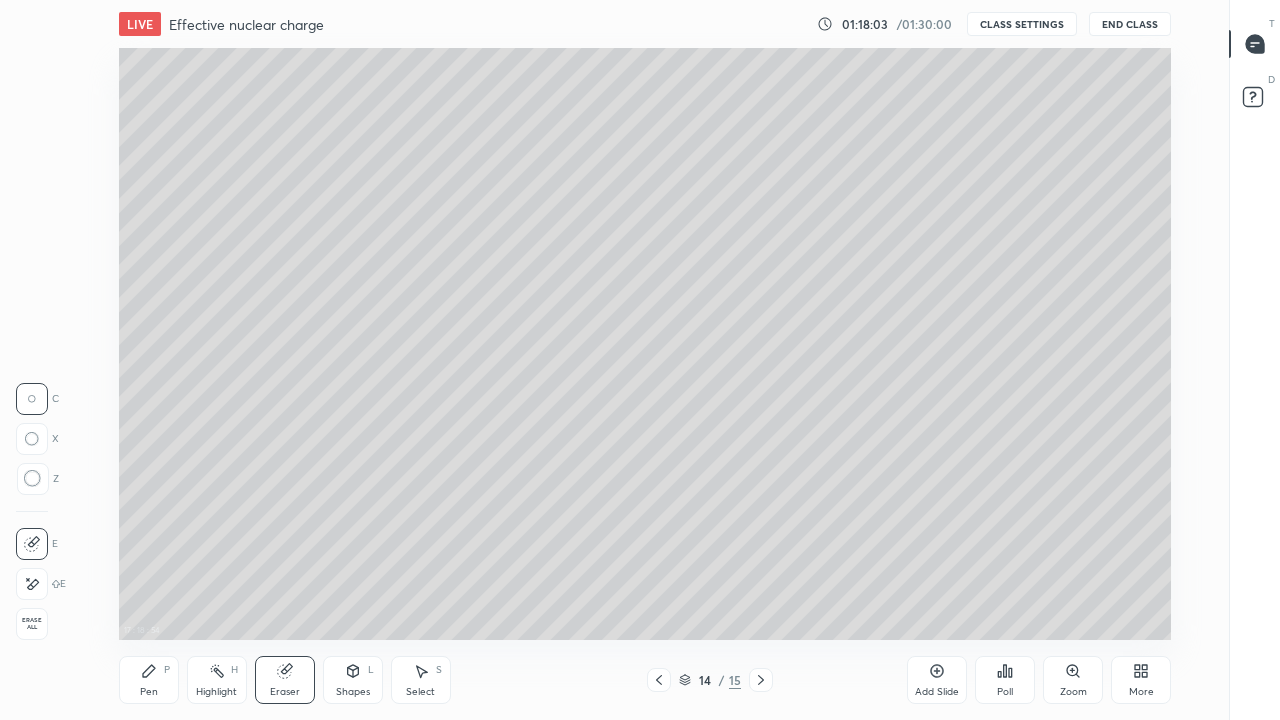click 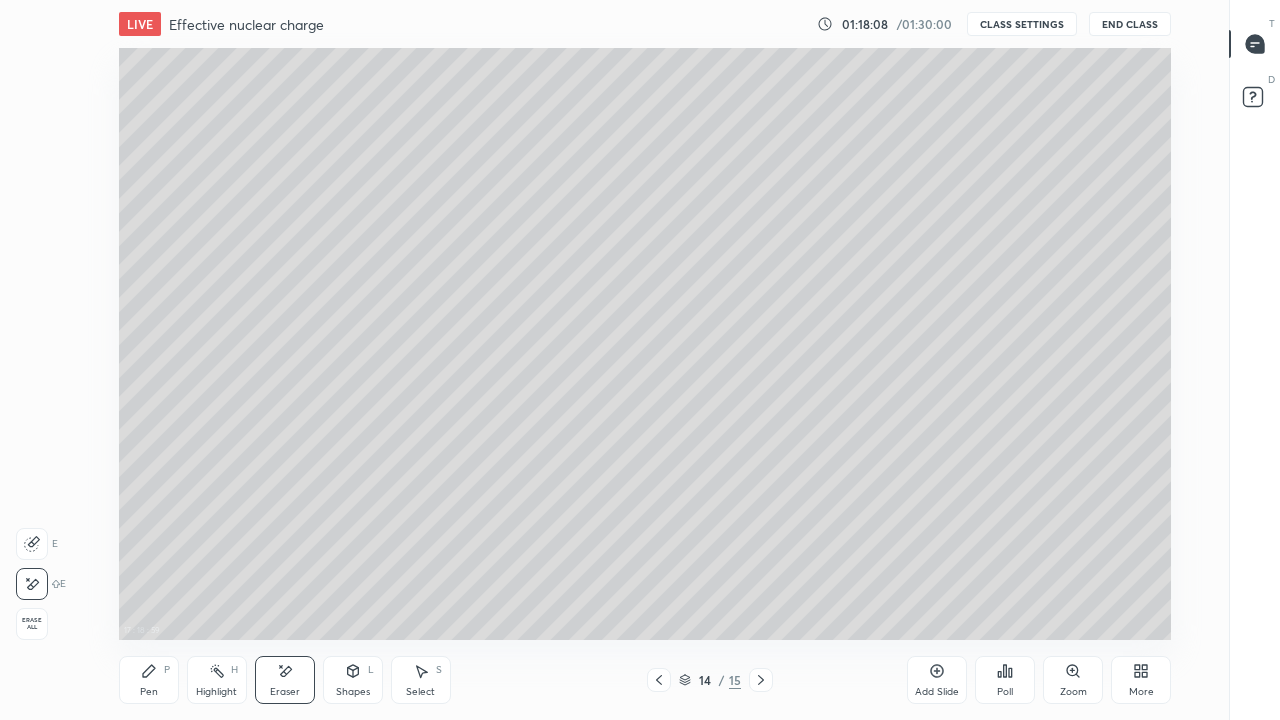 click on "Pen P" at bounding box center (149, 680) 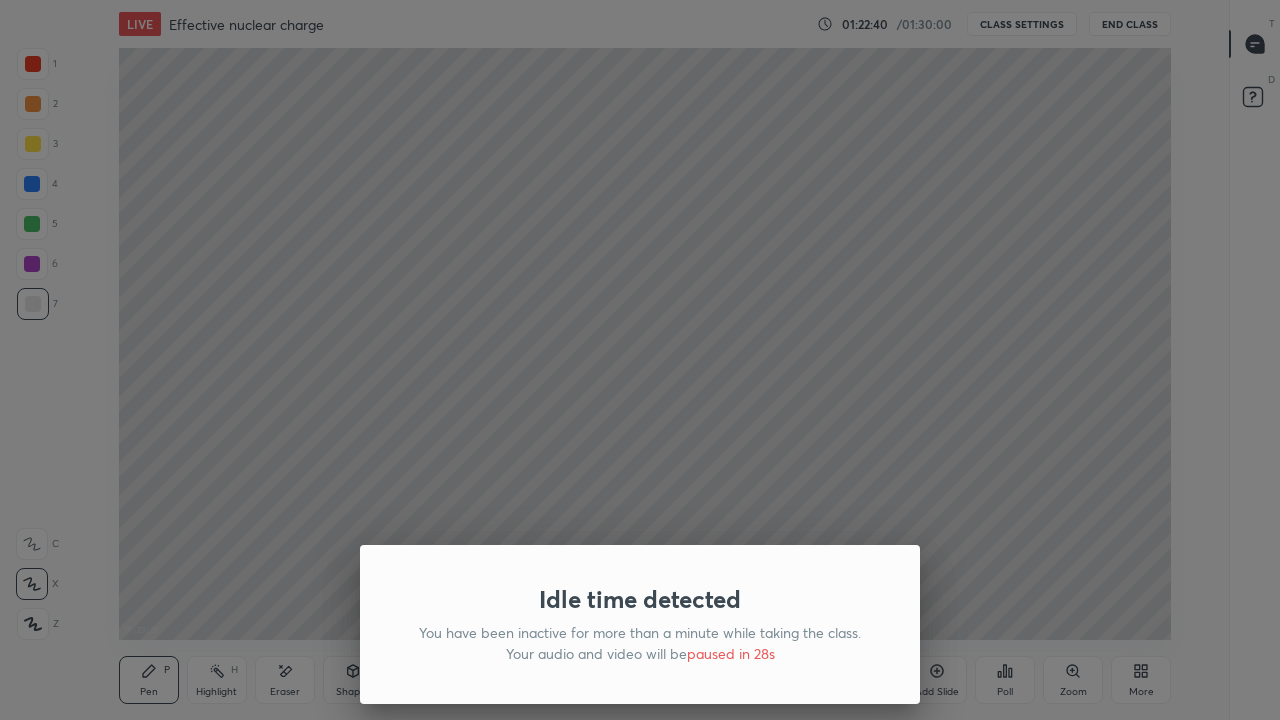 click on "Idle time detected You have been inactive for more than a minute while taking the class. Your audio and video will be  paused in 28s" at bounding box center [640, 360] 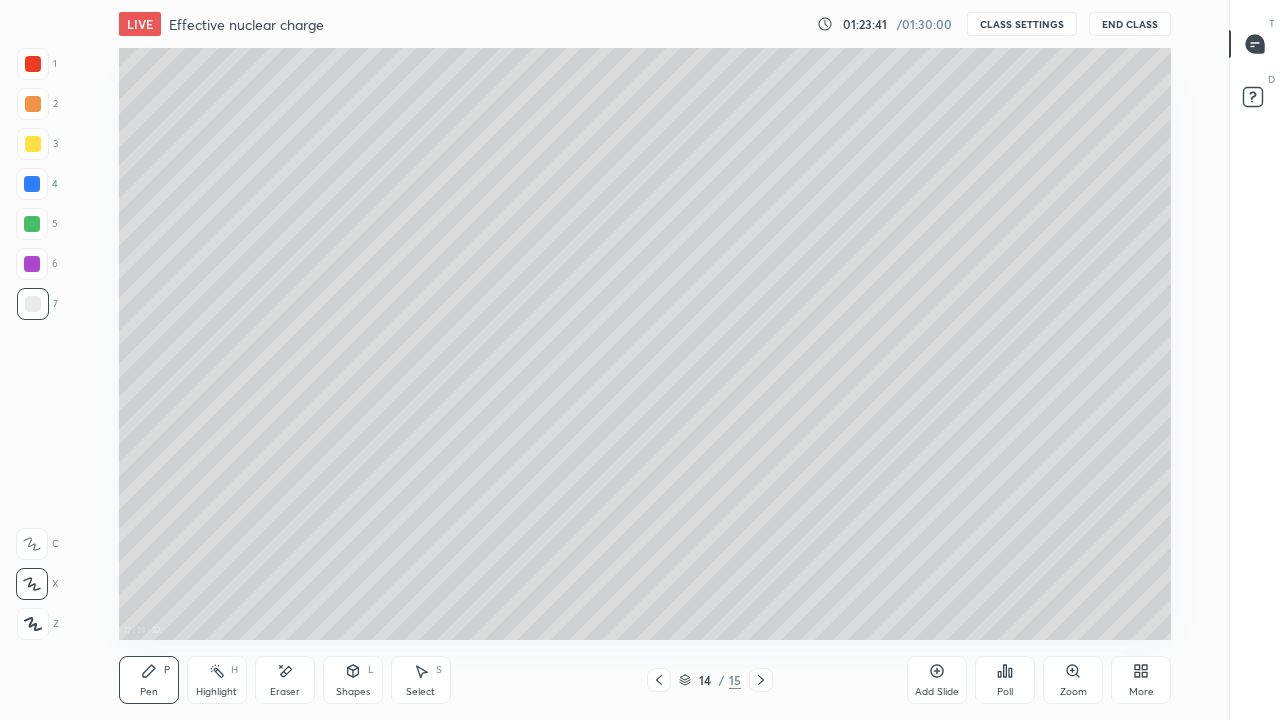 click 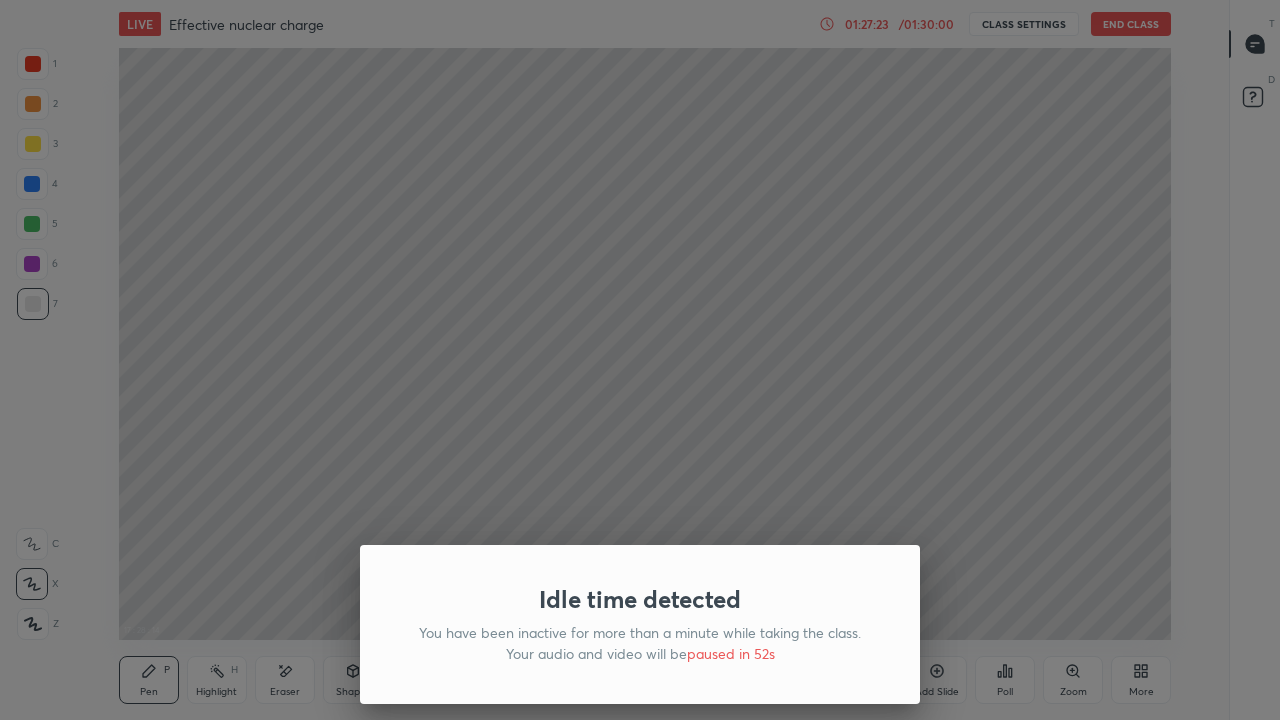 click on "Idle time detected You have been inactive for more than a minute while taking the class. Your audio and video will be  paused in 52s" at bounding box center (640, 360) 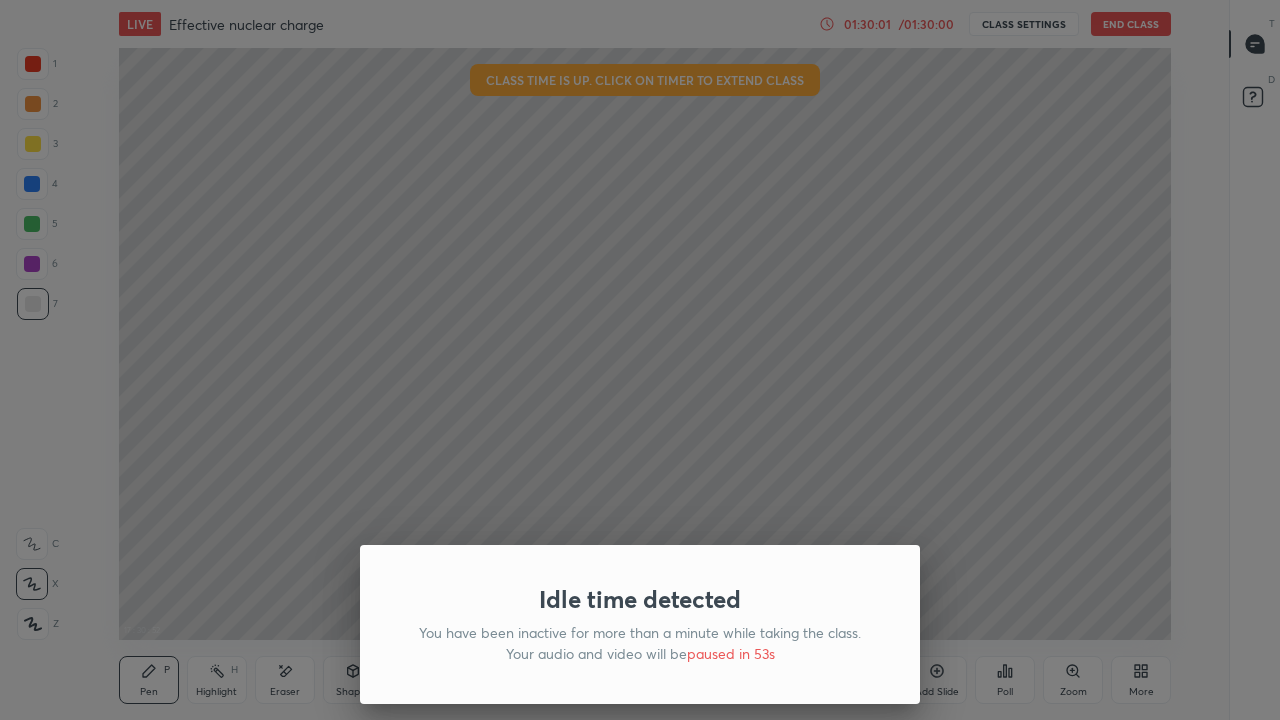click on "Idle time detected You have been inactive for more than a minute while taking the class. Your audio and video will be  paused in 53s" at bounding box center (640, 360) 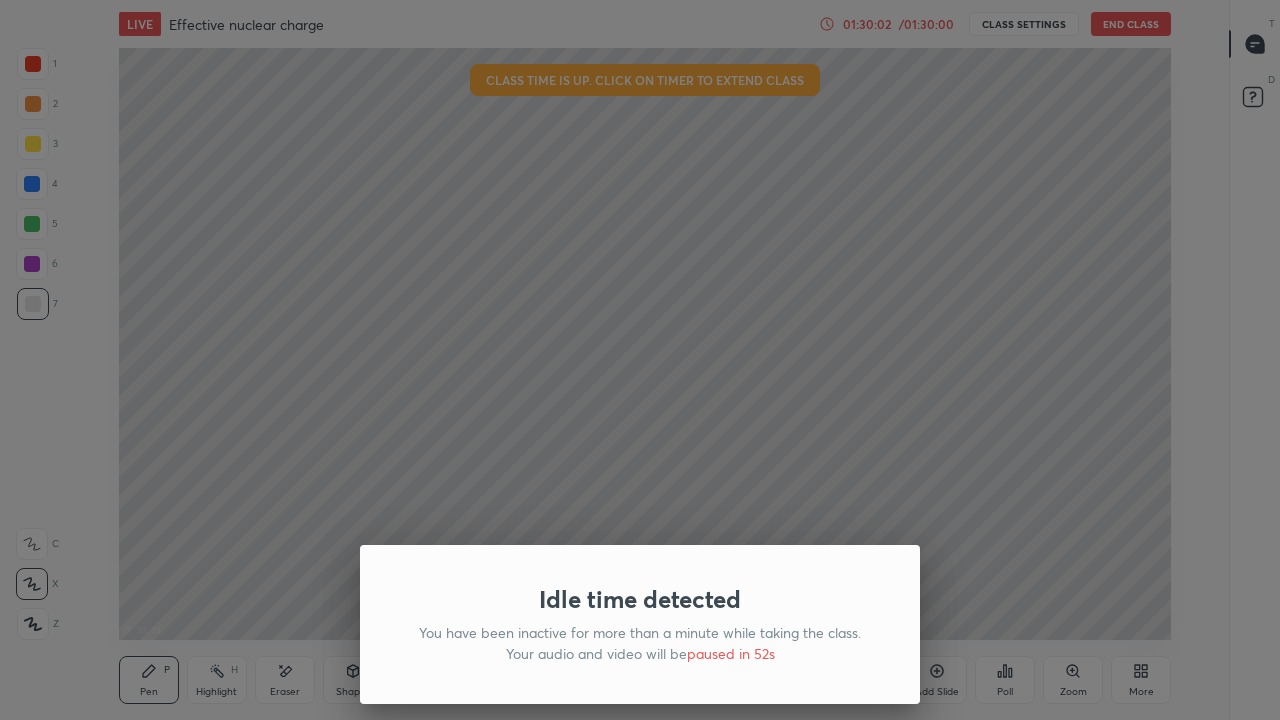 click on "Idle time detected You have been inactive for more than a minute while taking the class. Your audio and video will be  paused in 52s" at bounding box center [640, 360] 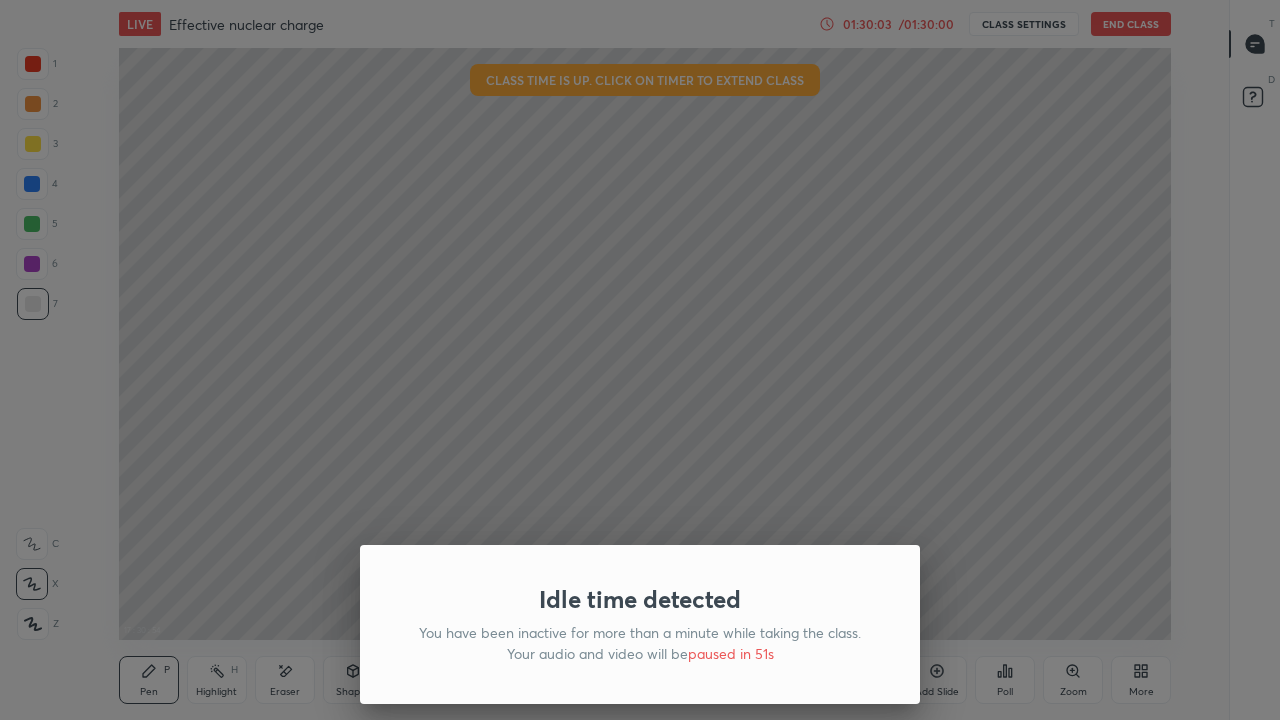 click on "Idle time detected You have been inactive for more than a minute while taking the class. Your audio and video will be  paused in 51s" at bounding box center [640, 360] 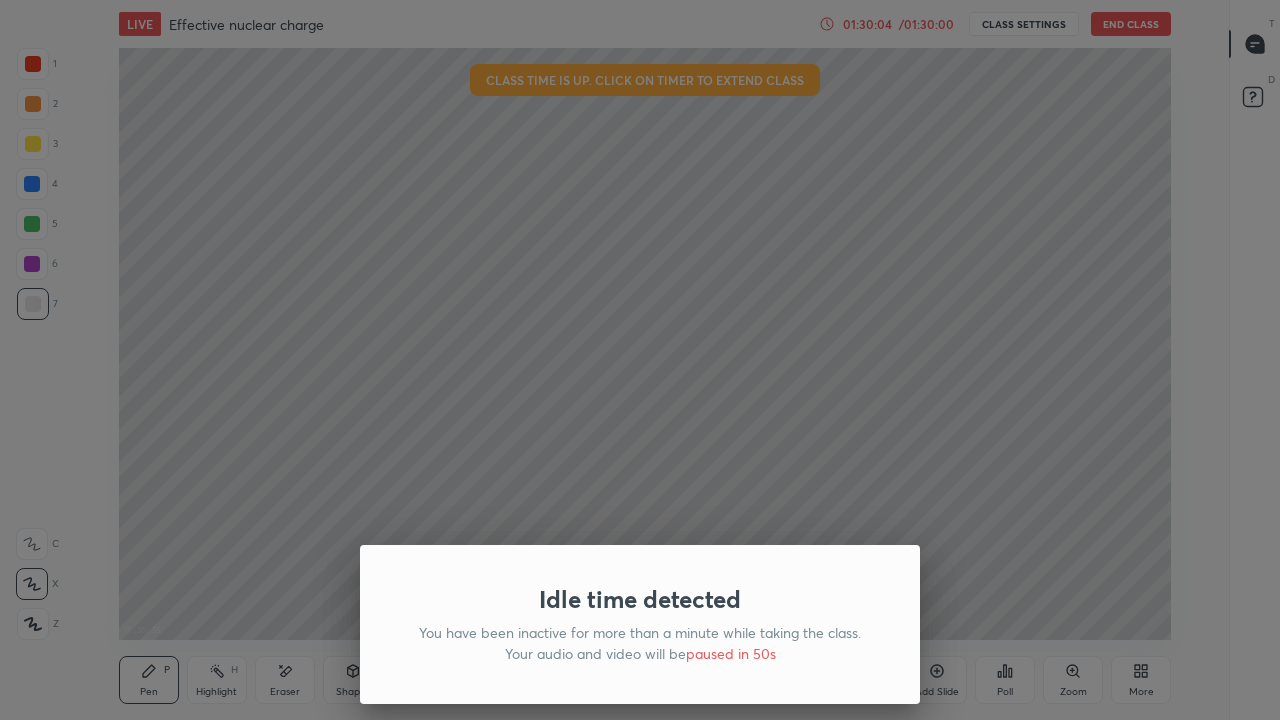 click on "Idle time detected You have been inactive for more than a minute while taking the class. Your audio and video will be  paused in 50s" at bounding box center (640, 360) 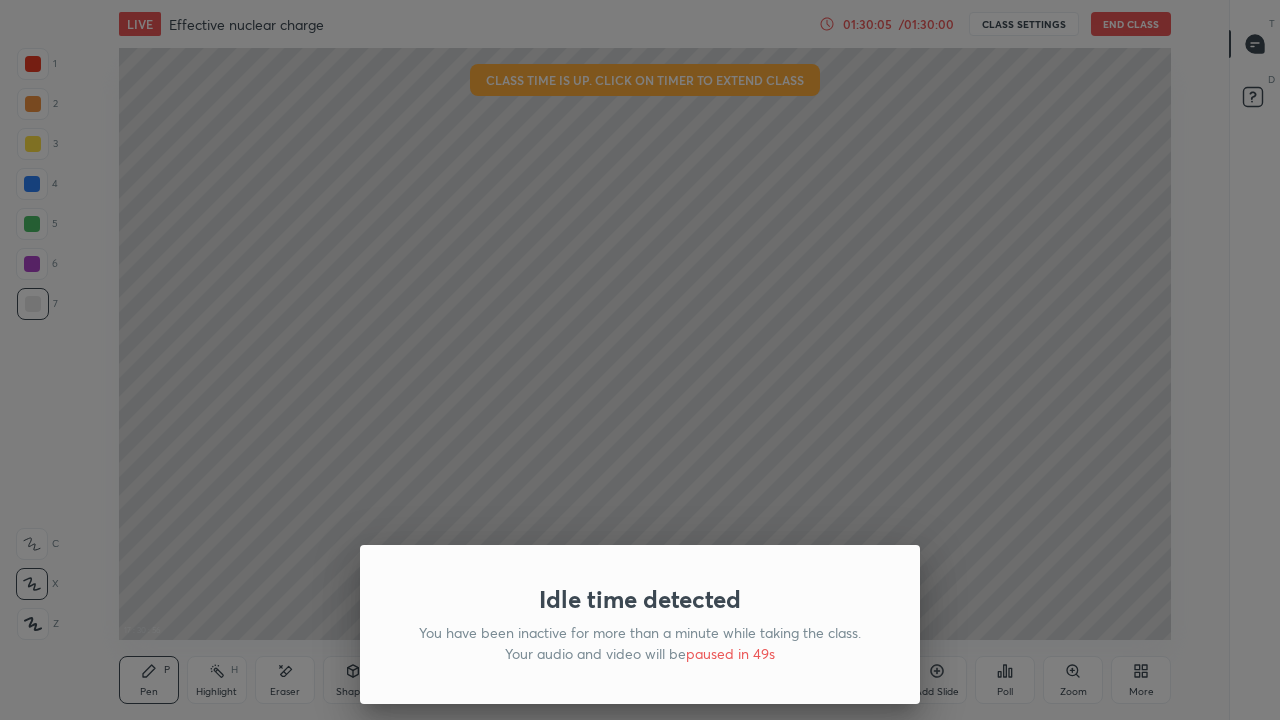 click on "Idle time detected You have been inactive for more than a minute while taking the class. Your audio and video will be  paused in 49s" at bounding box center (640, 360) 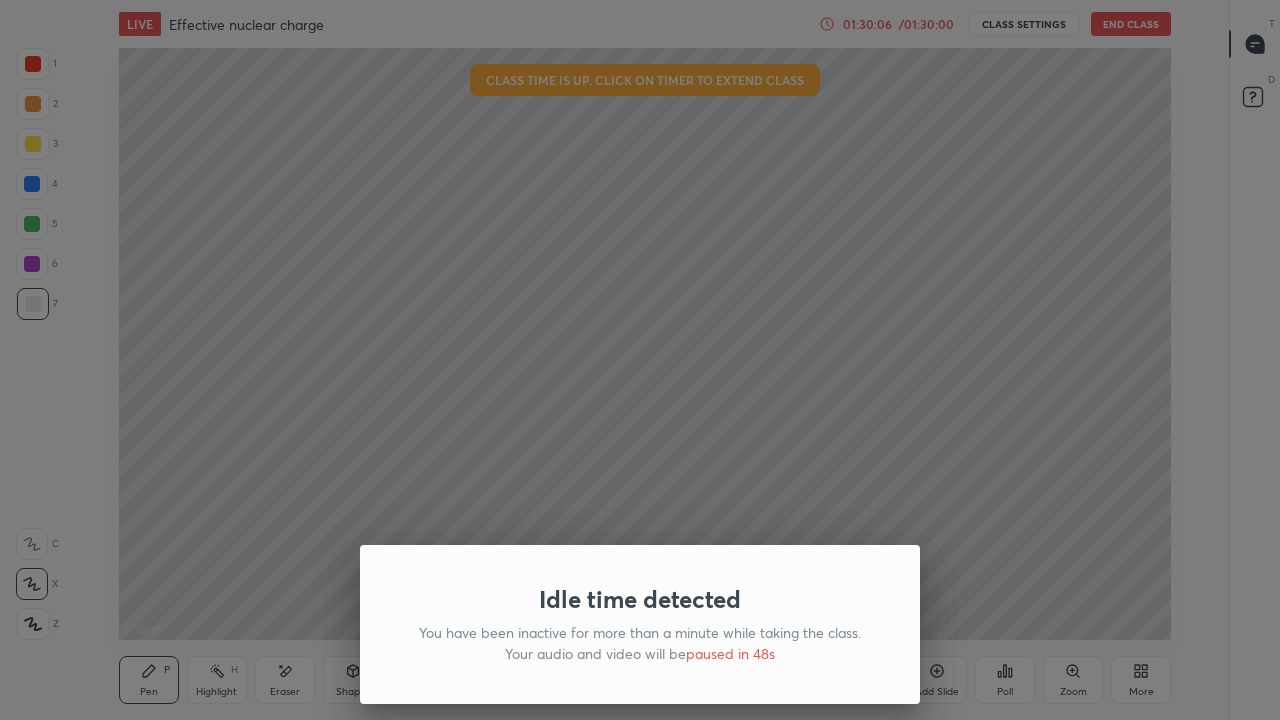 click on "Idle time detected You have been inactive for more than a minute while taking the class. Your audio and video will be  paused in 48s" at bounding box center [640, 360] 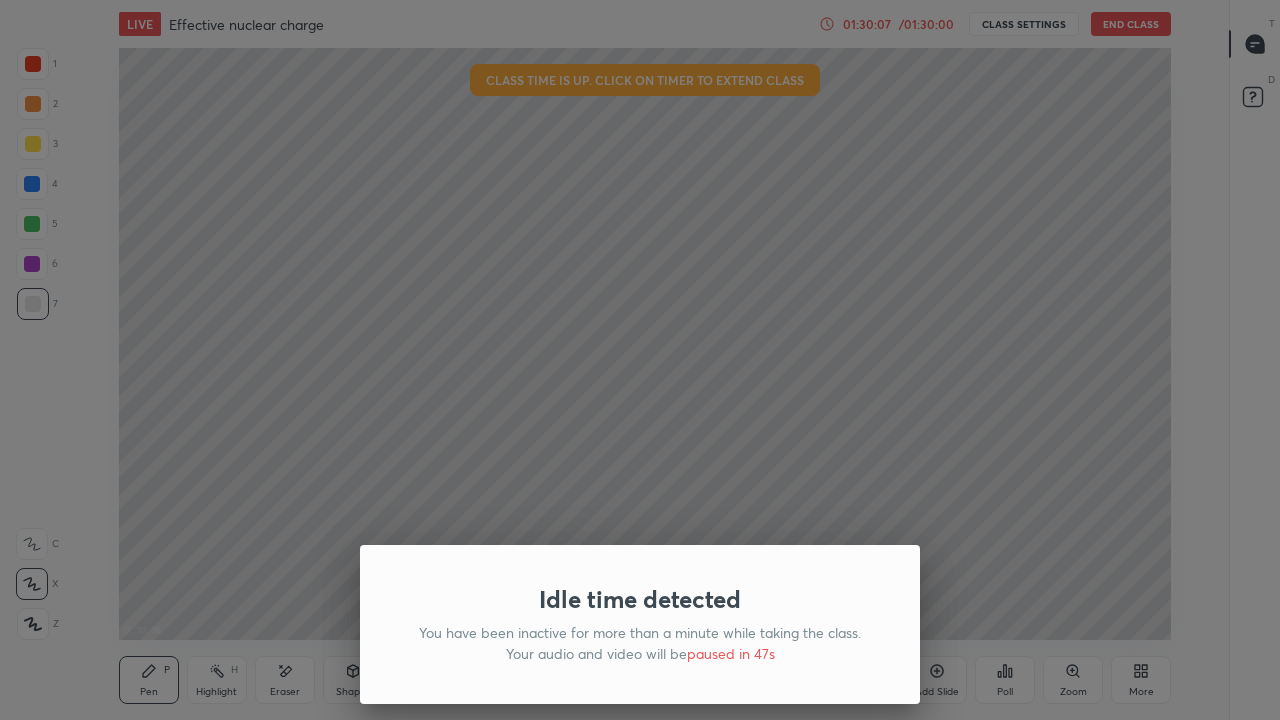 click on "Idle time detected You have been inactive for more than a minute while taking the class. Your audio and video will be  paused in 47s" at bounding box center (640, 360) 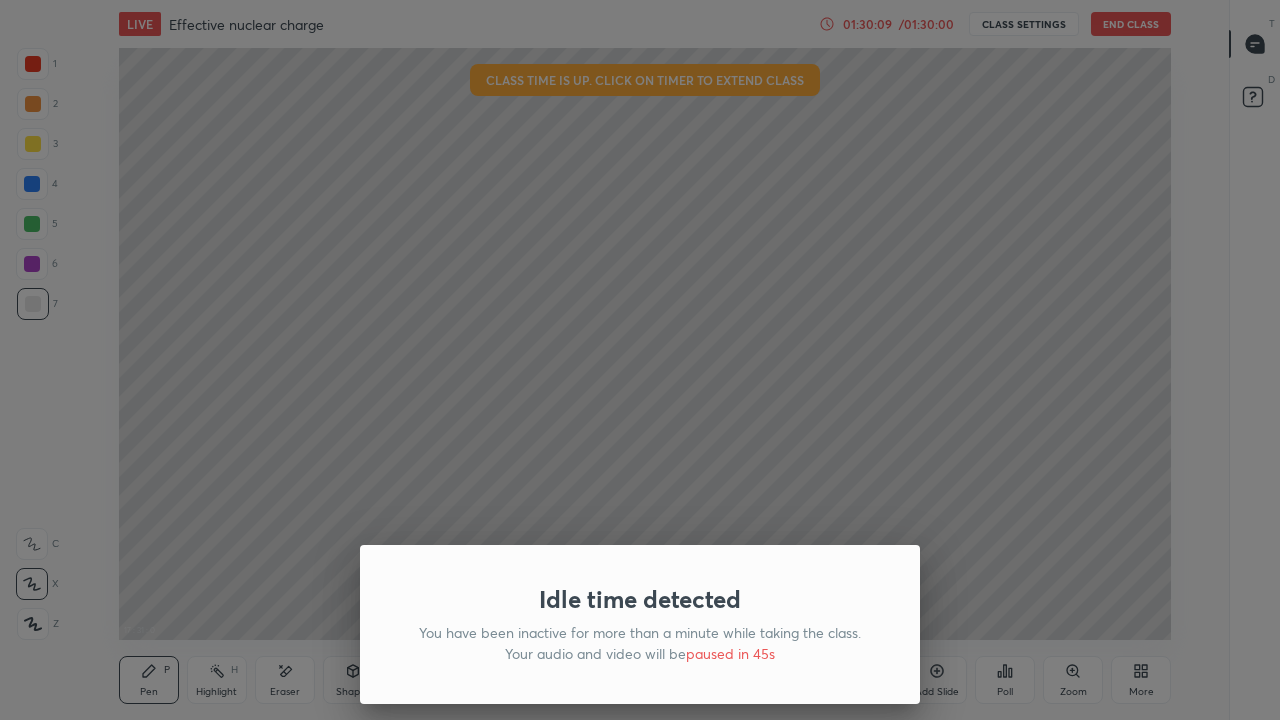 click on "paused in 45s" at bounding box center [730, 653] 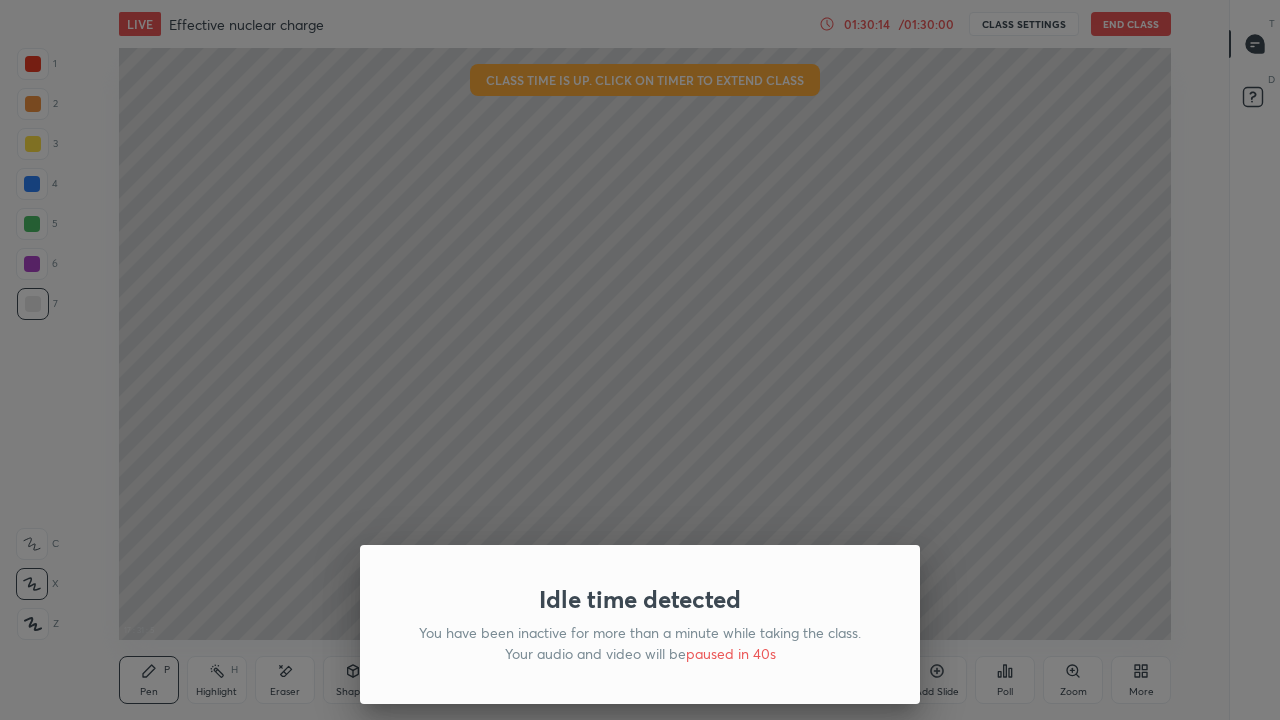 click on "Idle time detected You have been inactive for more than a minute while taking the class. Your audio and video will be  paused in 40s" at bounding box center (640, 360) 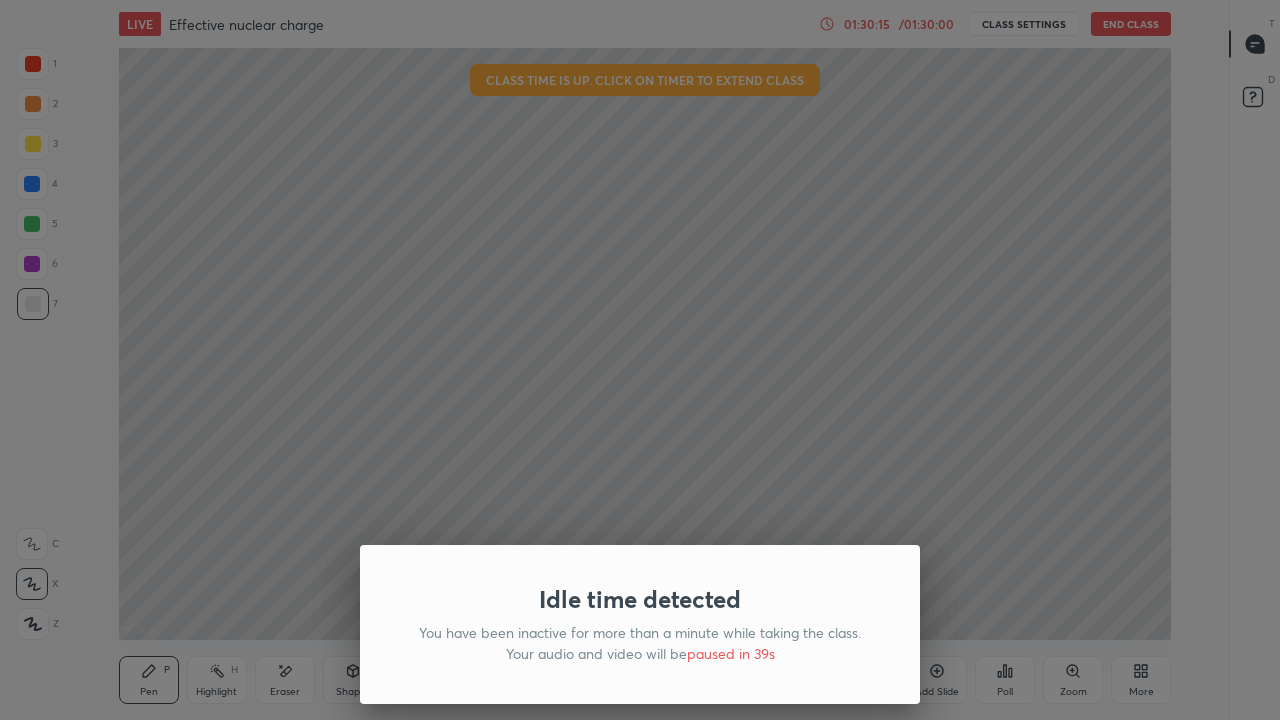 click on "Idle time detected You have been inactive for more than a minute while taking the class. Your audio and video will be  paused in 39s" at bounding box center (640, 360) 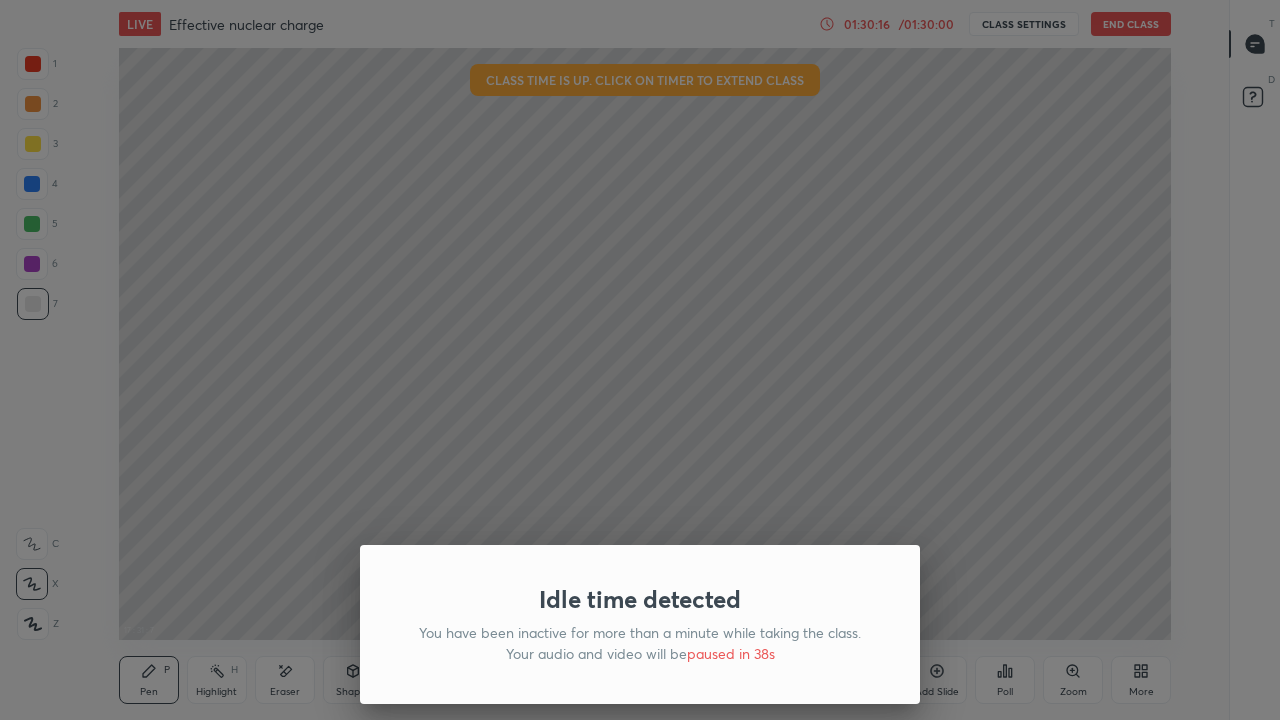 click on "Idle time detected You have been inactive for more than a minute while taking the class. Your audio and video will be  paused in 38s" at bounding box center [640, 360] 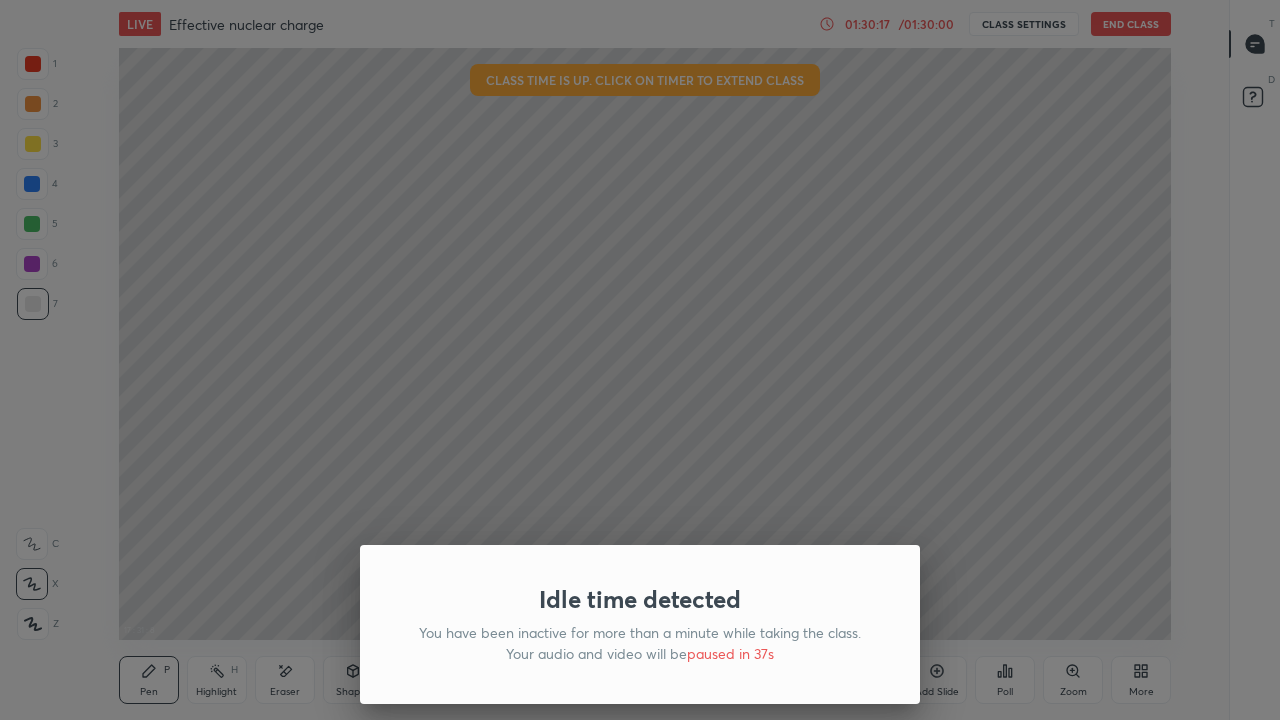 click on "Idle time detected You have been inactive for more than a minute while taking the class. Your audio and video will be  paused in 37s" at bounding box center (640, 360) 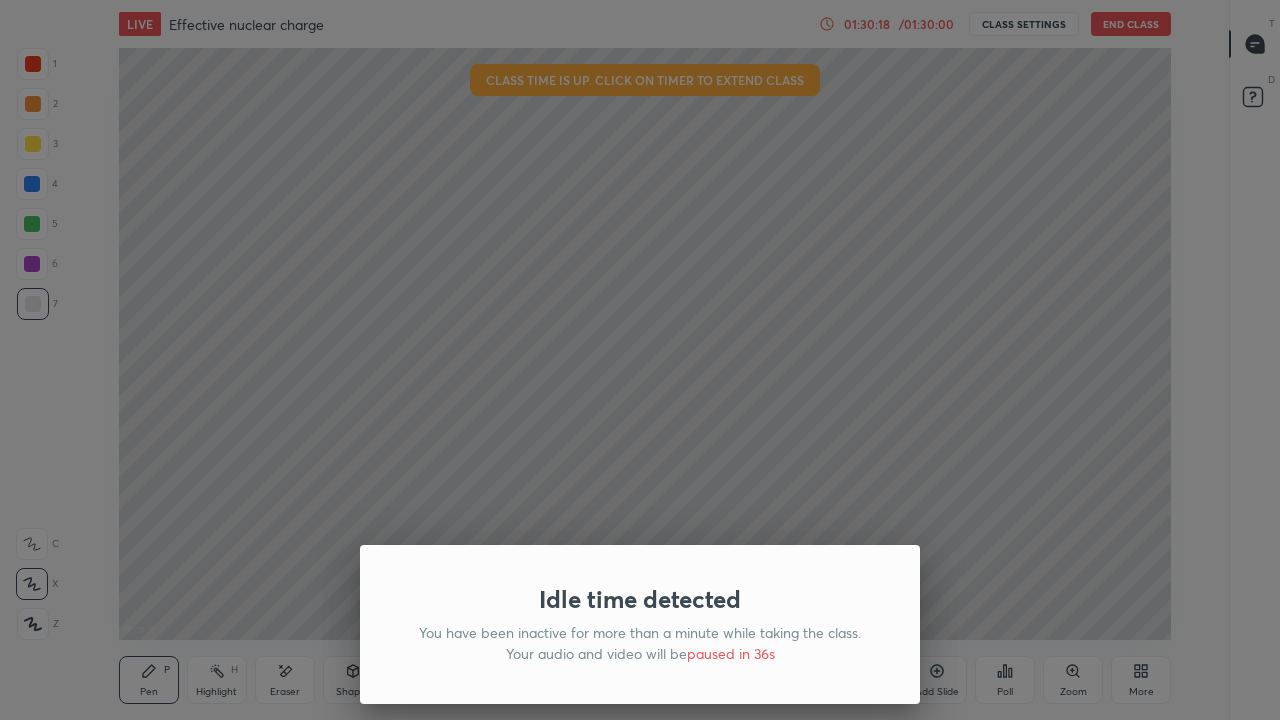 click on "Idle time detected You have been inactive for more than a minute while taking the class. Your audio and video will be  paused in 36s" at bounding box center (640, 624) 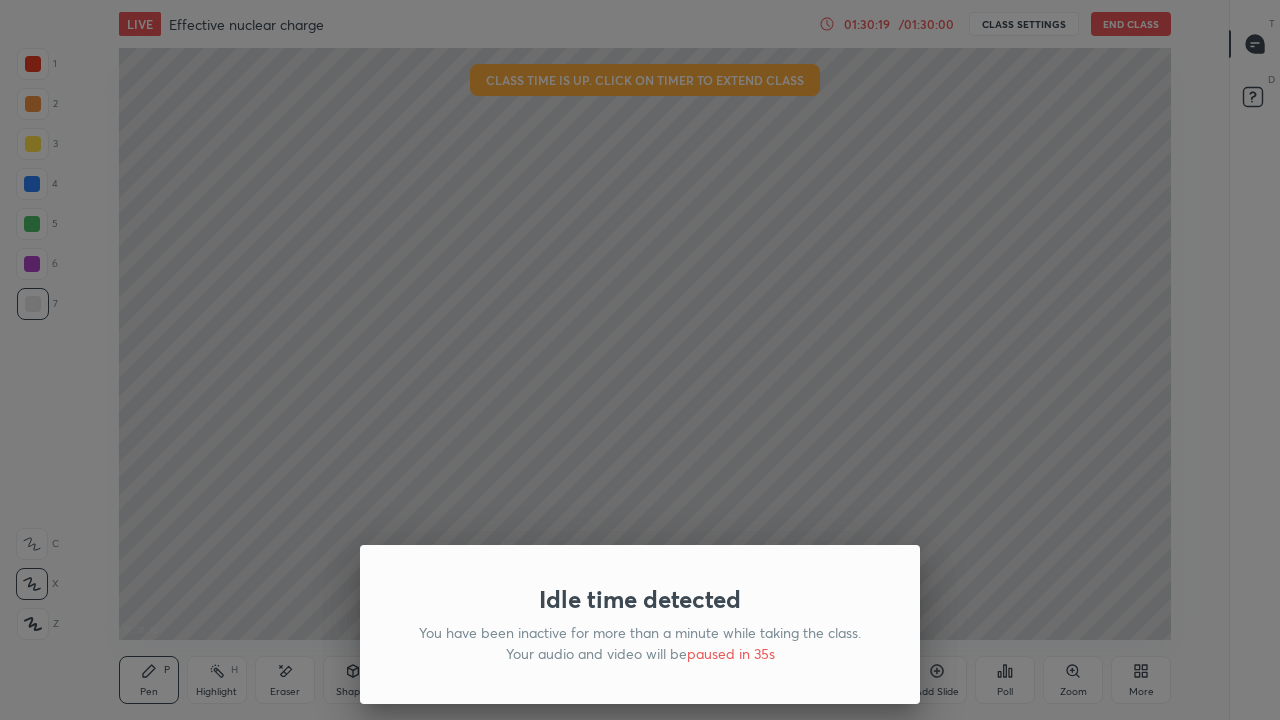 click on "Idle time detected You have been inactive for more than a minute while taking the class. Your audio and video will be  paused in 35s" at bounding box center (640, 360) 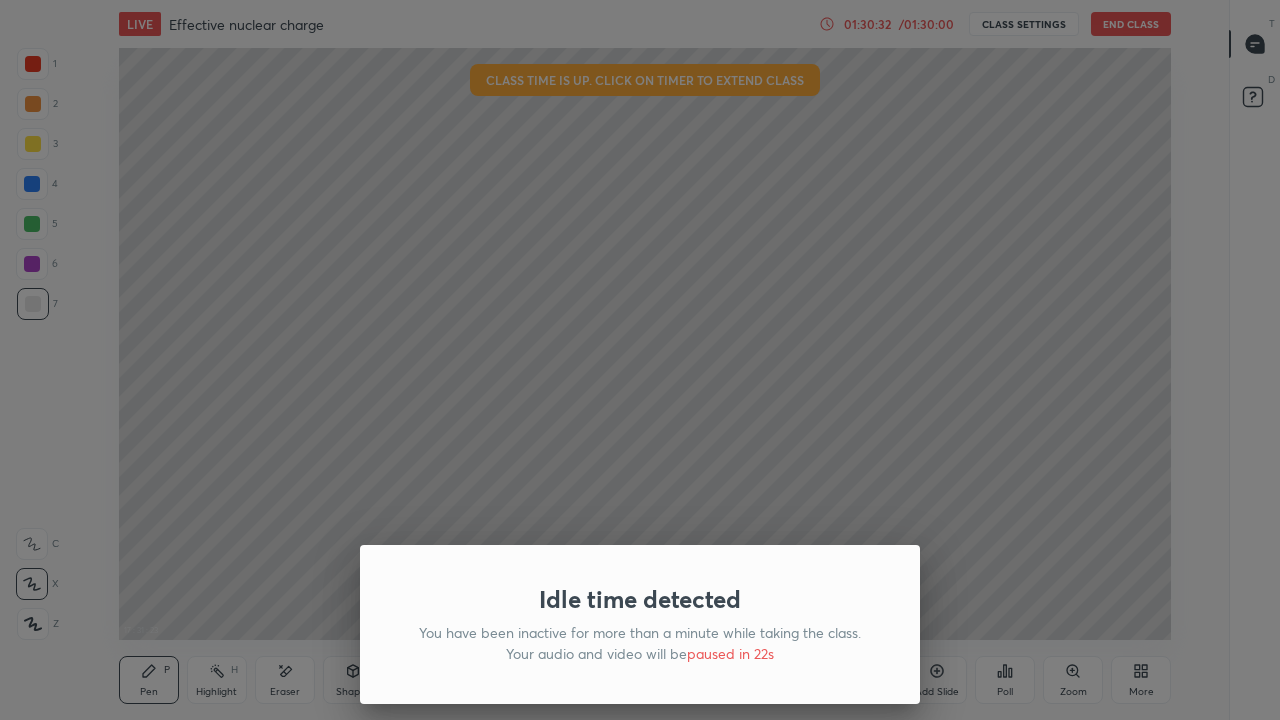 click on "Idle time detected You have been inactive for more than a minute while taking the class. Your audio and video will be  paused in 22s" at bounding box center (640, 360) 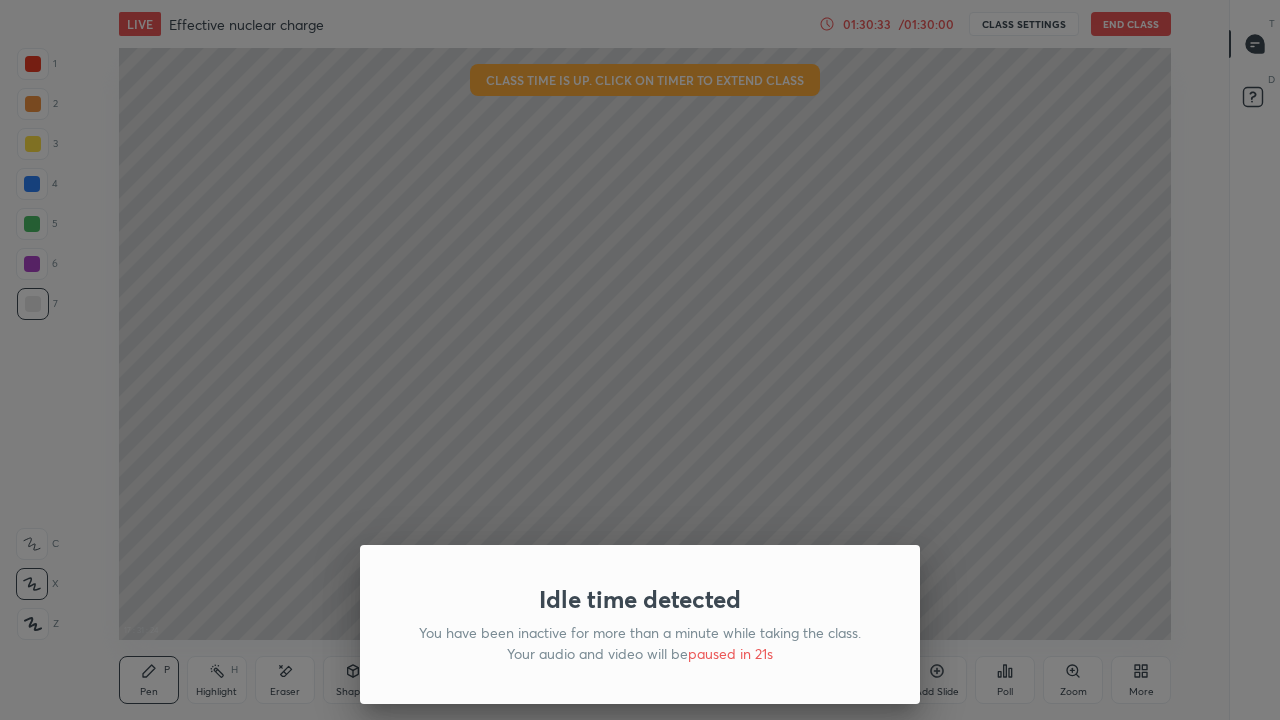 click on "Idle time detected You have been inactive for more than a minute while taking the class. Your audio and video will be  paused in 21s" at bounding box center (640, 360) 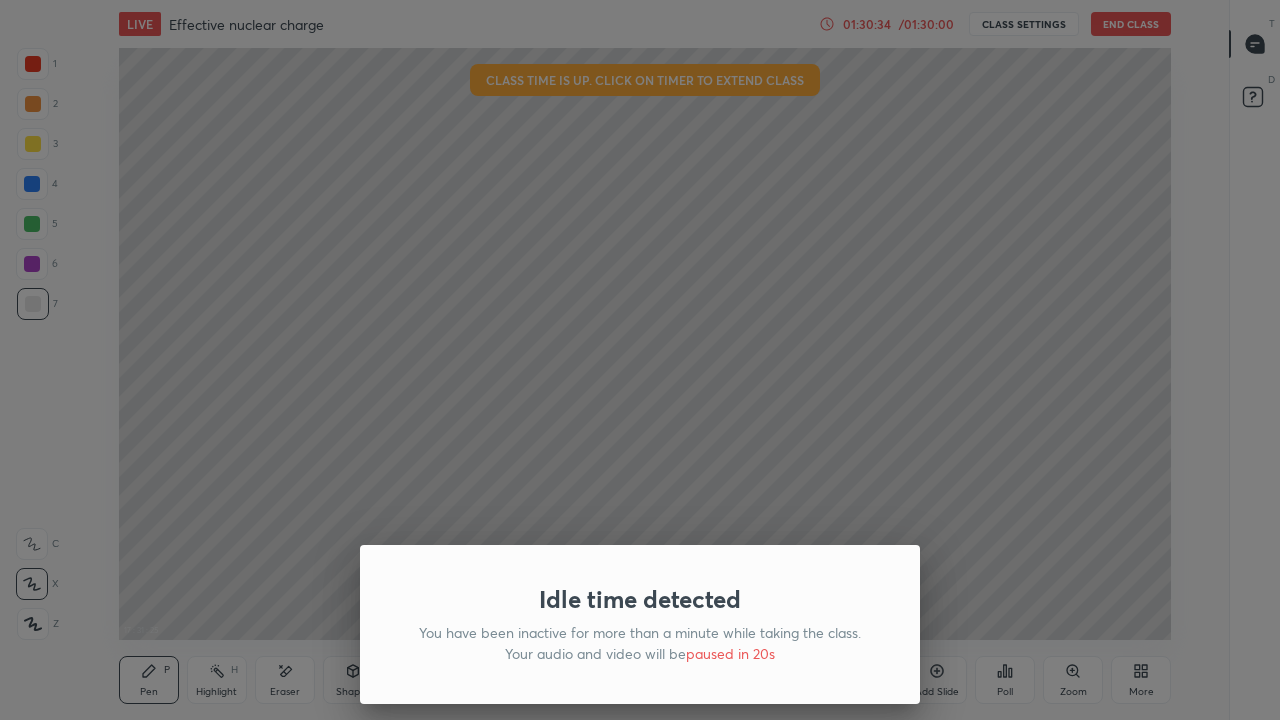 click on "Idle time detected You have been inactive for more than a minute while taking the class. Your audio and video will be  paused in 20s" at bounding box center (640, 360) 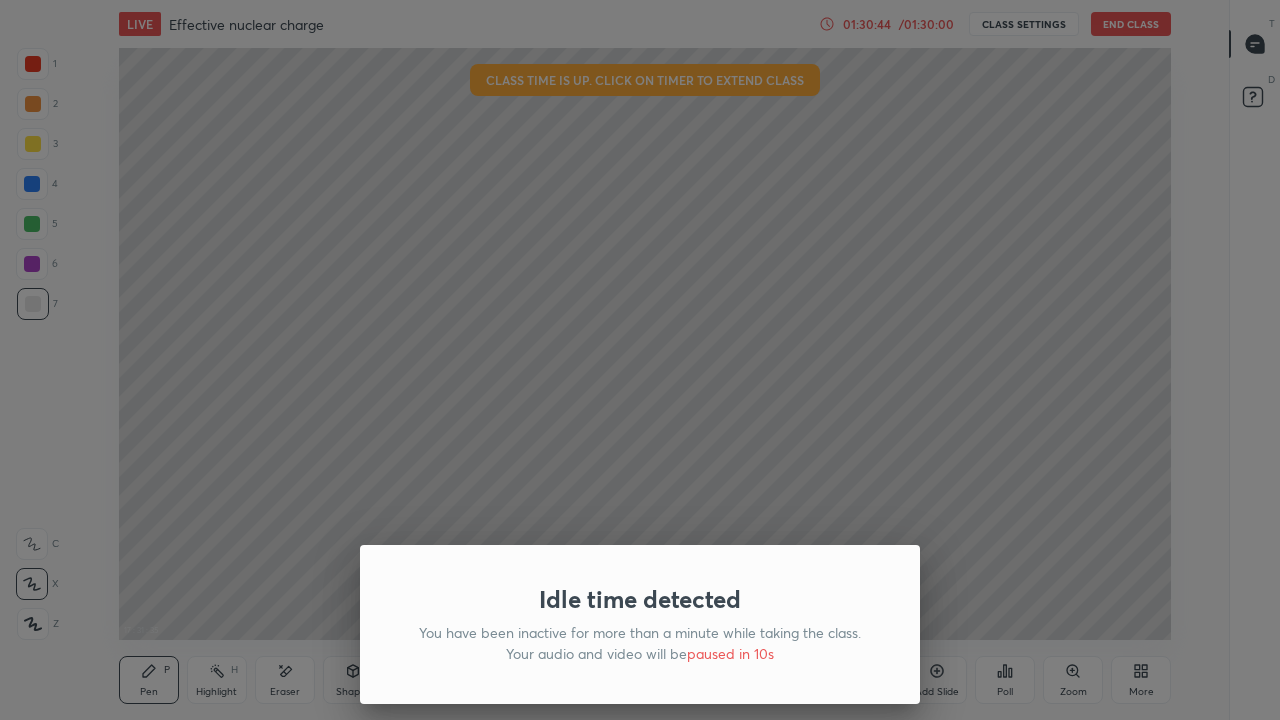 click on "Idle time detected You have been inactive for more than a minute while taking the class. Your audio and video will be  paused in 10s" at bounding box center (640, 360) 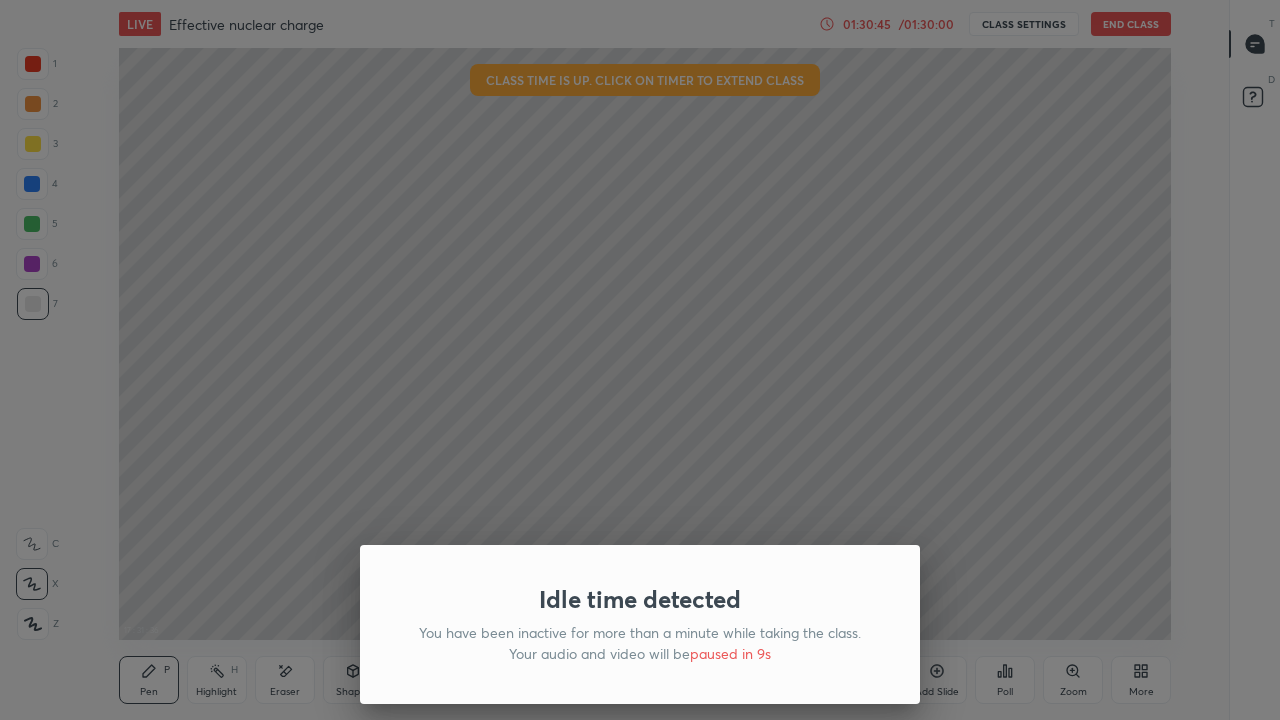 click on "Idle time detected You have been inactive for more than a minute while taking the class. Your audio and video will be  paused in 9s" at bounding box center (640, 360) 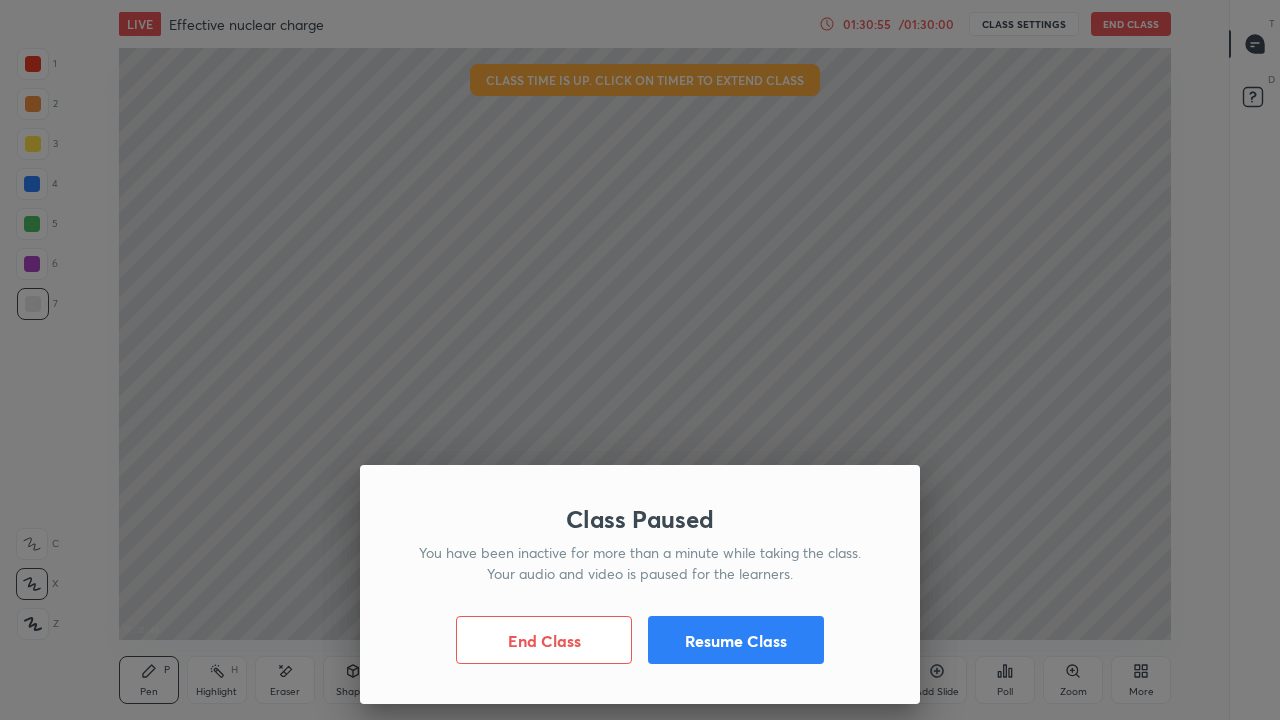 click on "Resume Class" at bounding box center [736, 640] 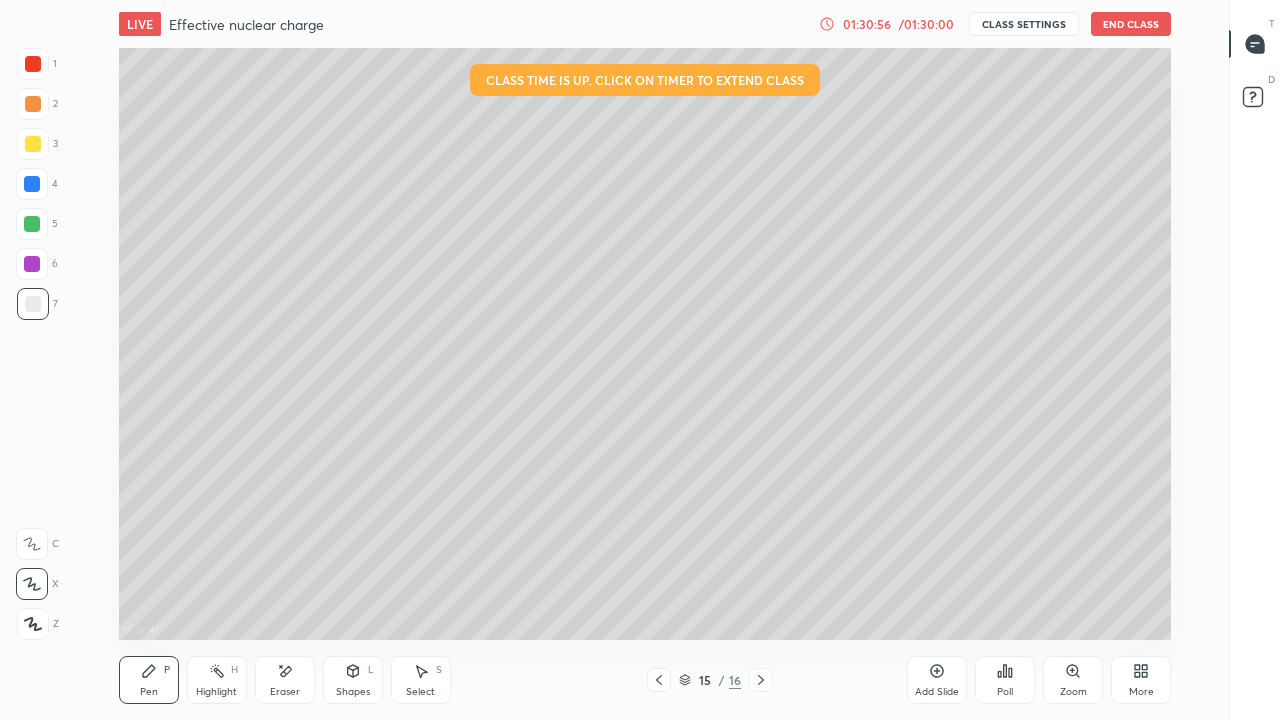 click on "End Class" at bounding box center [1131, 24] 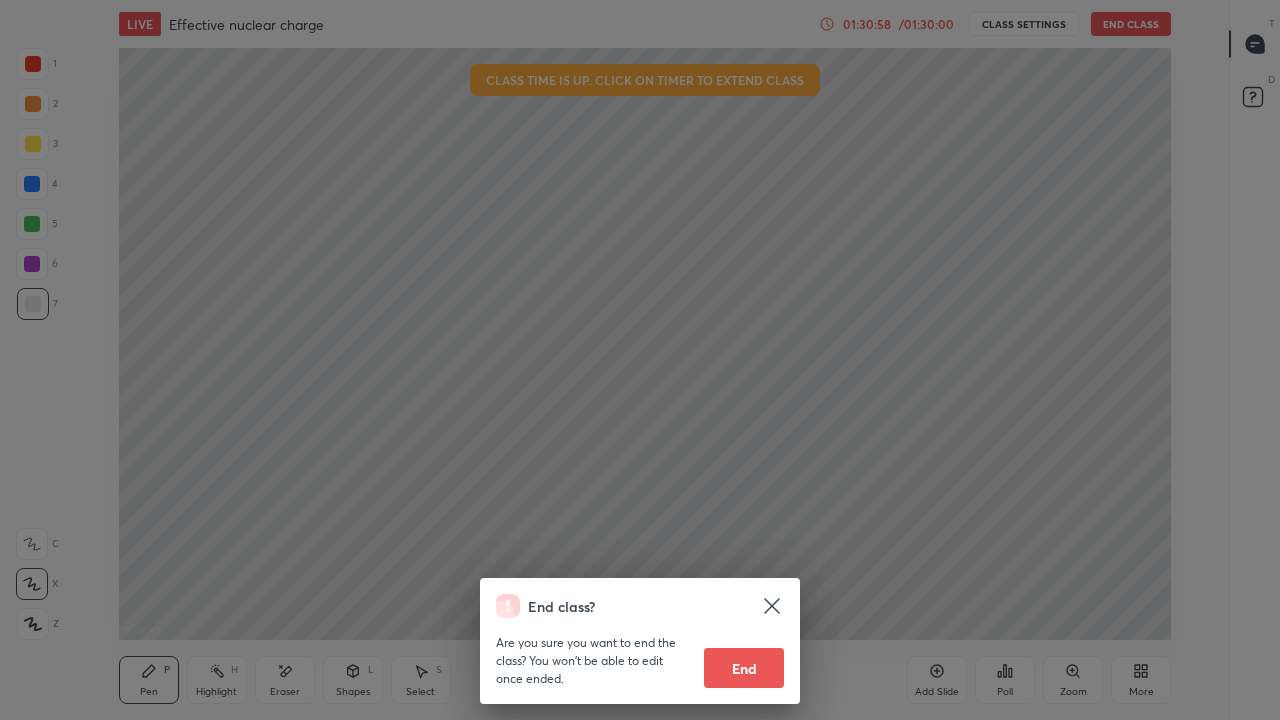 click on "End" at bounding box center (744, 668) 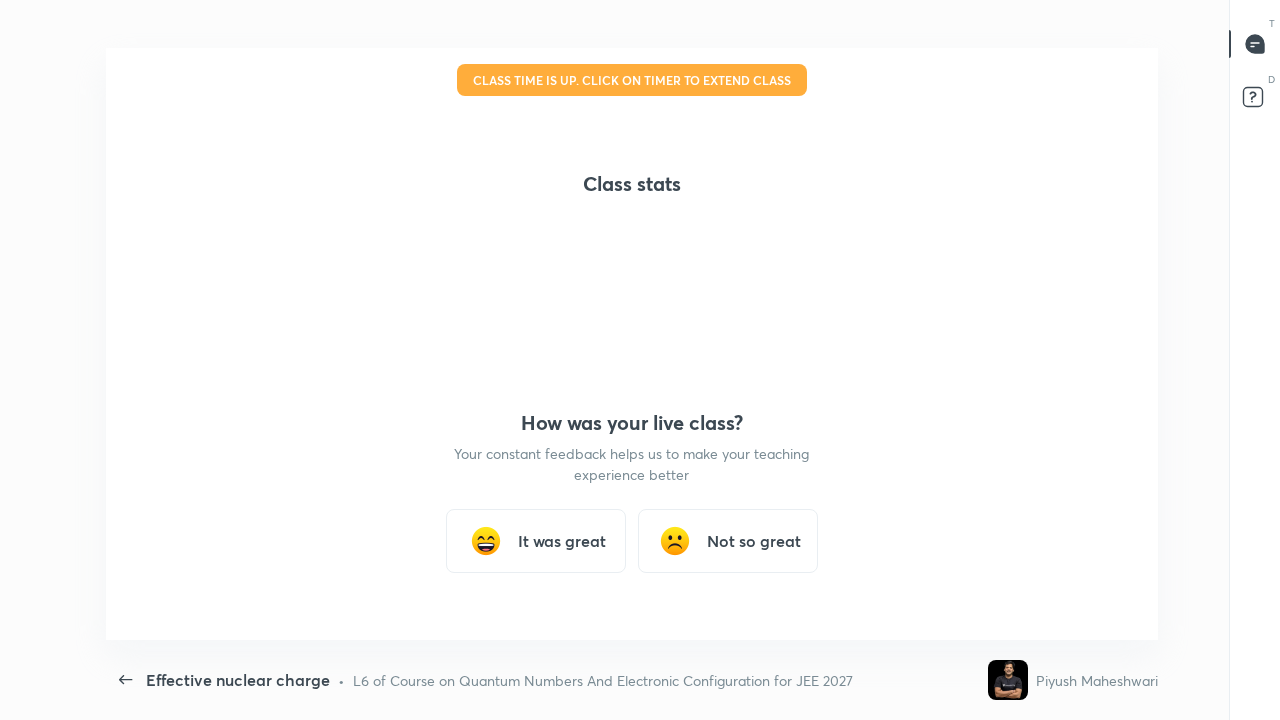 scroll, scrollTop: 99408, scrollLeft: 98746, axis: both 